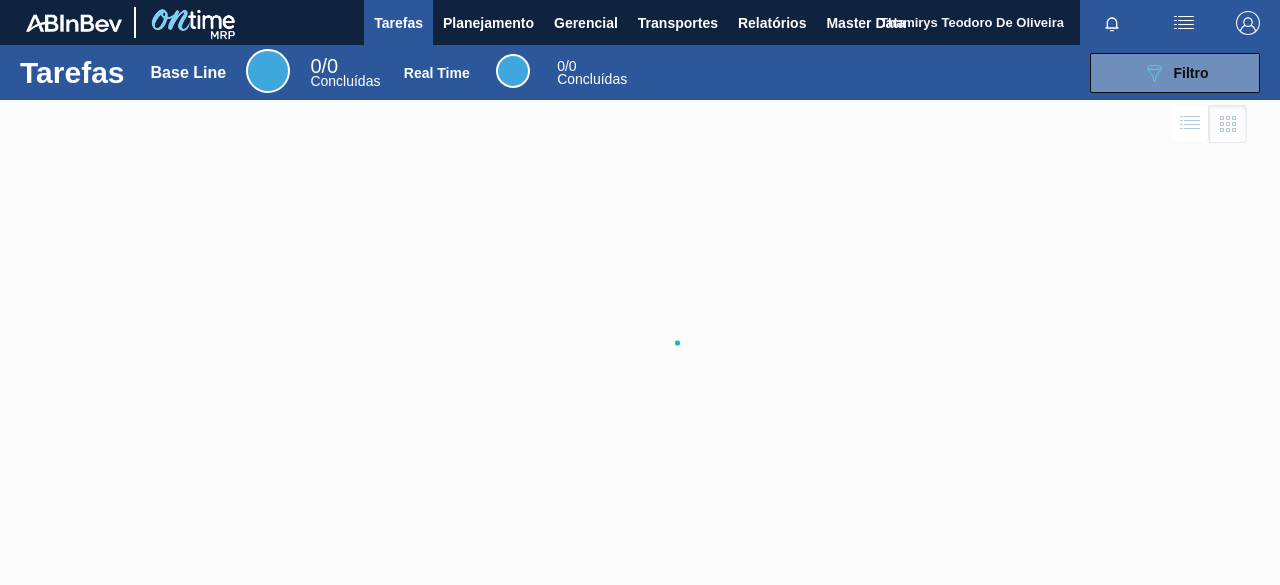 scroll, scrollTop: 0, scrollLeft: 0, axis: both 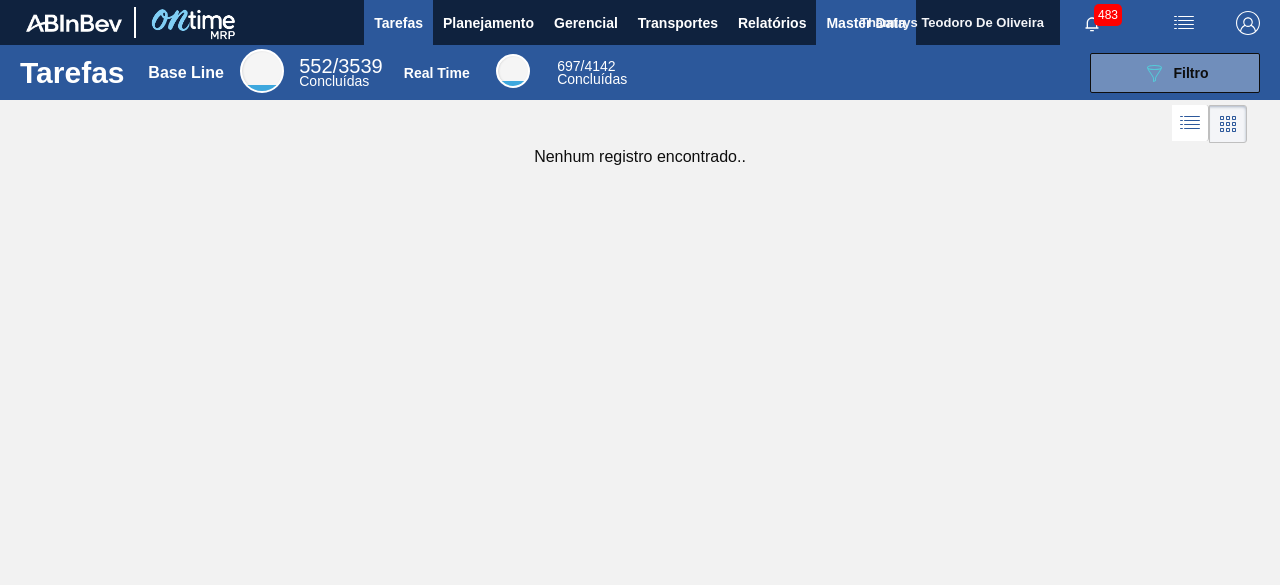 click on "Master Data" at bounding box center (865, 23) 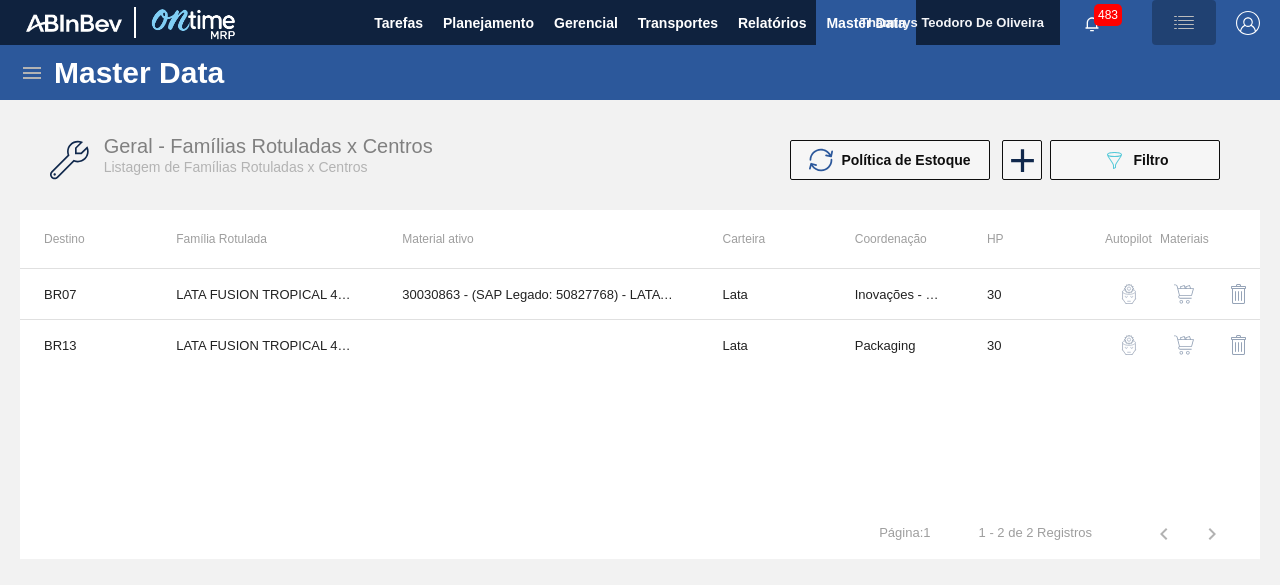 click at bounding box center [1184, 23] 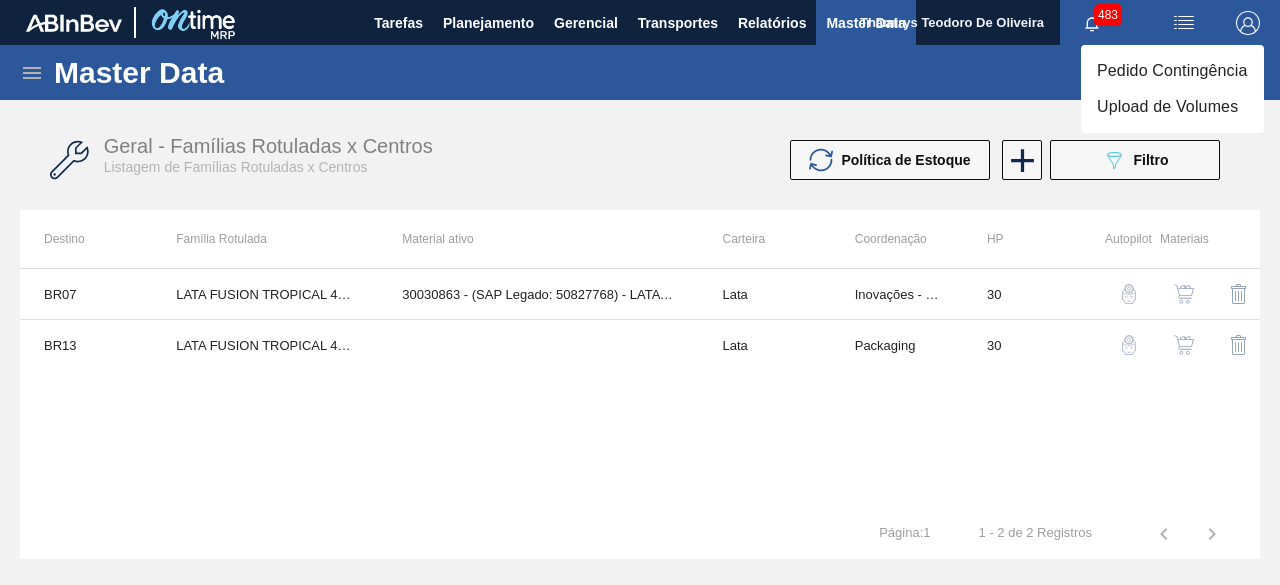 click on "Upload de Volumes" at bounding box center [1172, 107] 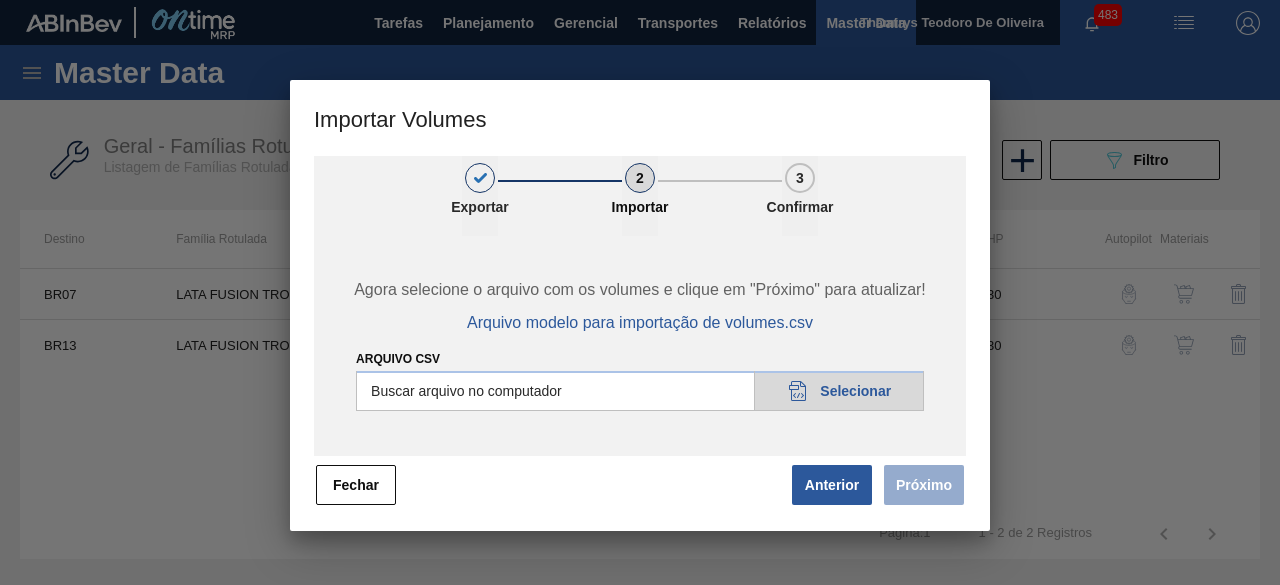 click on "Arquivo csv" at bounding box center [640, 391] 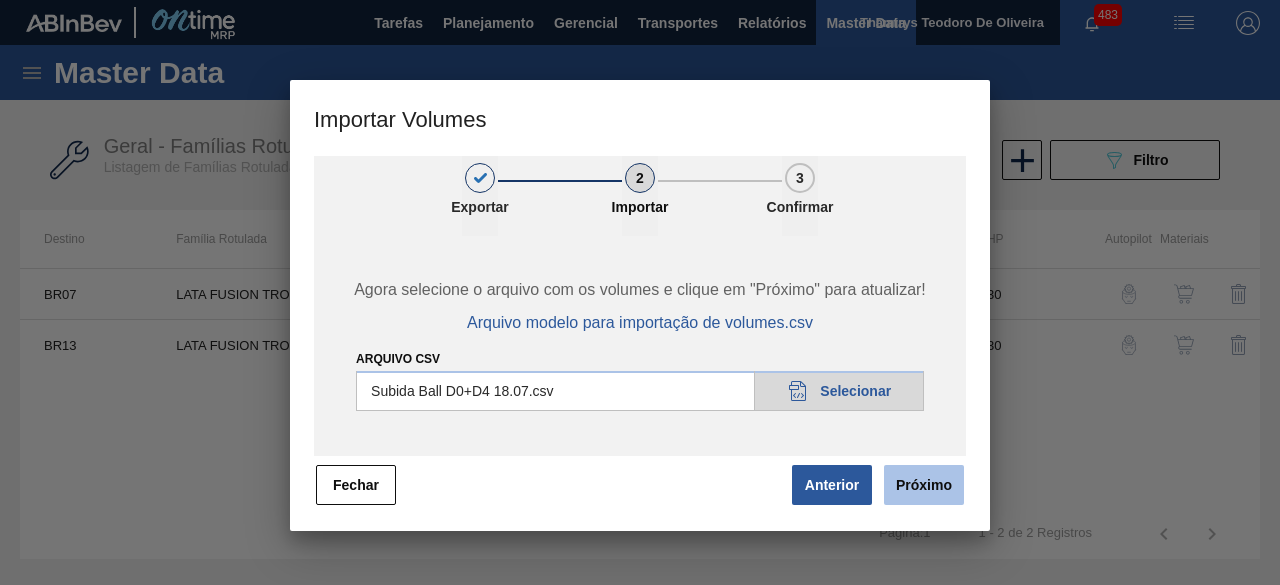 click on "Próximo" at bounding box center [924, 485] 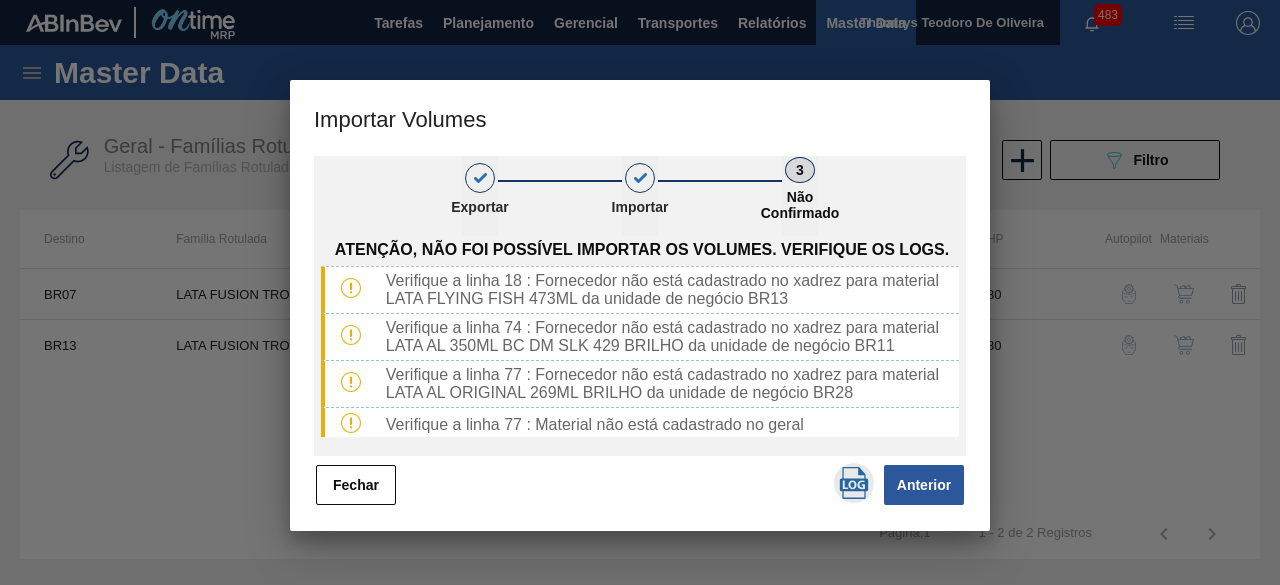 click at bounding box center [854, 483] 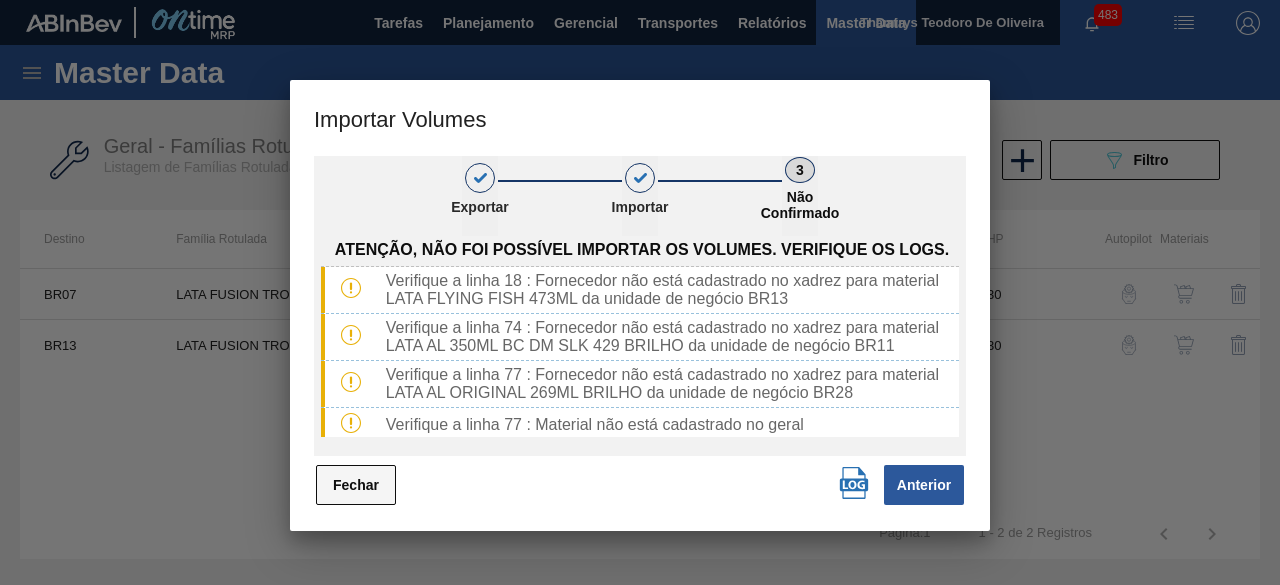 click on "Fechar" at bounding box center [356, 485] 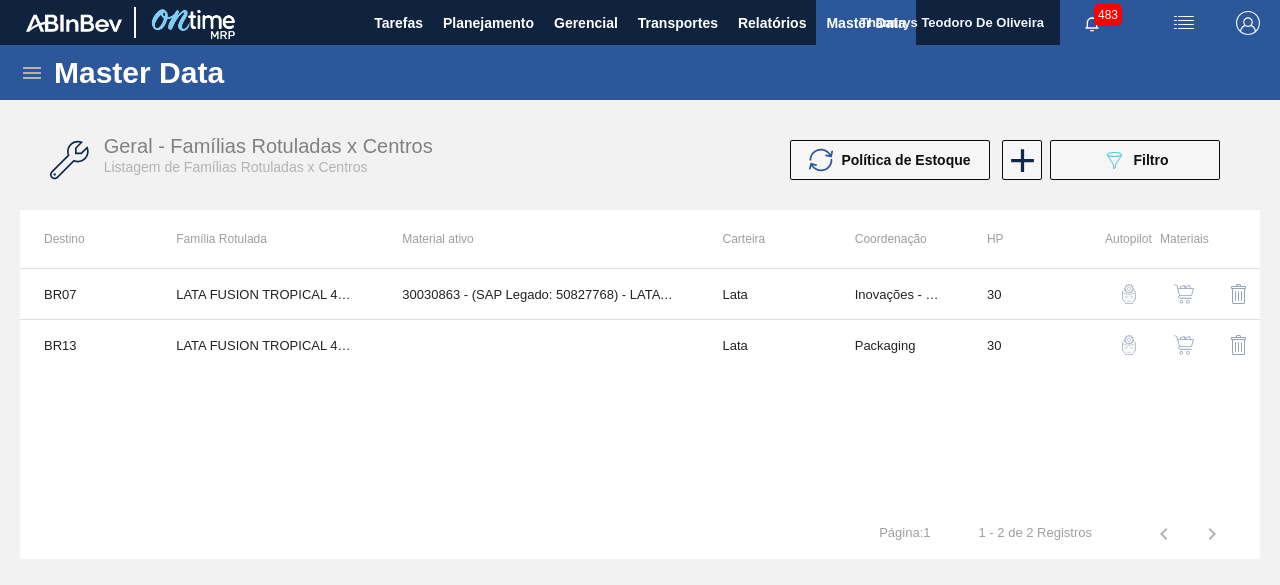 click 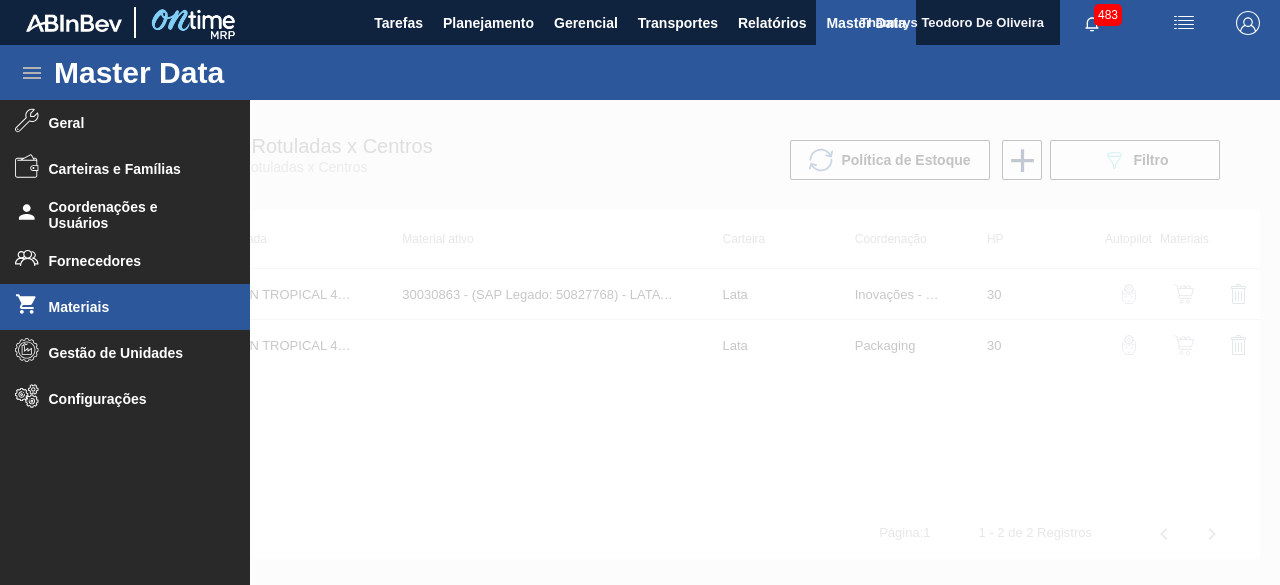 click on "Materiais" at bounding box center [131, 307] 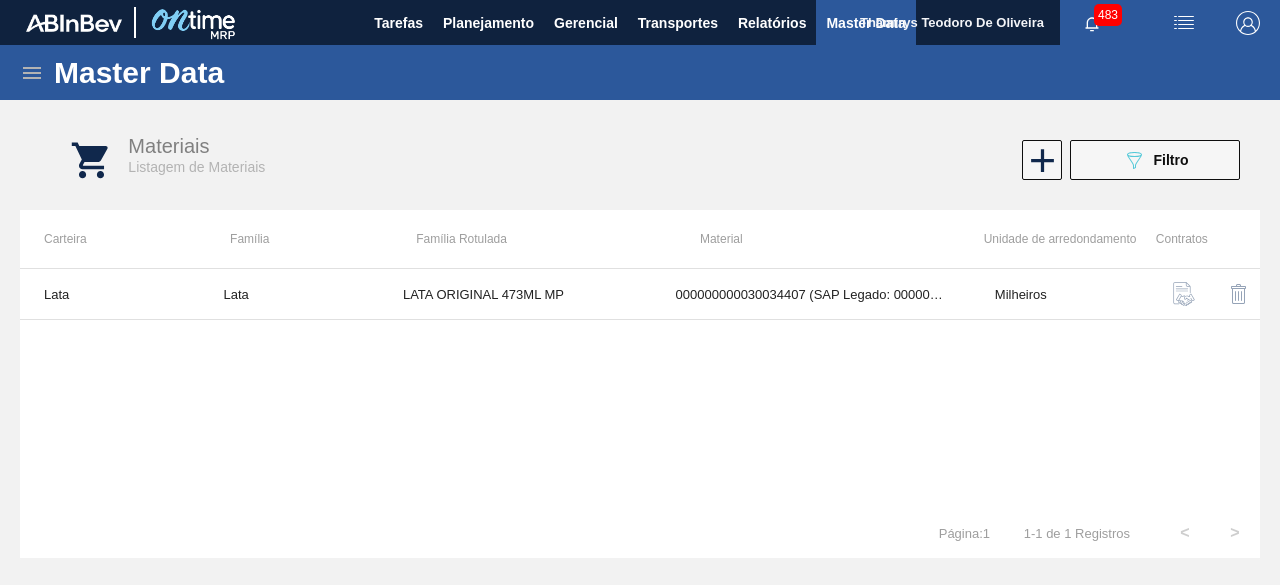click on "089F7B8B-B2A5-4AFE-B5C0-19BA573D28AC Filtro" at bounding box center [1155, 160] 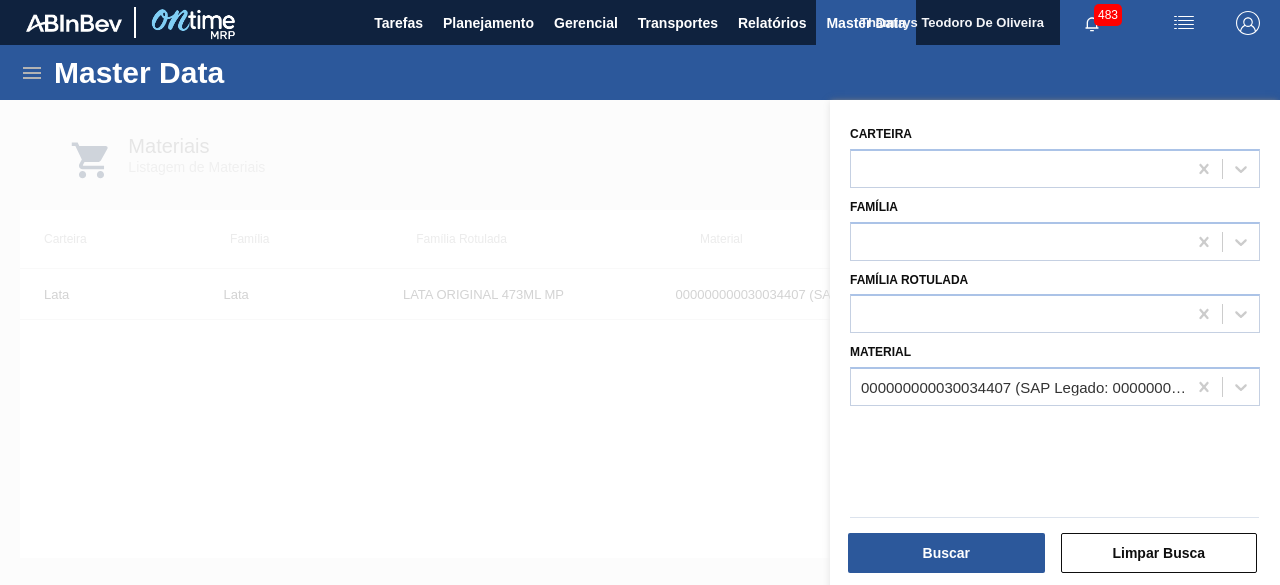 click on "000000000030034407 (SAP Legado: 000000000050850971) - LATA AL ORIG 473ML BRILHO MULTIPACK" at bounding box center [1018, 387] 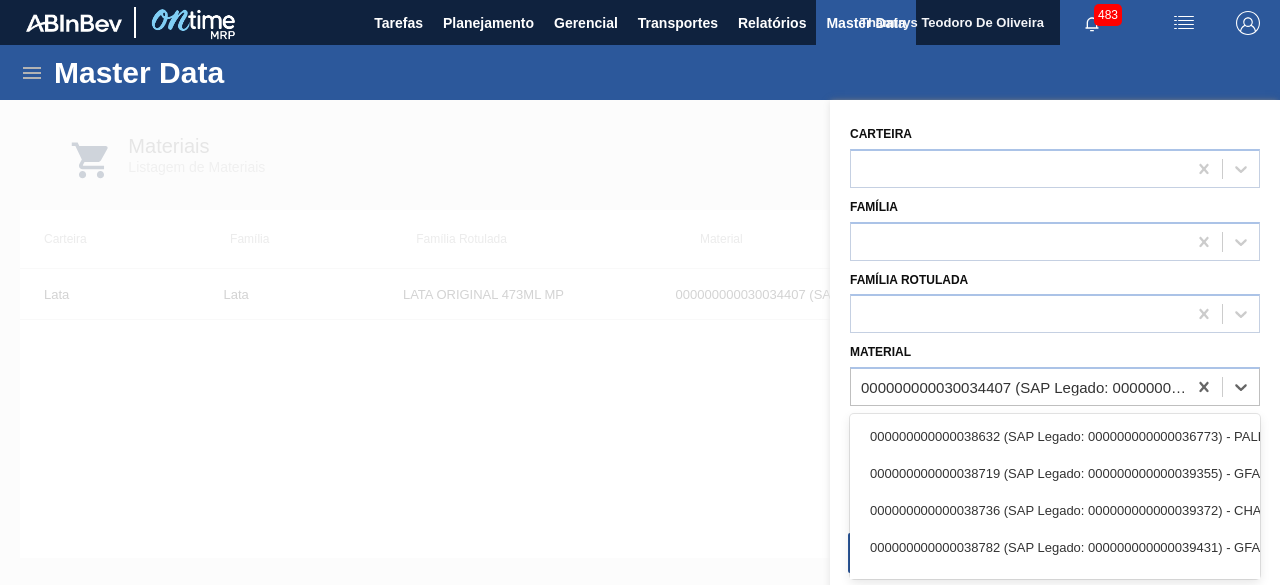 paste on "30034234" 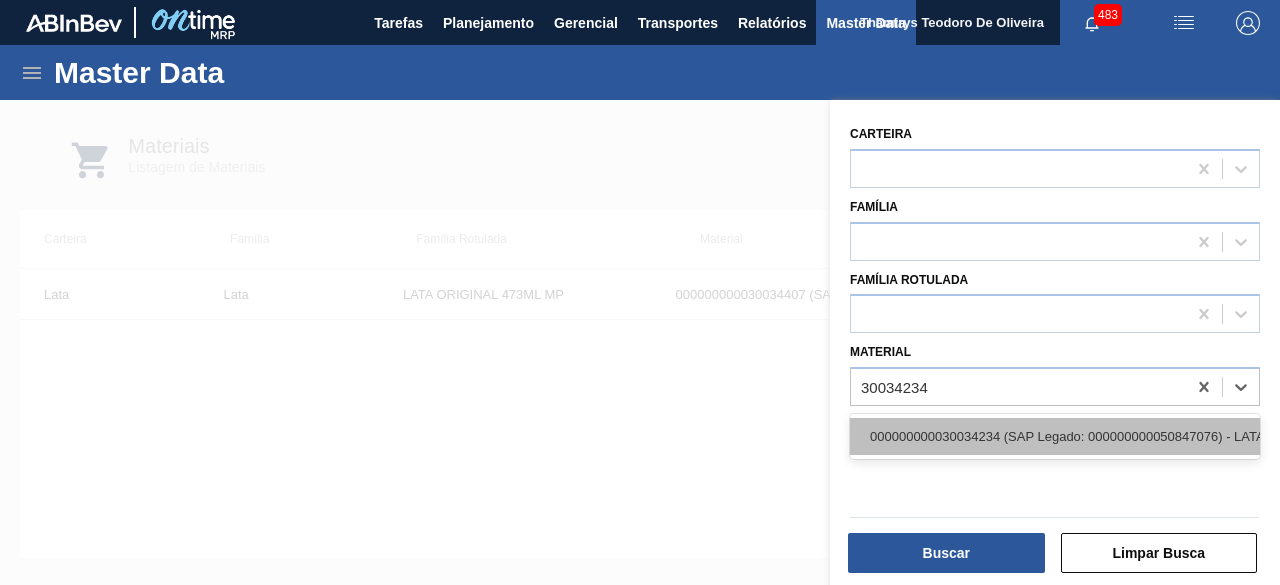click on "000000000030034234 (SAP Legado: 000000000050847076) - LATA AL ORIGINAL 269ML BRILHO" at bounding box center (1055, 436) 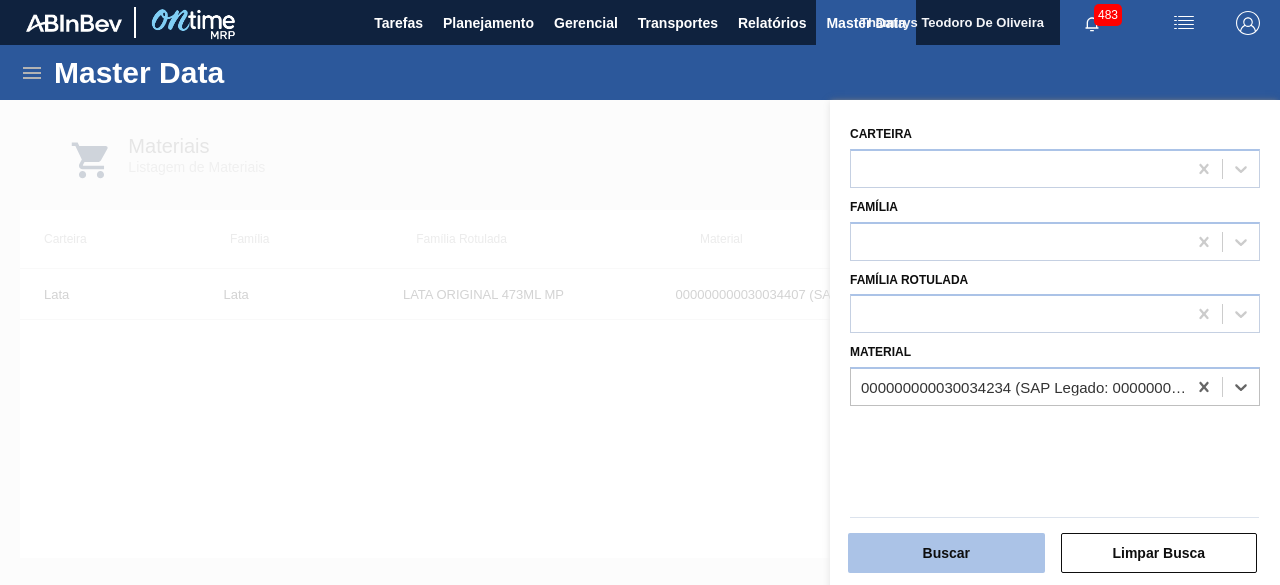 click on "Buscar" at bounding box center [946, 553] 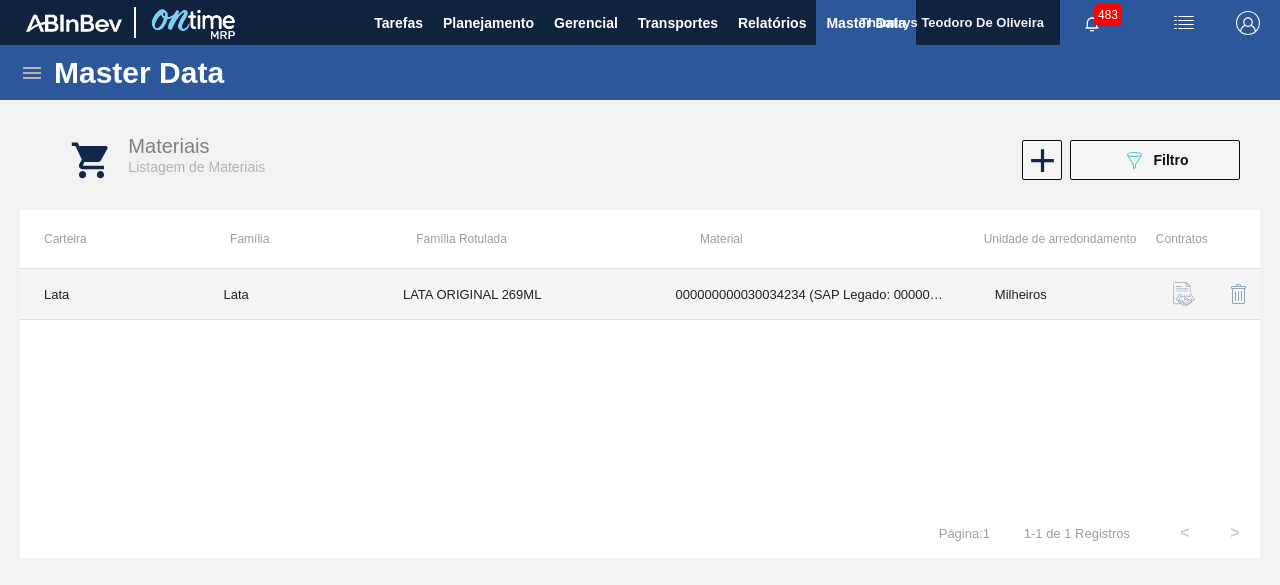 click on "LATA ORIGINAL 269ML" at bounding box center [515, 294] 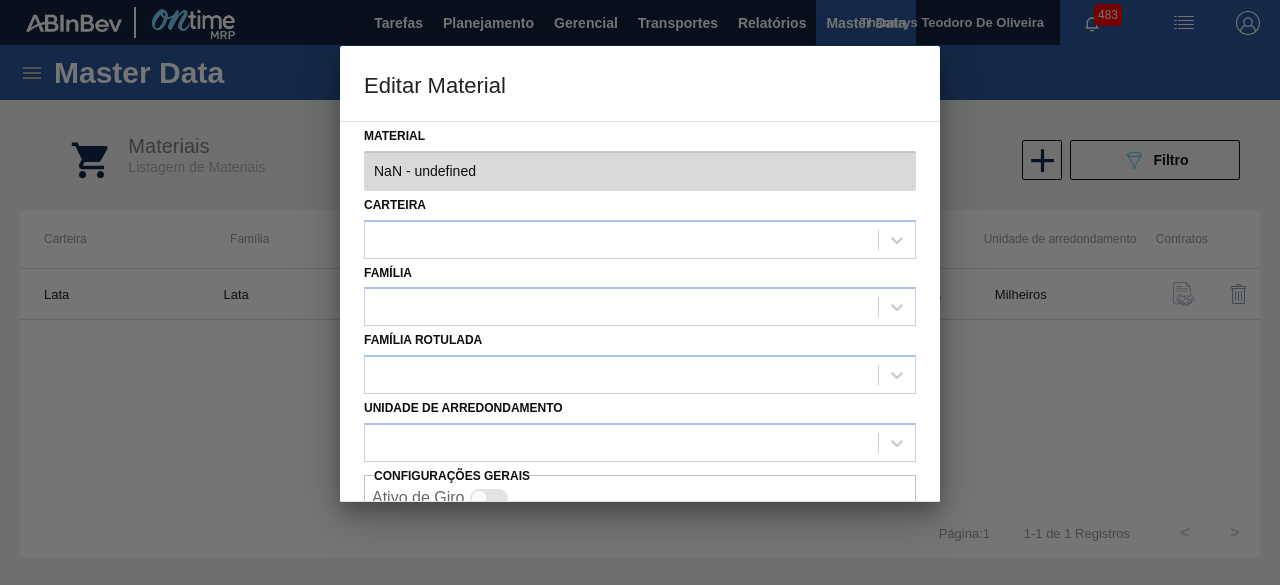 type on "30034234 - 000000000030034234 (SAP Legado: 000000000050847076) - LATA AL ORIGINAL 269ML BRILHO" 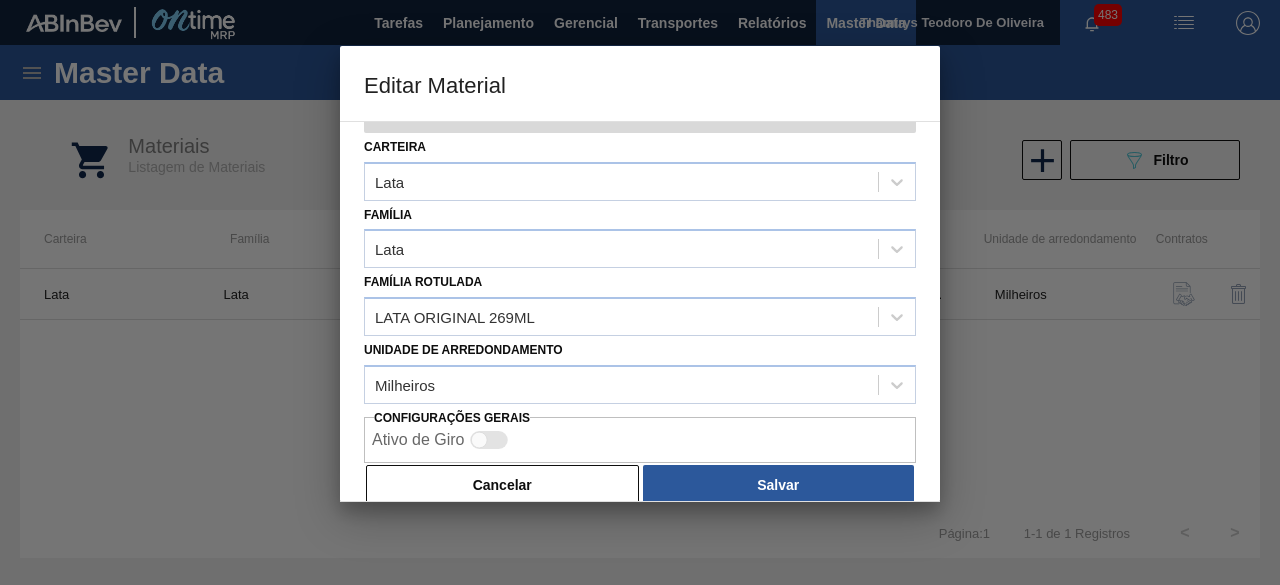 scroll, scrollTop: 84, scrollLeft: 0, axis: vertical 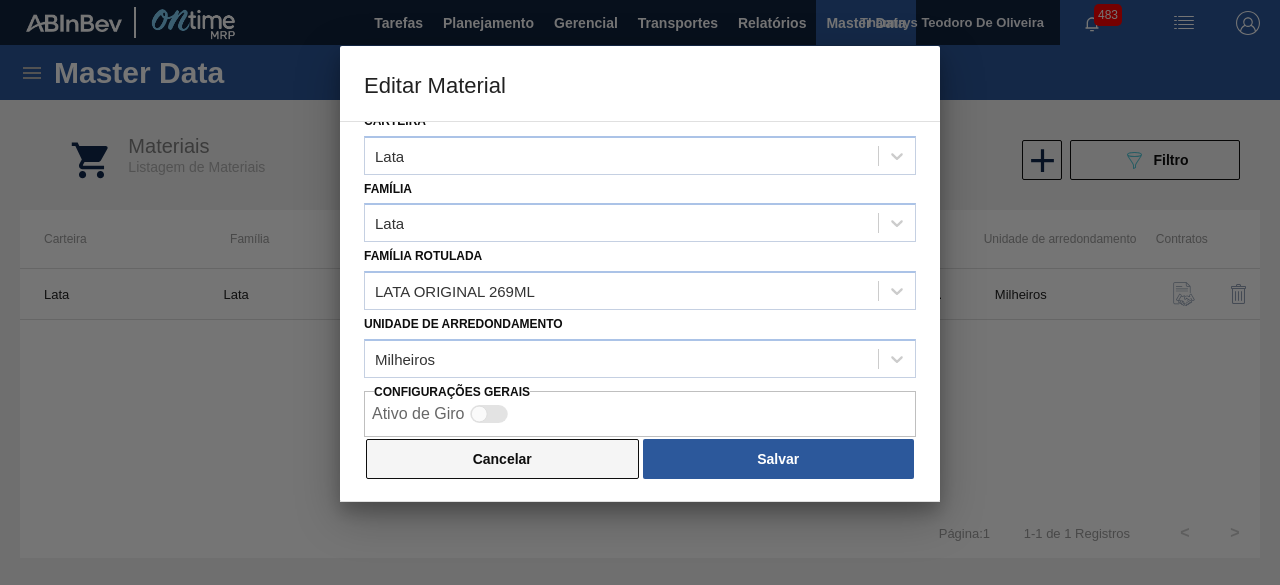 click on "Cancelar" at bounding box center (502, 459) 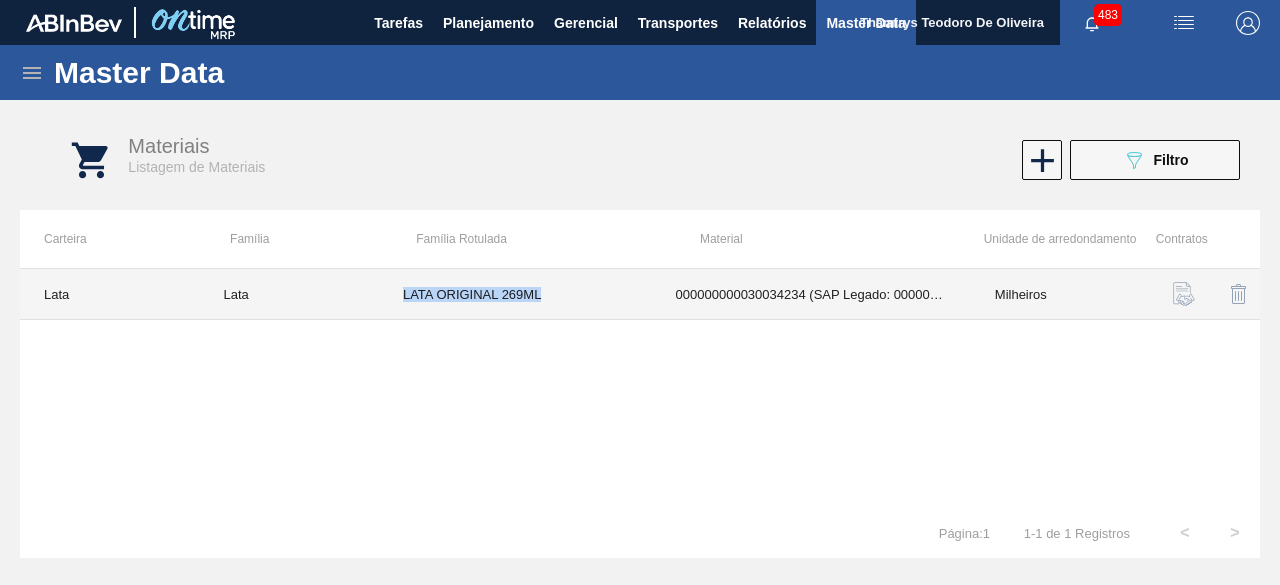 drag, startPoint x: 403, startPoint y: 295, endPoint x: 540, endPoint y: 311, distance: 137.93114 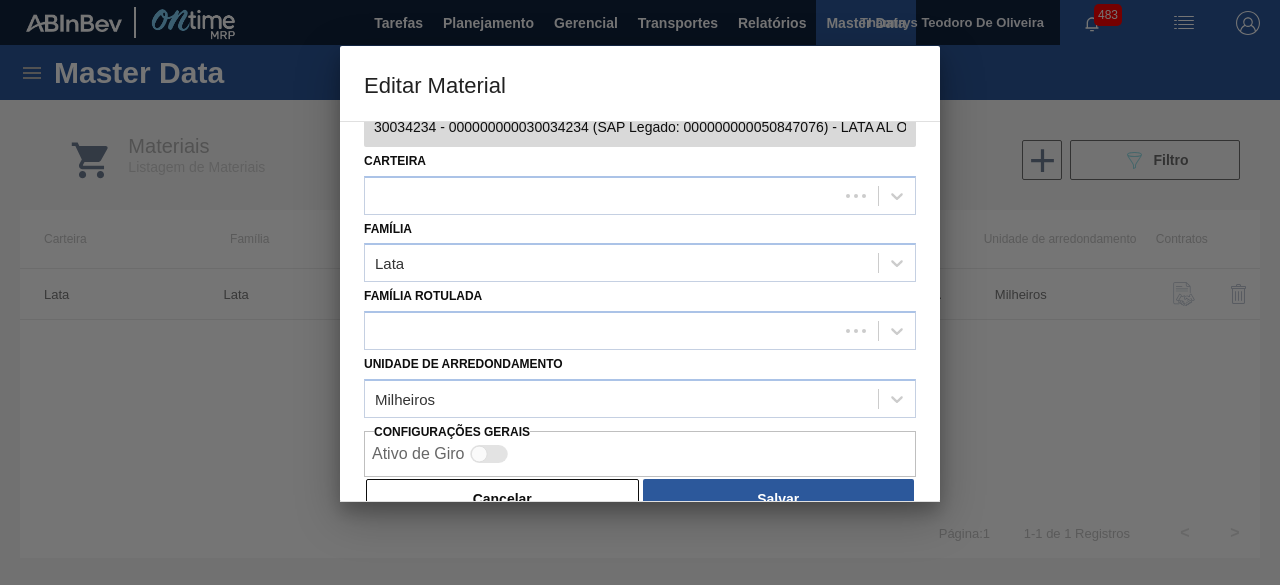 scroll, scrollTop: 84, scrollLeft: 0, axis: vertical 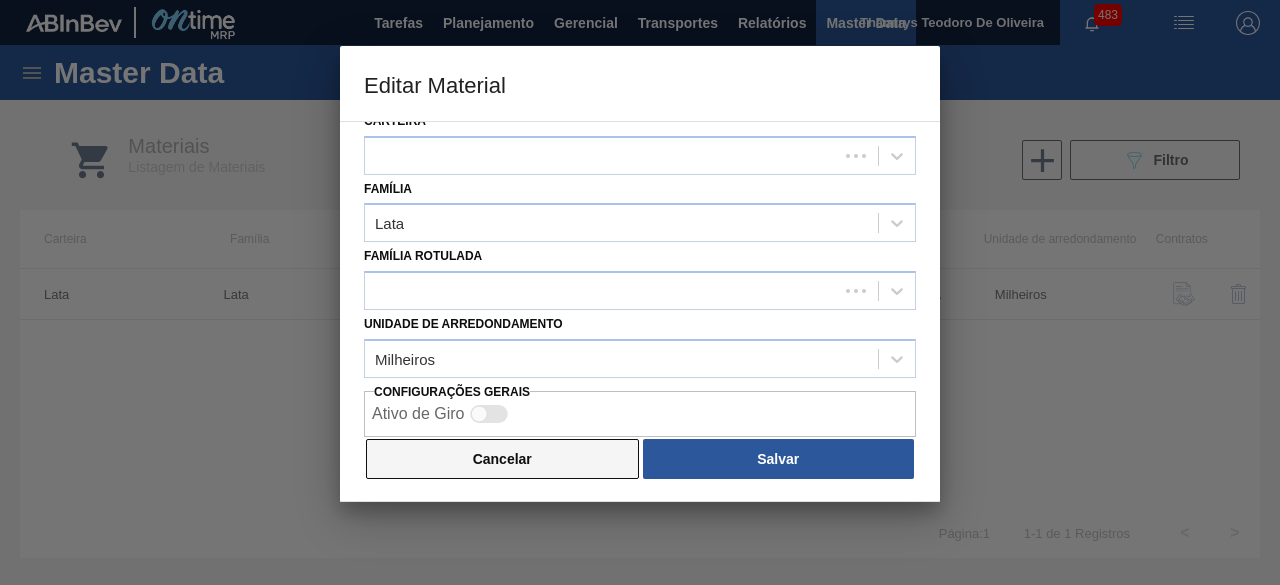 click on "Cancelar" at bounding box center (502, 459) 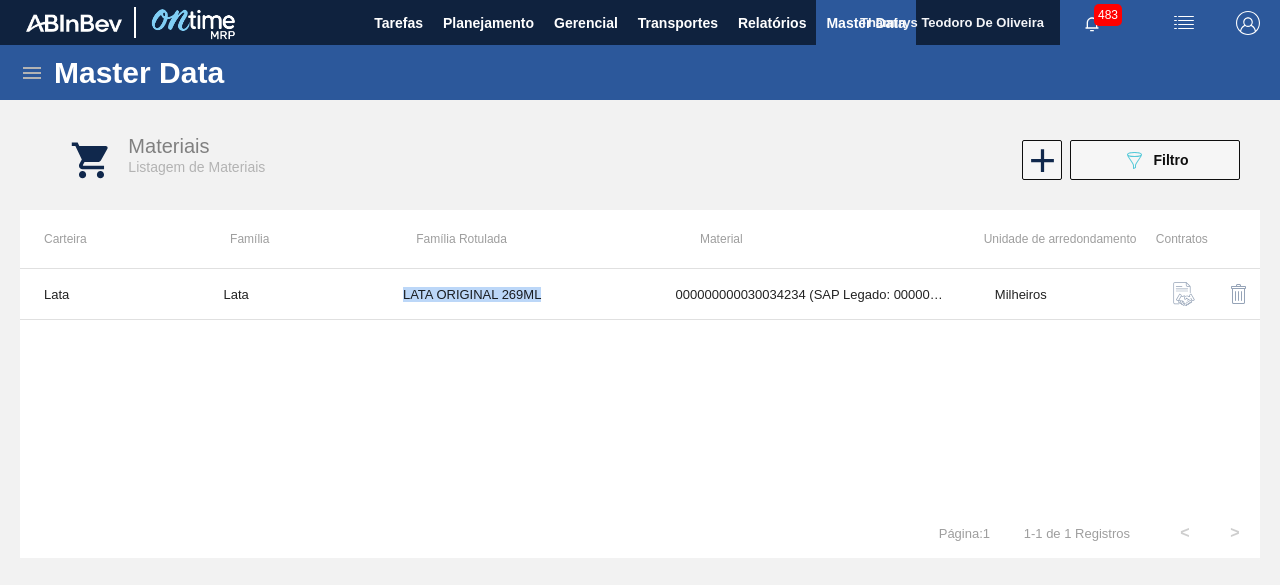 copy on "LATA ORIGINAL 269ML" 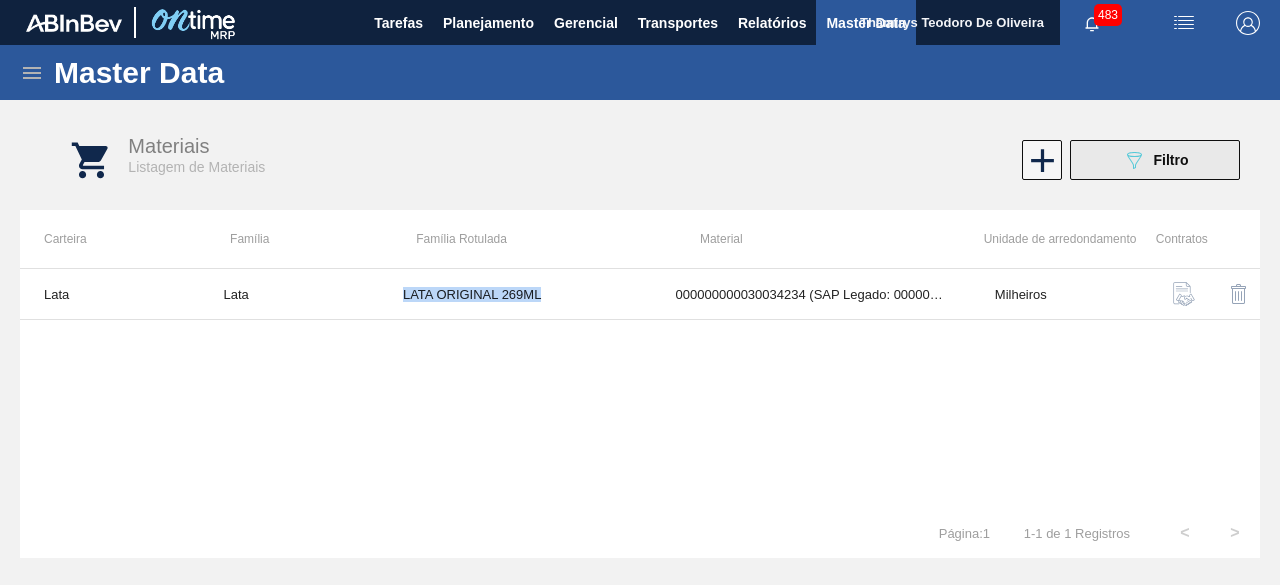 click on "089F7B8B-B2A5-4AFE-B5C0-19BA573D28AC Filtro" at bounding box center (1155, 160) 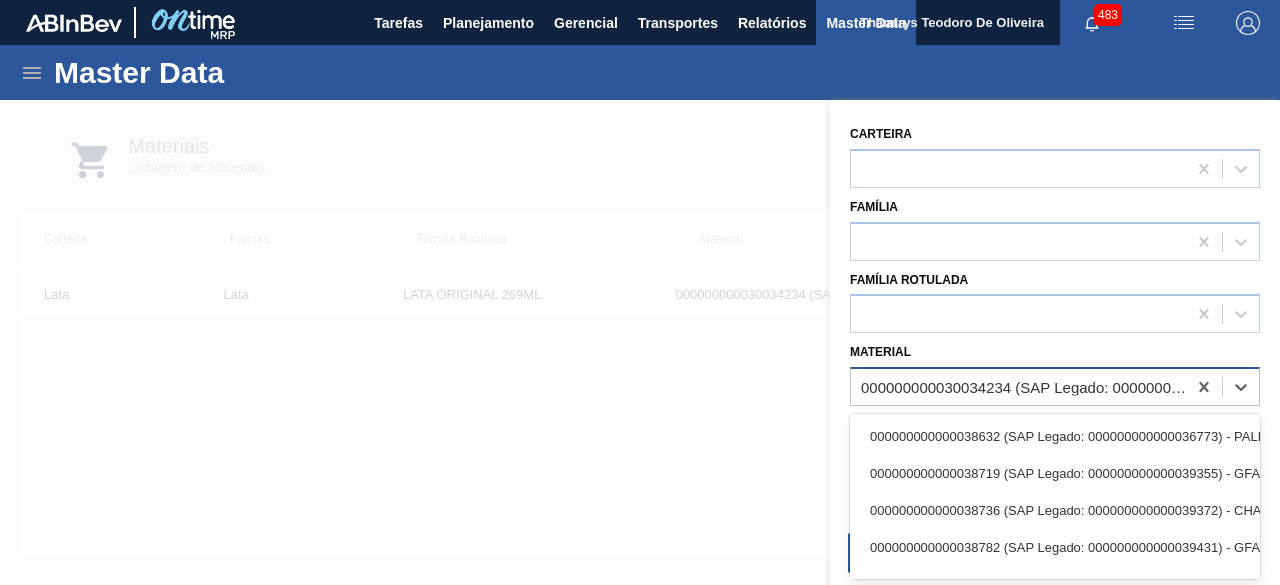 click on "000000000030034234 (SAP Legado: 000000000050847076) - LATA AL ORIGINAL 269ML BRILHO" at bounding box center (1024, 387) 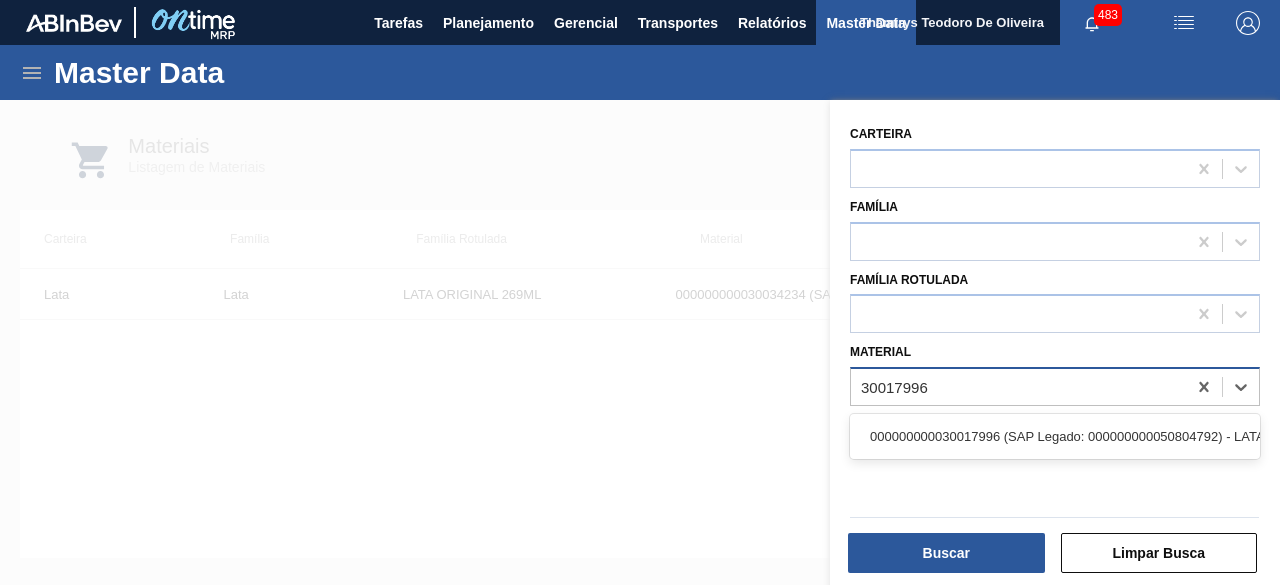 click on "000000000030017996 (SAP Legado: 000000000050804792) - LATA AL 350ML BC DM SLK 429 BRILHO" at bounding box center (1055, 436) 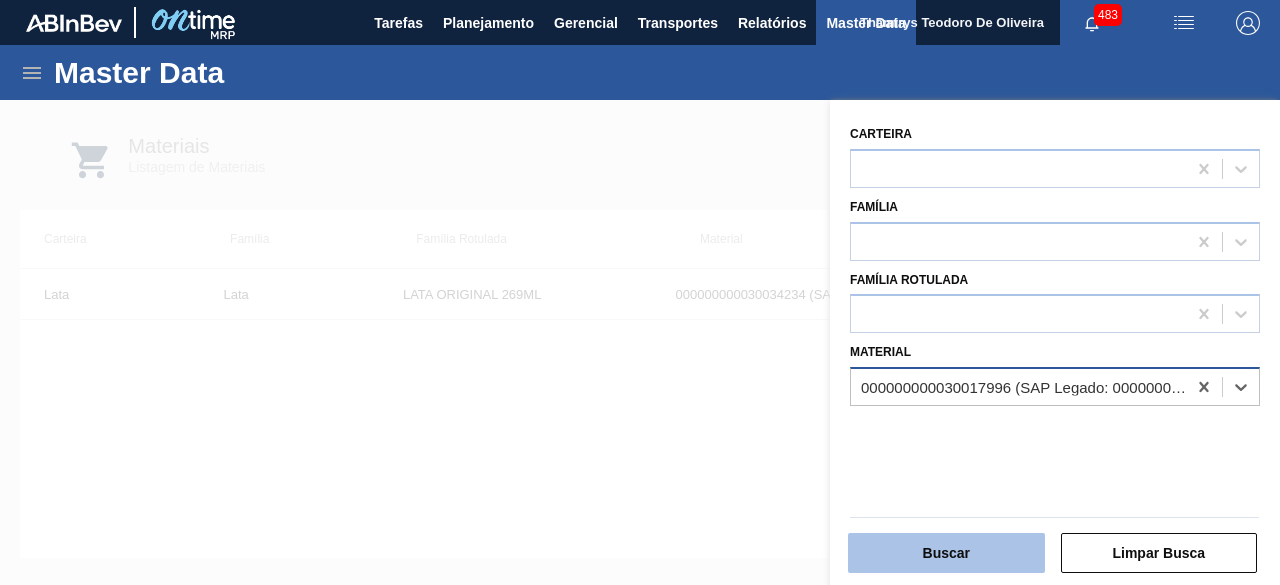 click on "Buscar" at bounding box center [946, 553] 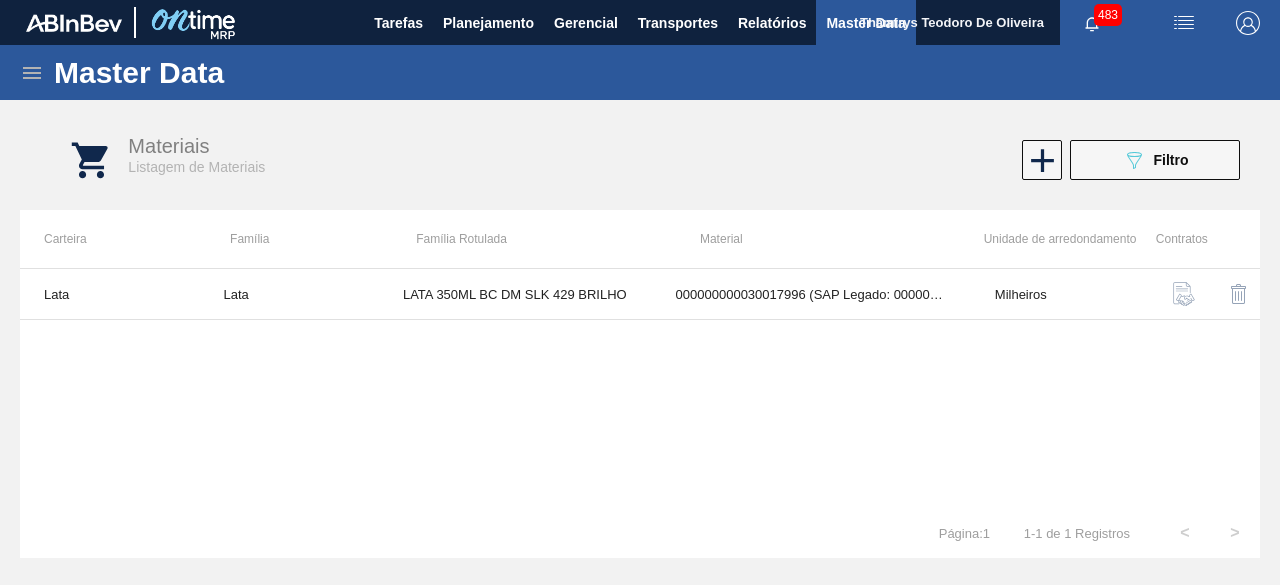 click on "LATA 350ML BC DM SLK 429 BRILHO" at bounding box center (515, 294) 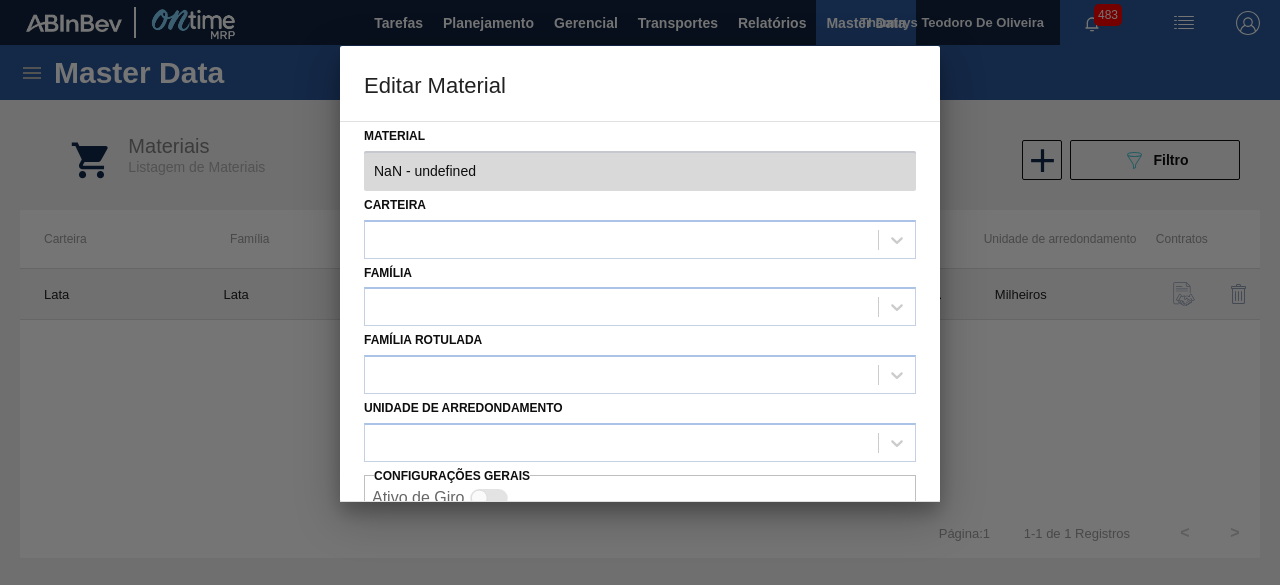 type on "30017996 - 000000000030017996 (SAP Legado: 000000000050804792) - LATA AL 350ML BC DM SLK 429 BRILHO" 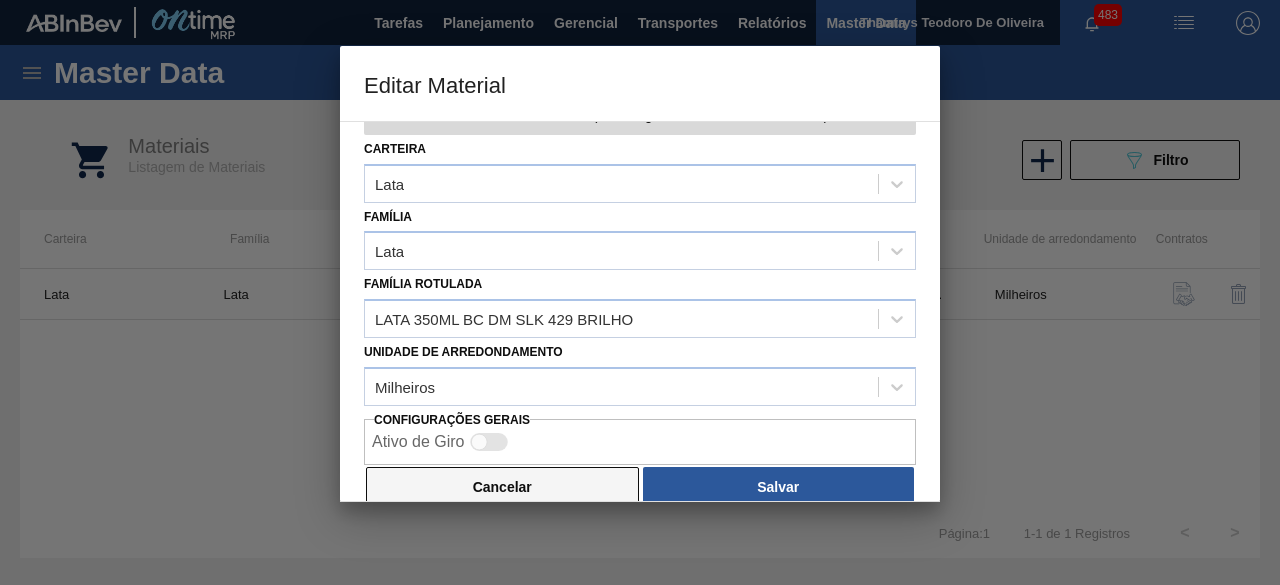 scroll, scrollTop: 84, scrollLeft: 0, axis: vertical 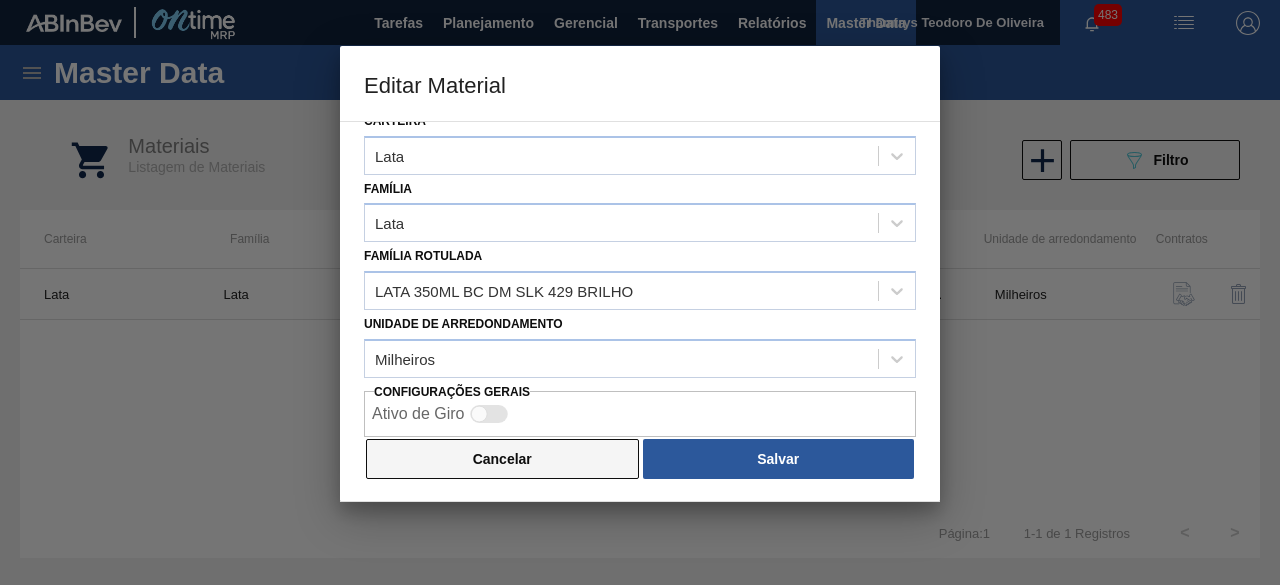 click on "Cancelar" at bounding box center (502, 459) 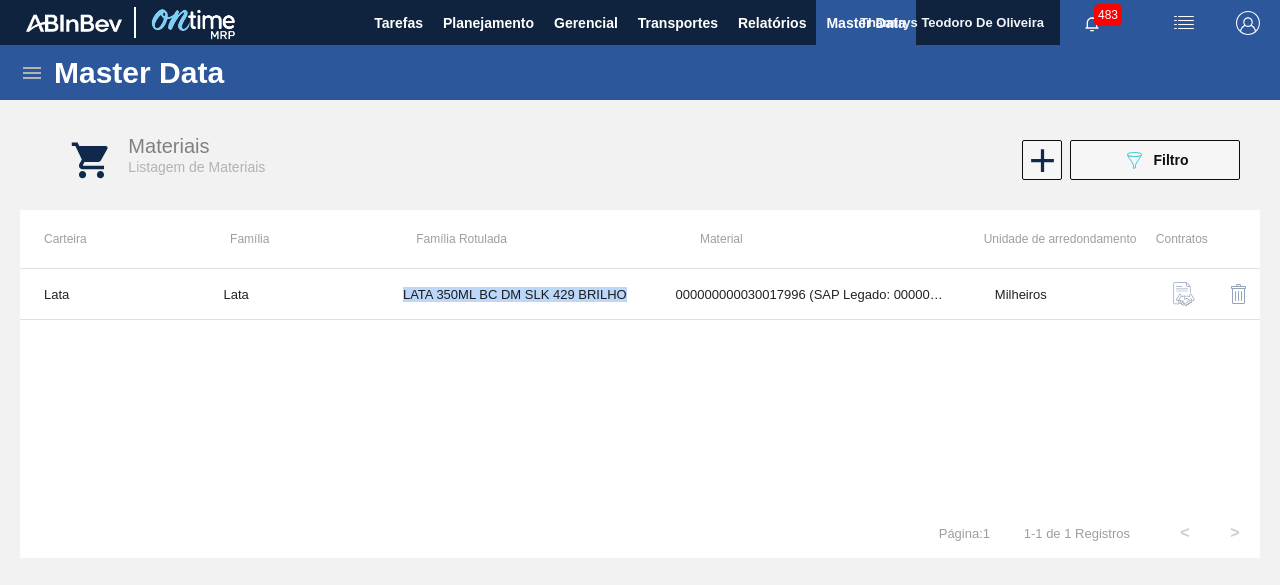 drag, startPoint x: 402, startPoint y: 297, endPoint x: 644, endPoint y: 319, distance: 242.99794 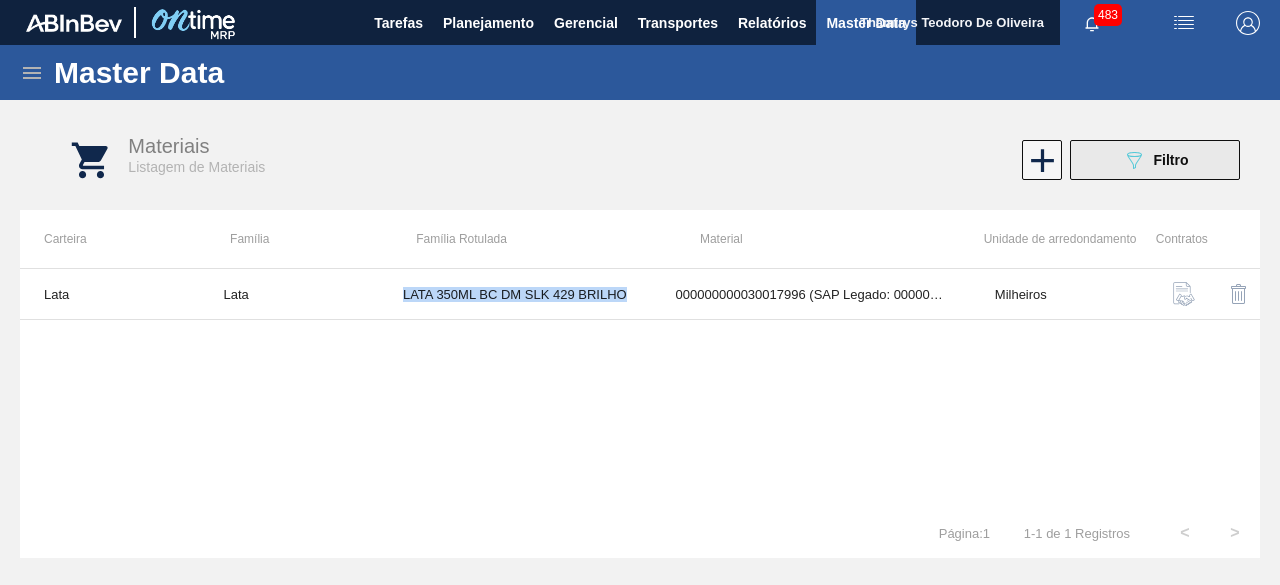 click on "089F7B8B-B2A5-4AFE-B5C0-19BA573D28AC" 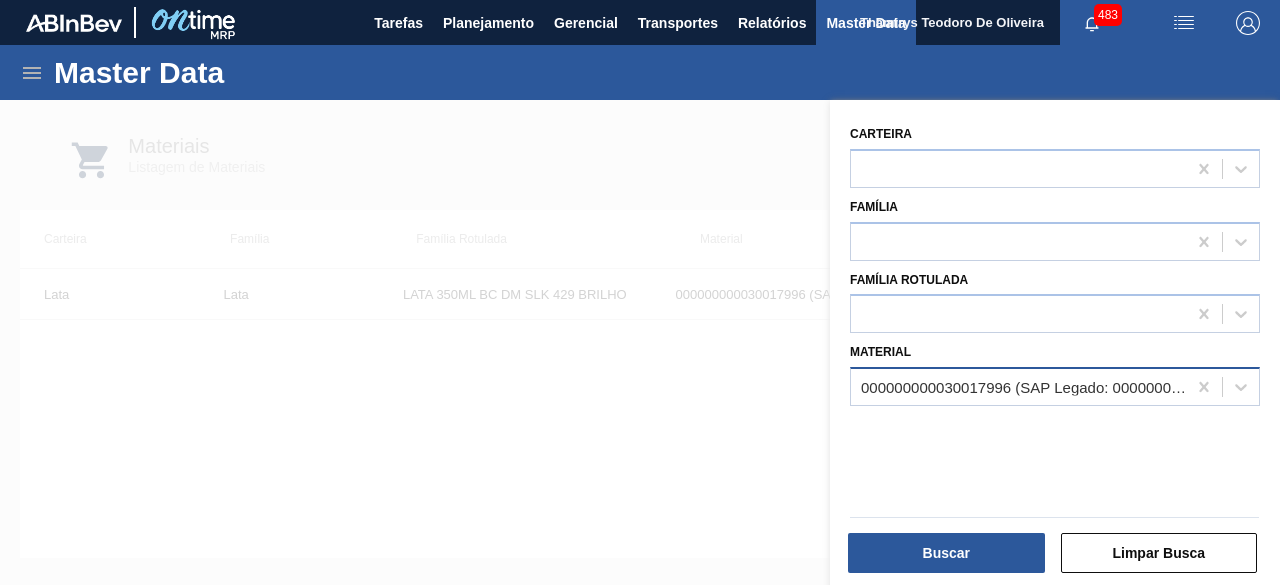click on "000000000030017996 (SAP Legado: 000000000050804792) - LATA AL 350ML BC DM SLK 429 BRILHO" at bounding box center [1018, 387] 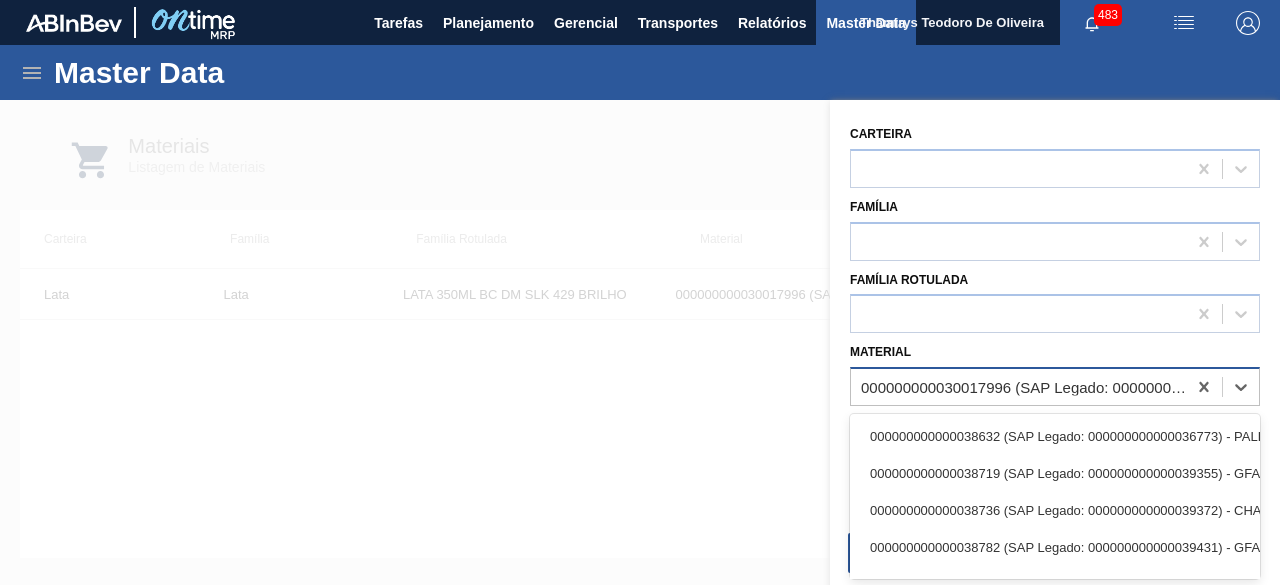 paste on "30034563" 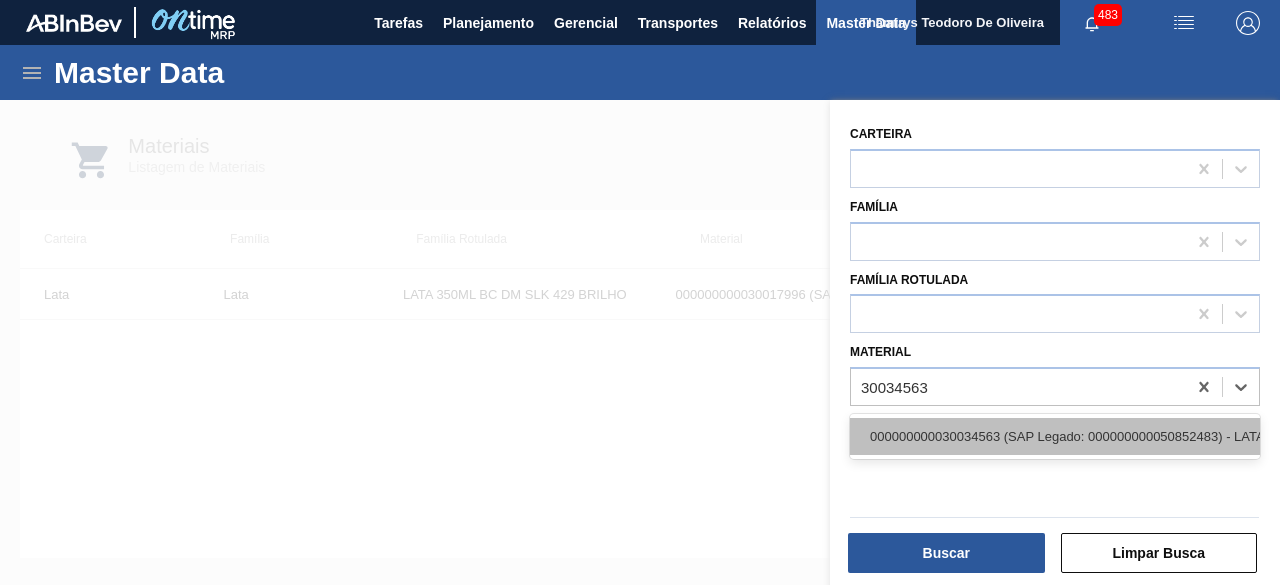 click on "000000000030034563 (SAP Legado: 000000000050852483) - LATA FLYING FISH 473ML" at bounding box center (1055, 436) 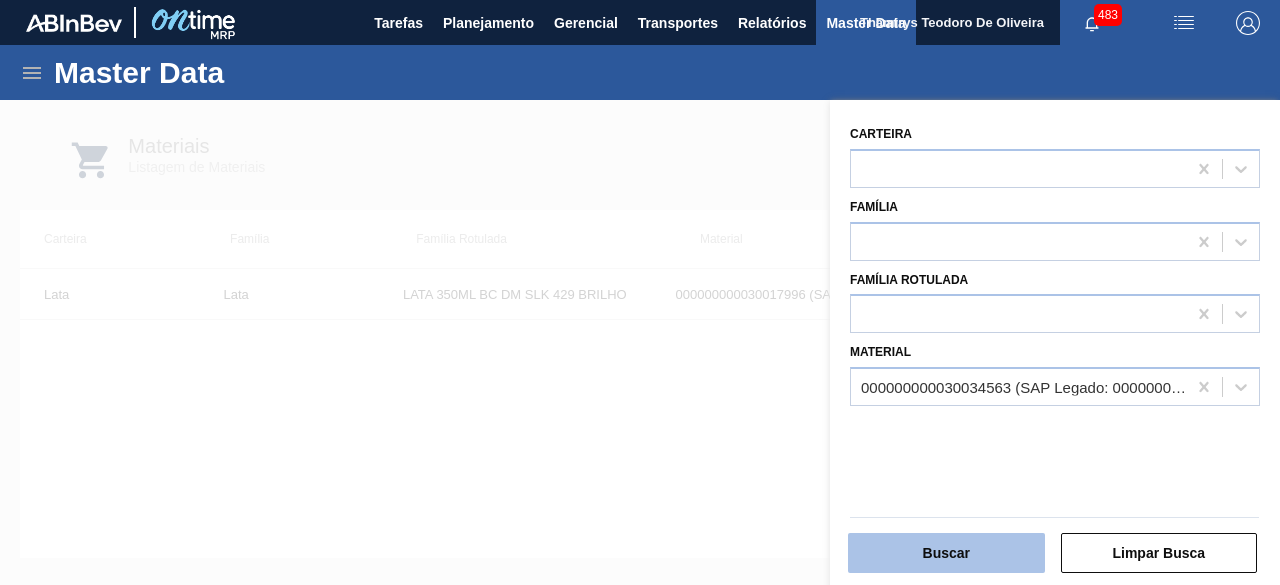 click on "Buscar" at bounding box center [946, 553] 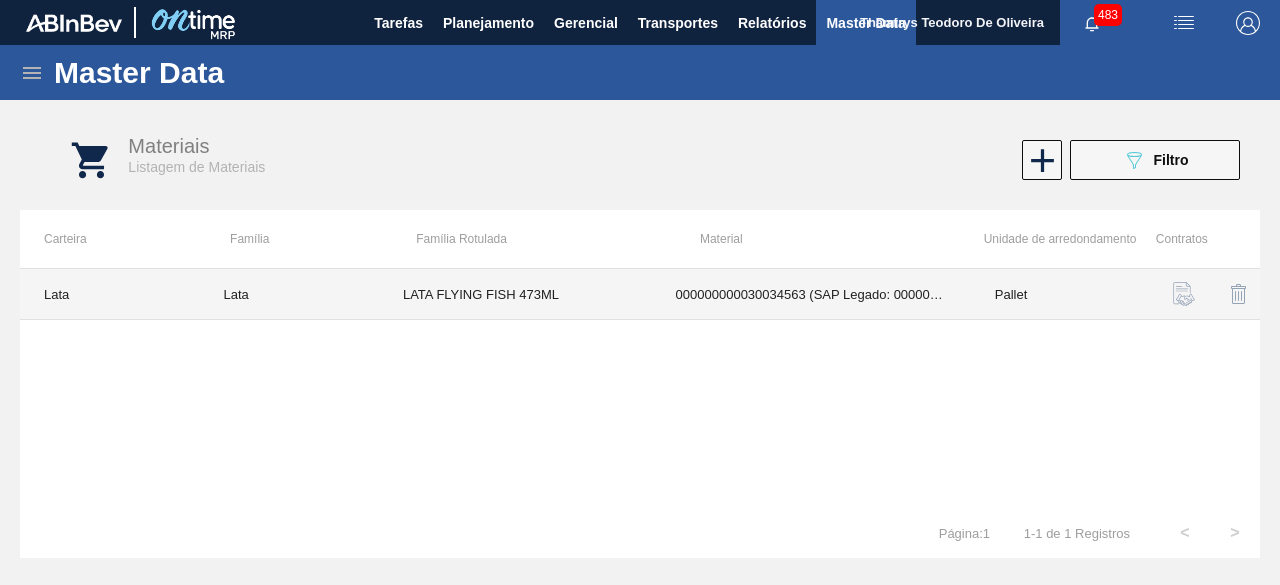 click on "LATA FLYING FISH 473ML" at bounding box center (515, 294) 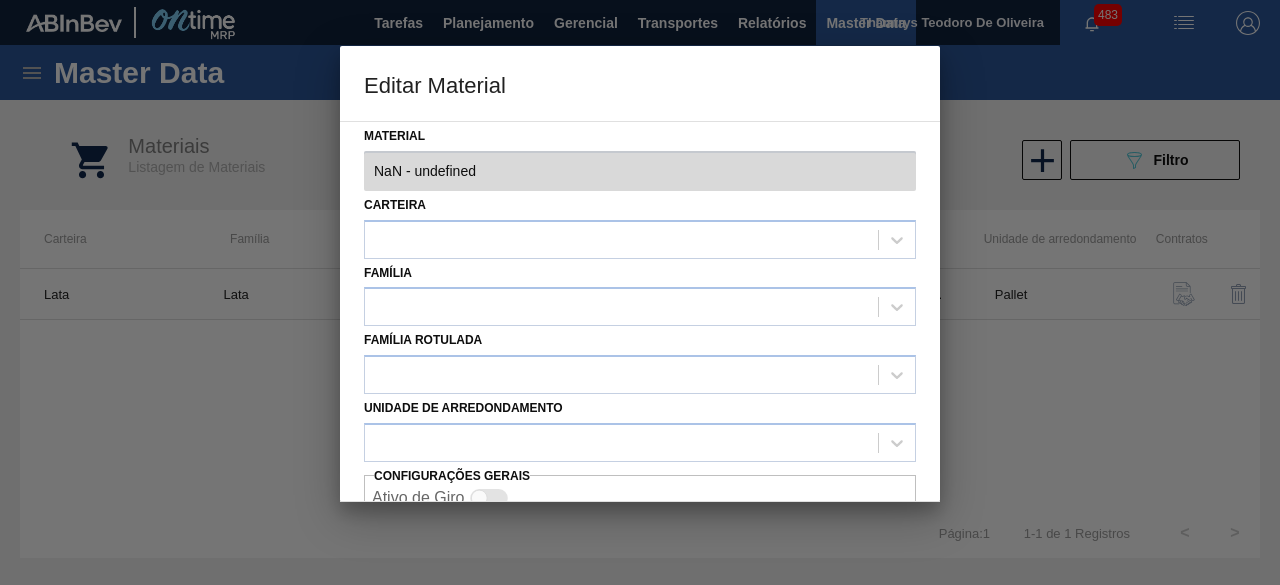 type on "30034563 - 000000000030034563 (SAP Legado: 000000000050852483) - LATA FLYING FISH 473ML" 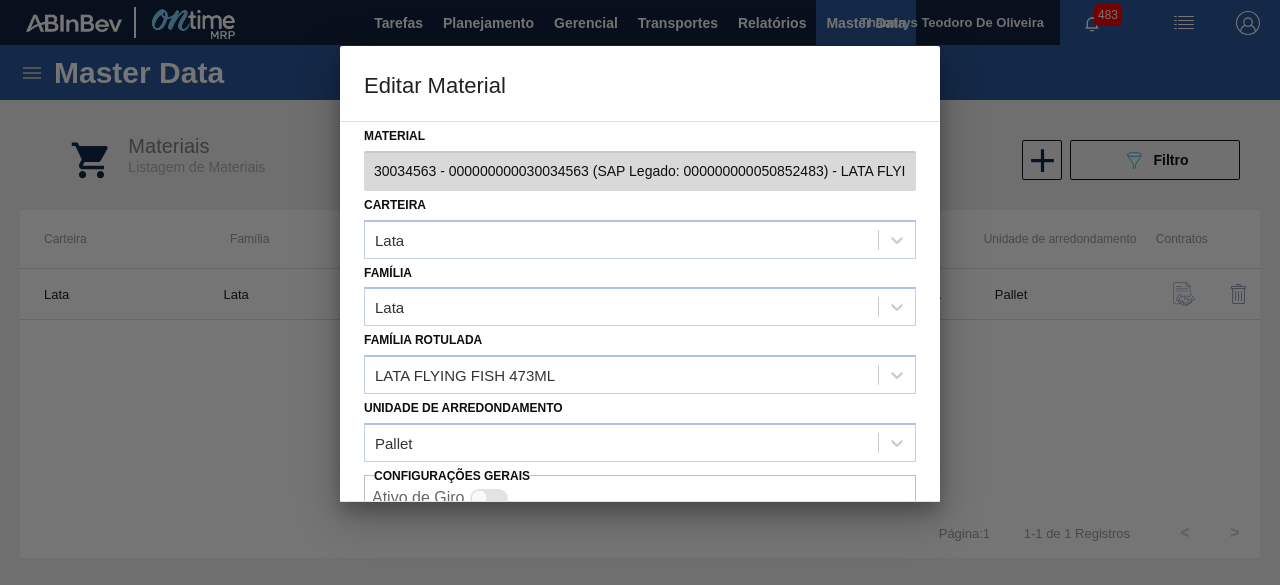 scroll, scrollTop: 84, scrollLeft: 0, axis: vertical 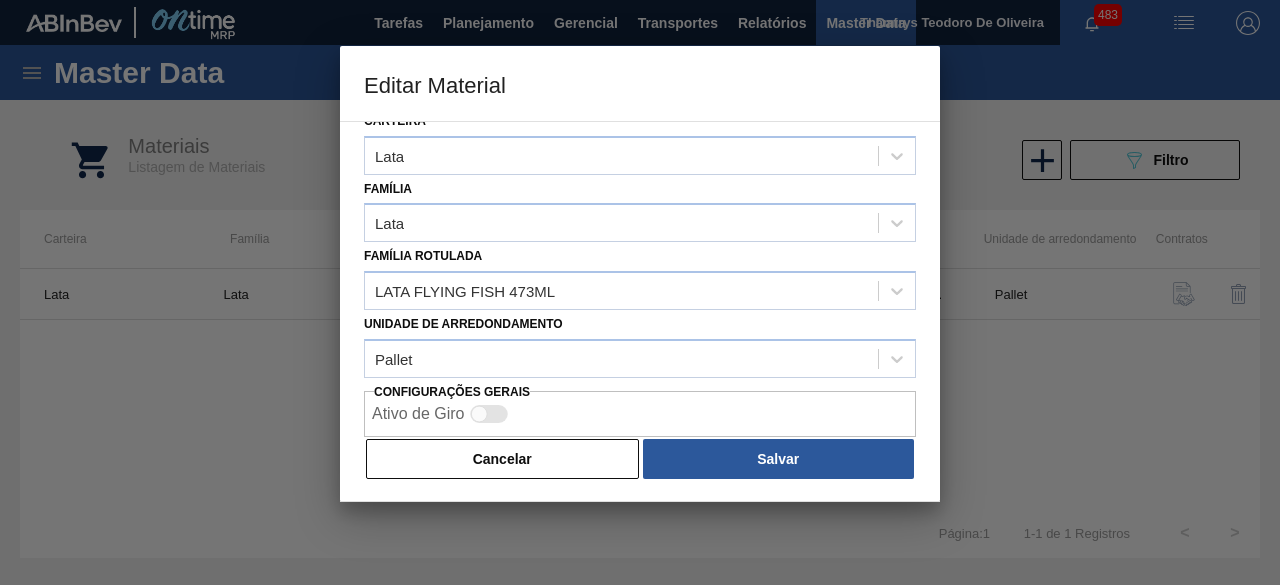 click on "Cancelar" at bounding box center (502, 459) 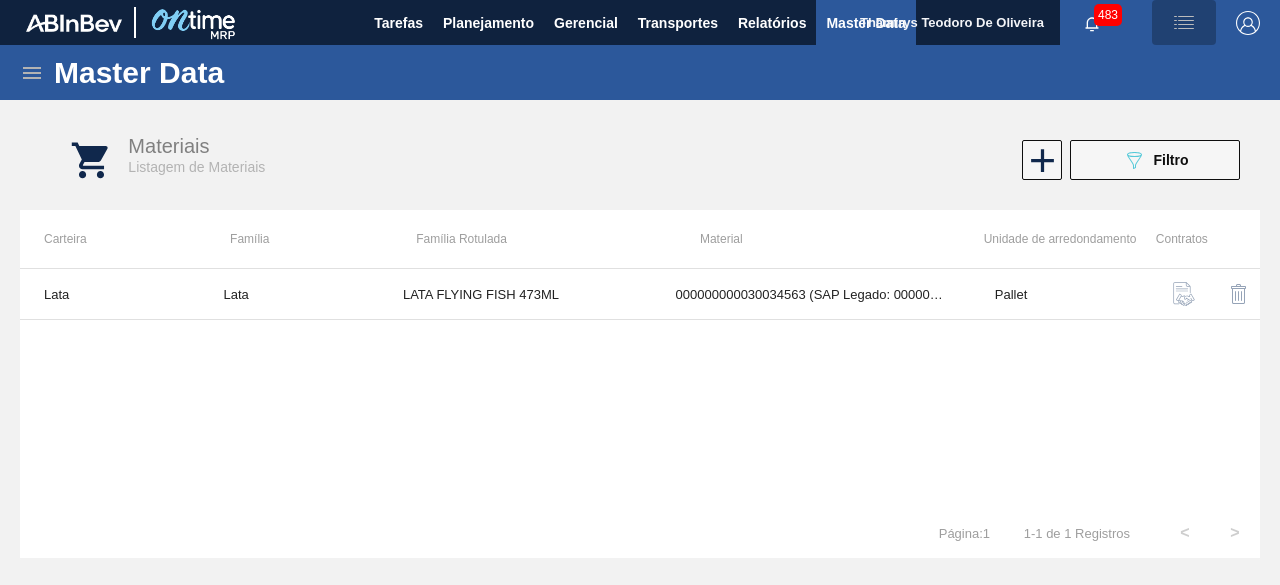 click at bounding box center (1184, 23) 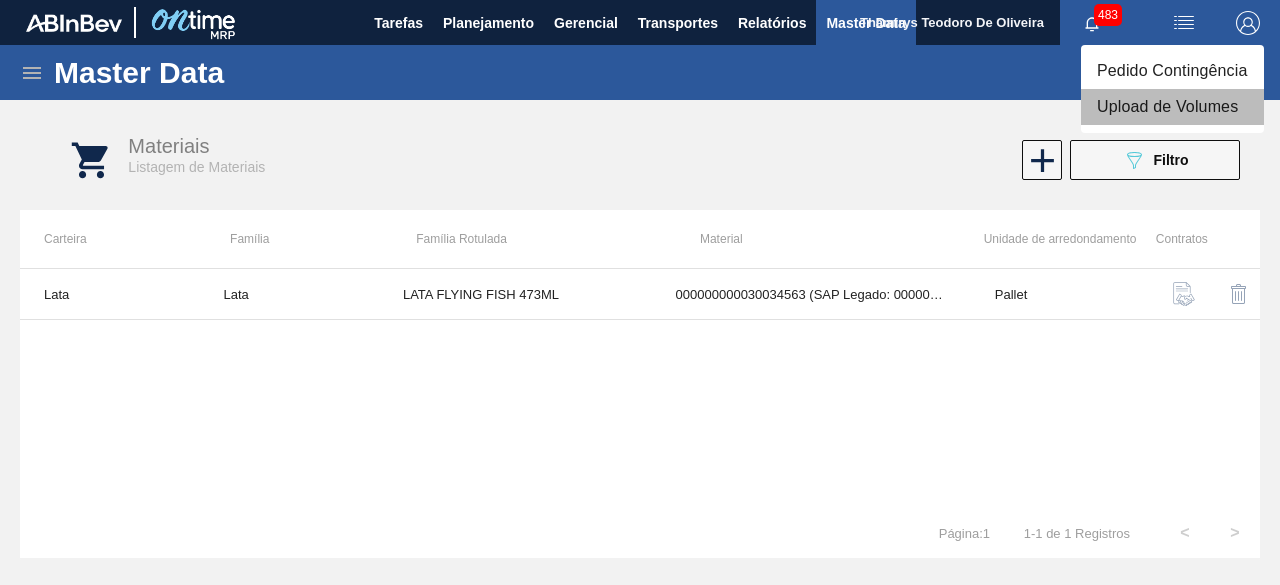 click on "Upload de Volumes" at bounding box center (1172, 107) 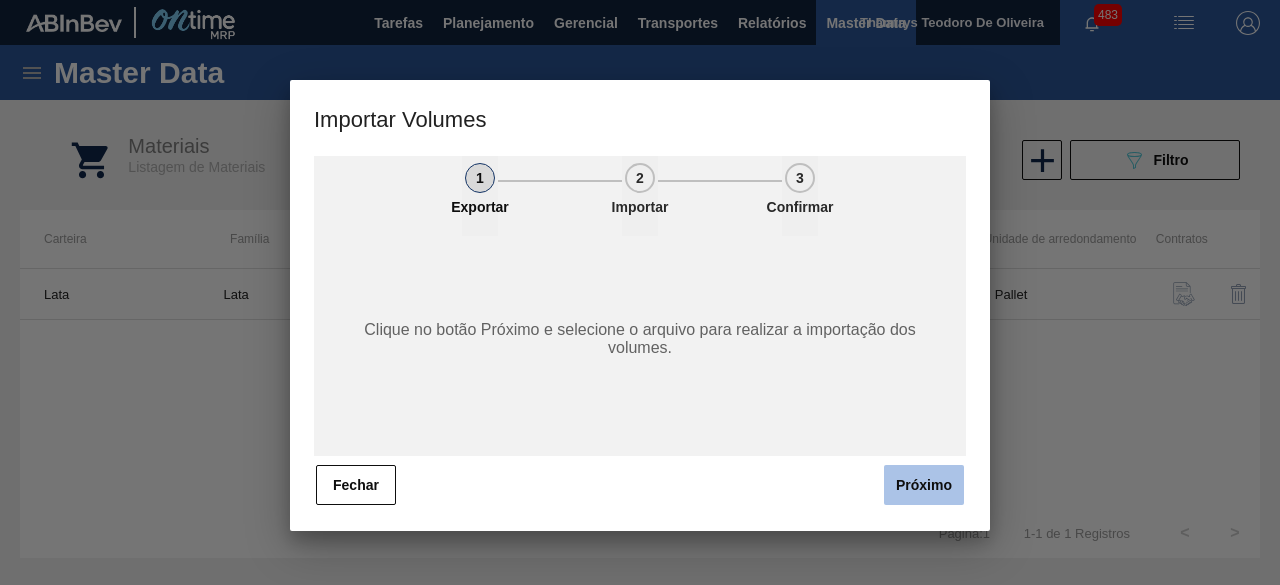 click on "Próximo" at bounding box center (924, 485) 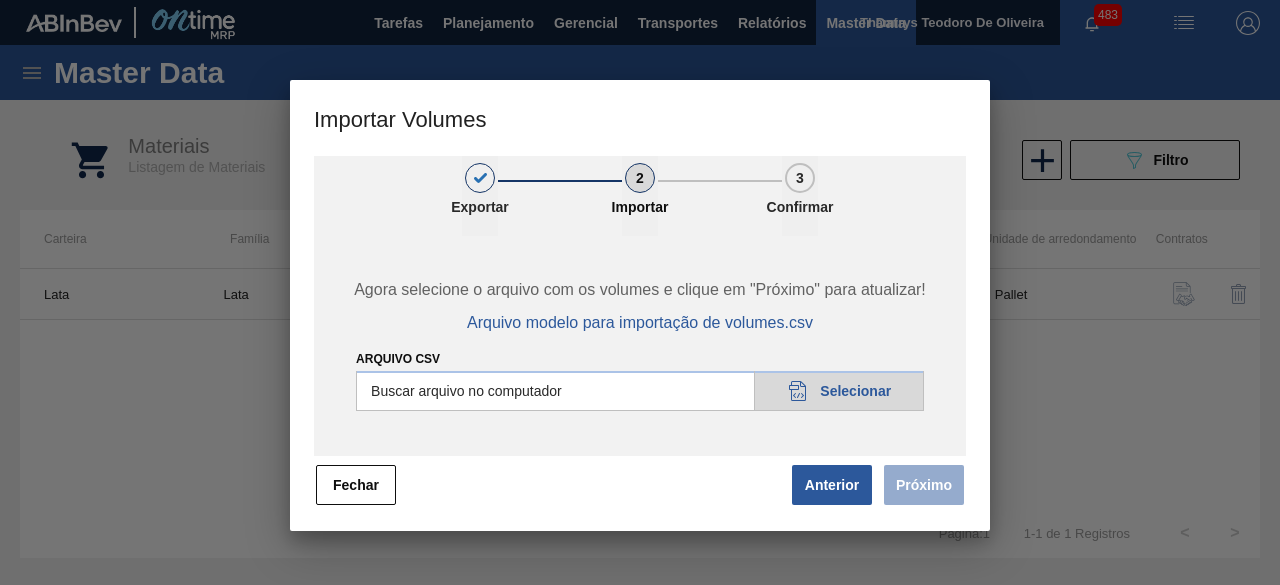 click on "Arquivo csv" at bounding box center [640, 391] 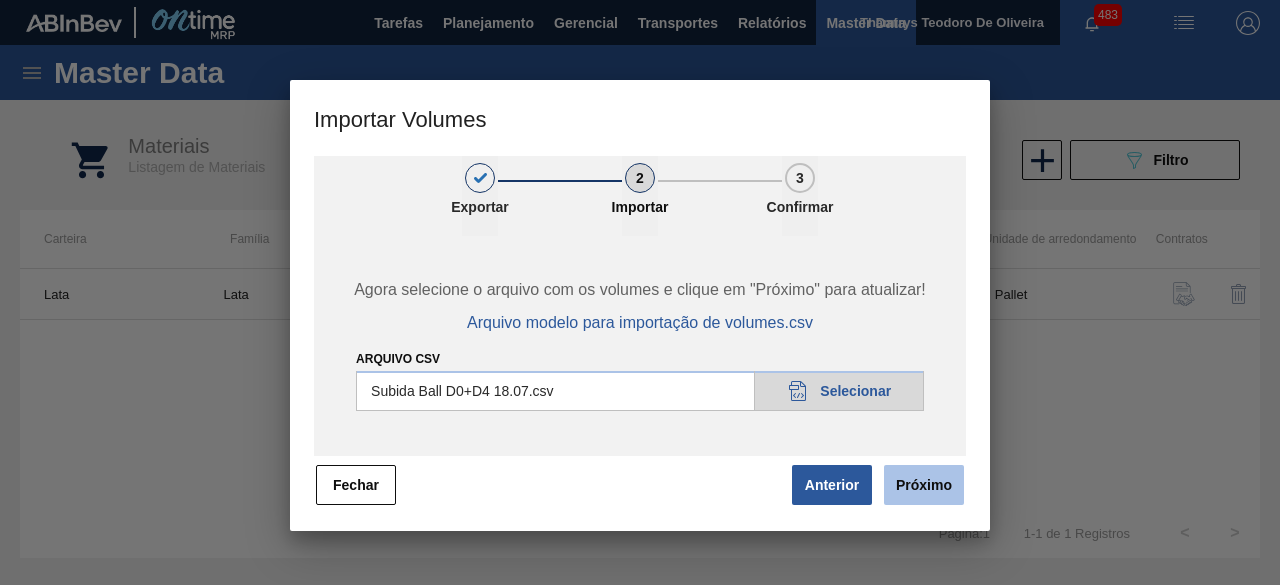 click on "Próximo" at bounding box center [924, 485] 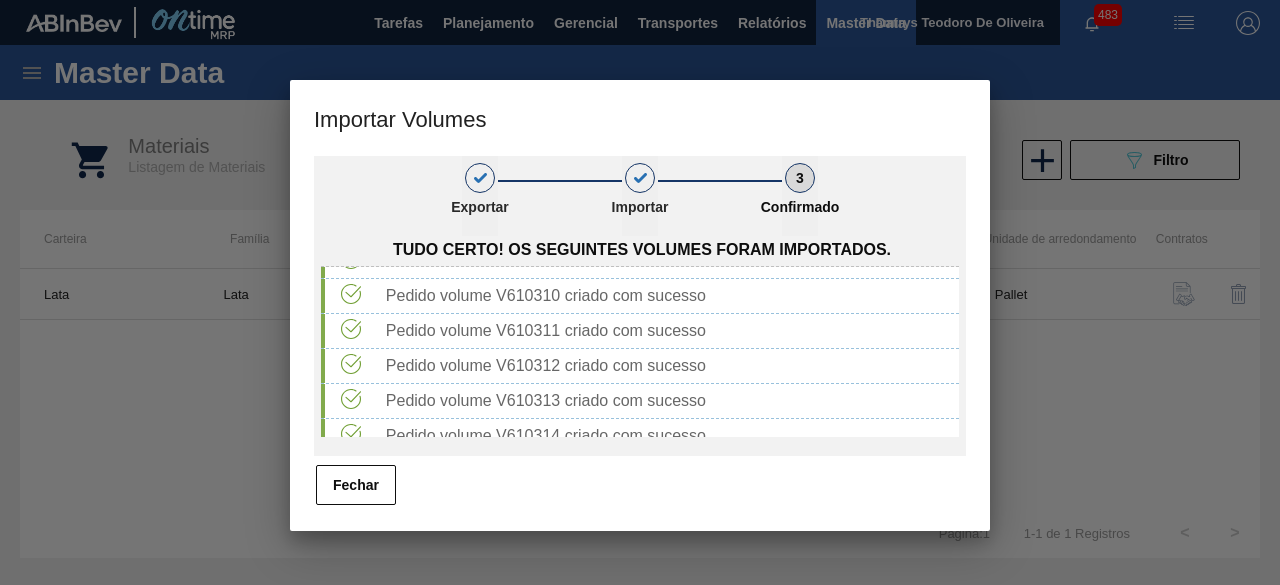 scroll, scrollTop: 2395, scrollLeft: 0, axis: vertical 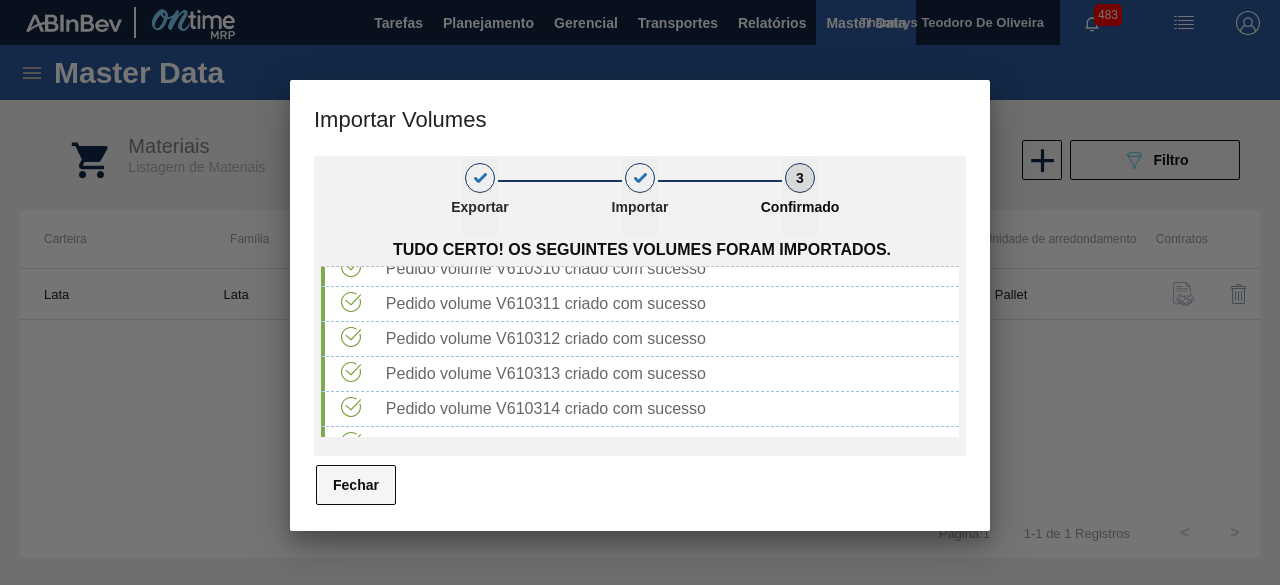 click on "Fechar" at bounding box center [356, 485] 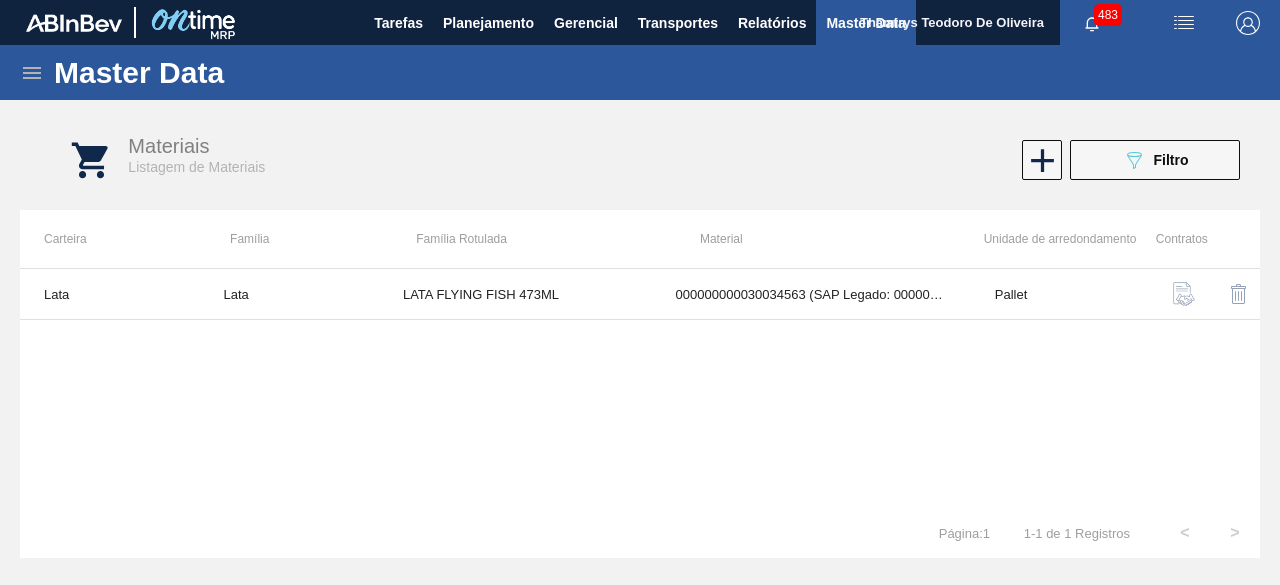 click at bounding box center [1184, 23] 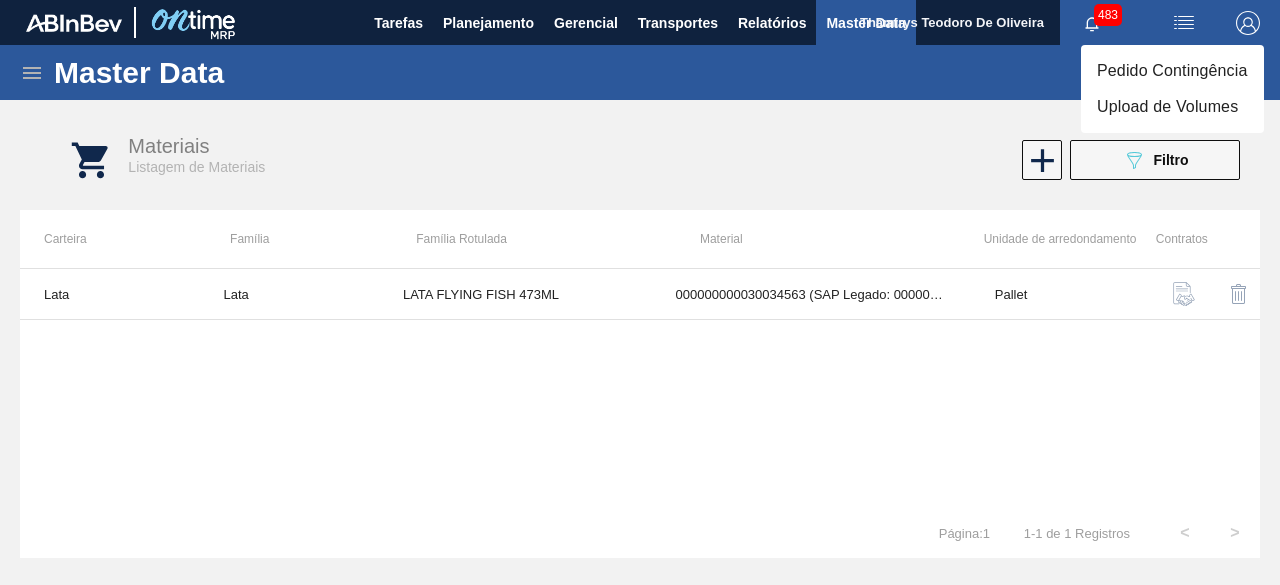 click on "Upload de Volumes" at bounding box center (1172, 107) 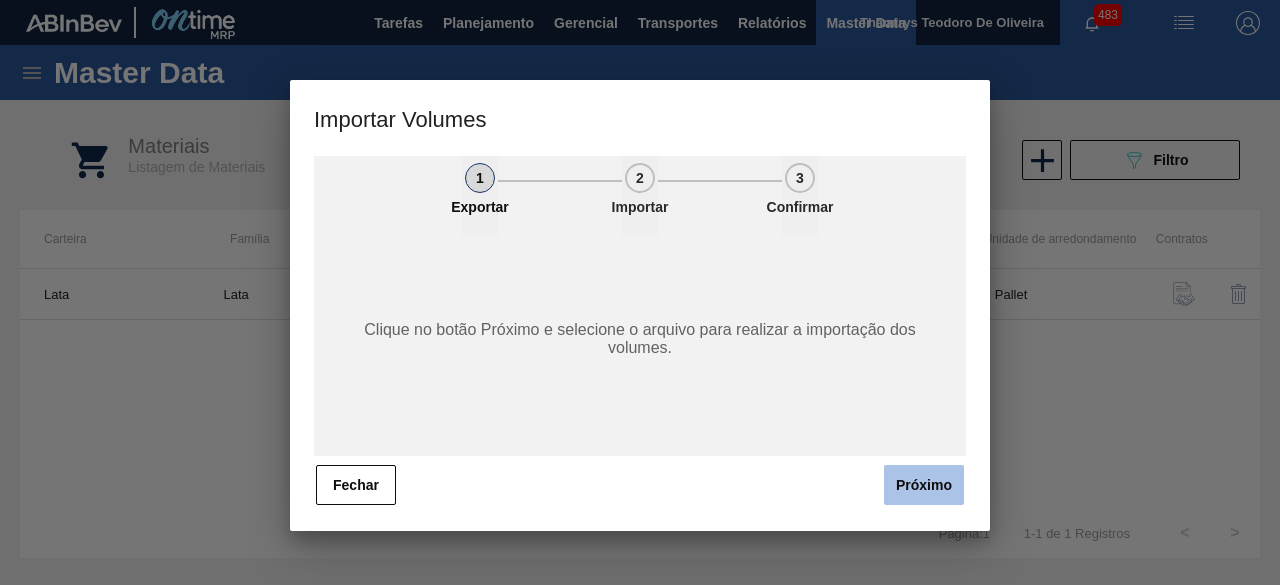 click on "Próximo" at bounding box center (924, 485) 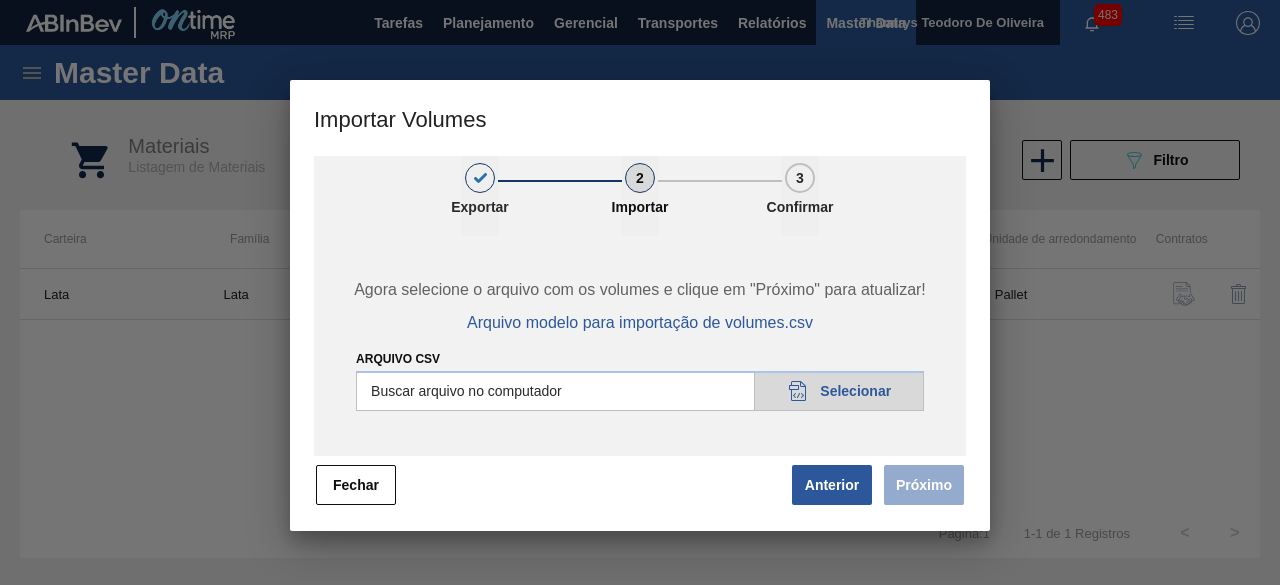 click on "Arquivo csv" at bounding box center (640, 391) 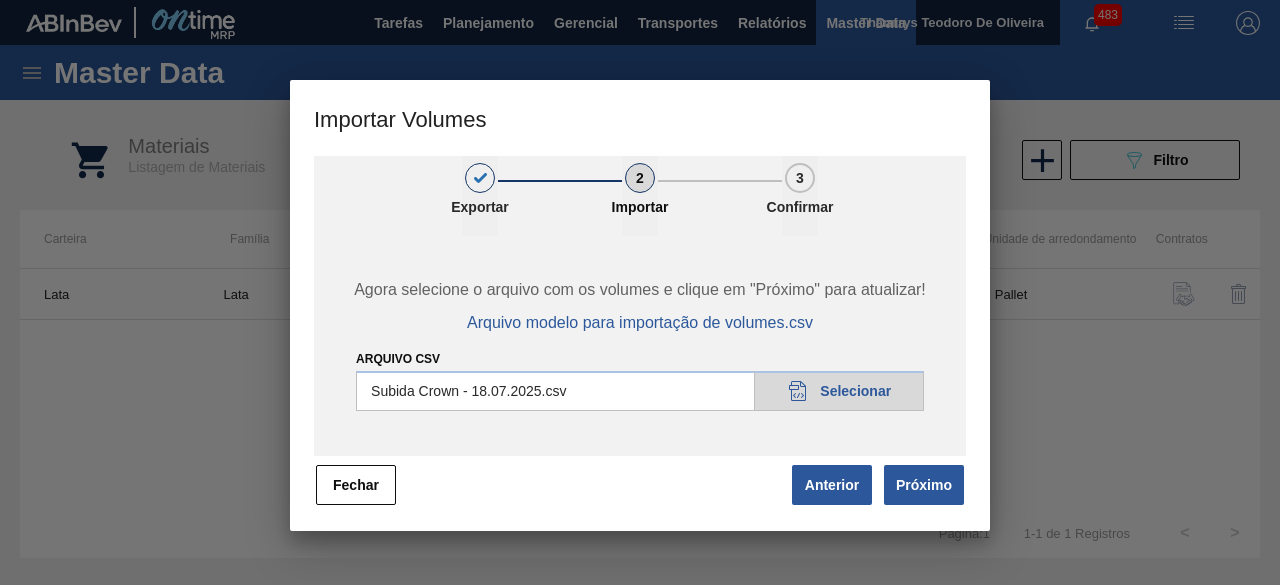 click on "Próximo" at bounding box center (924, 485) 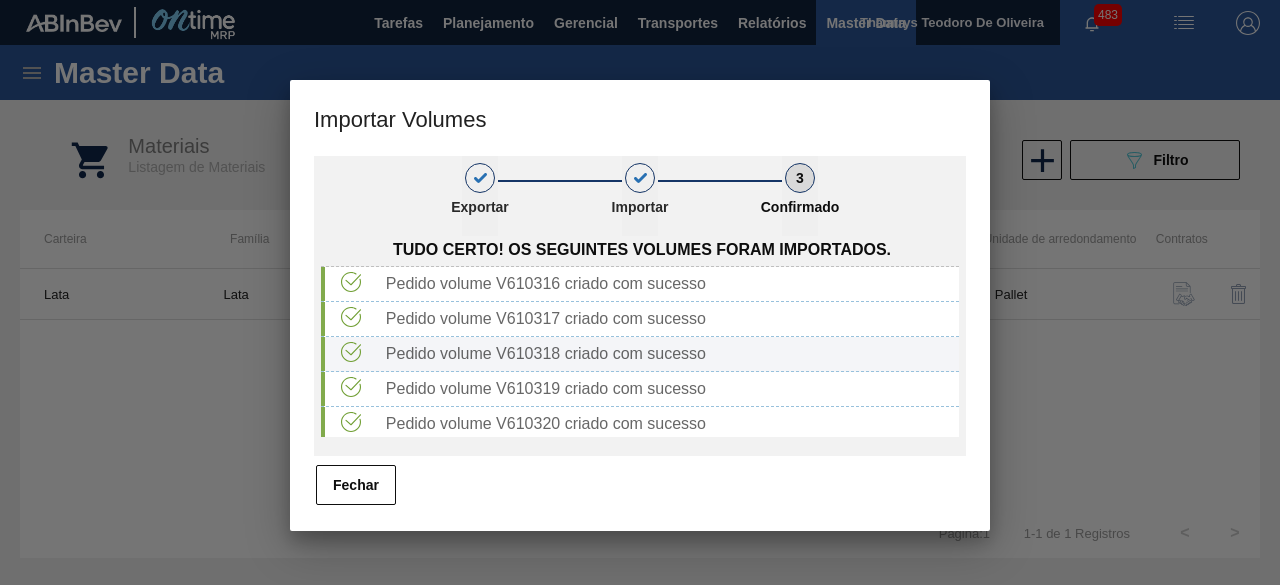 scroll, scrollTop: 315, scrollLeft: 0, axis: vertical 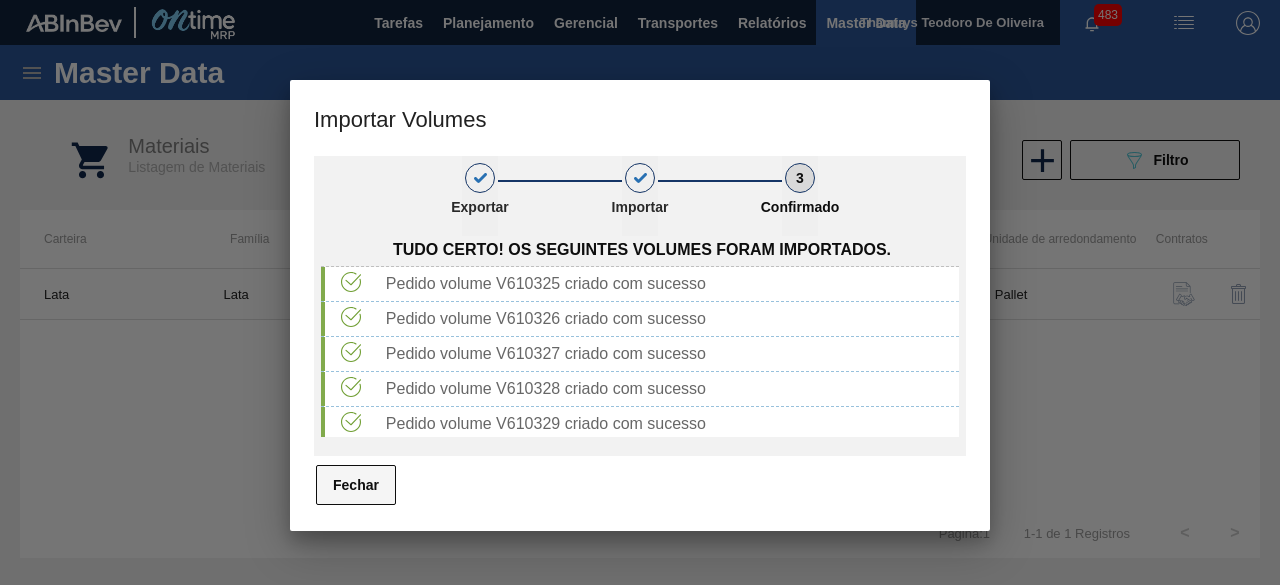 click on "Fechar" at bounding box center [356, 485] 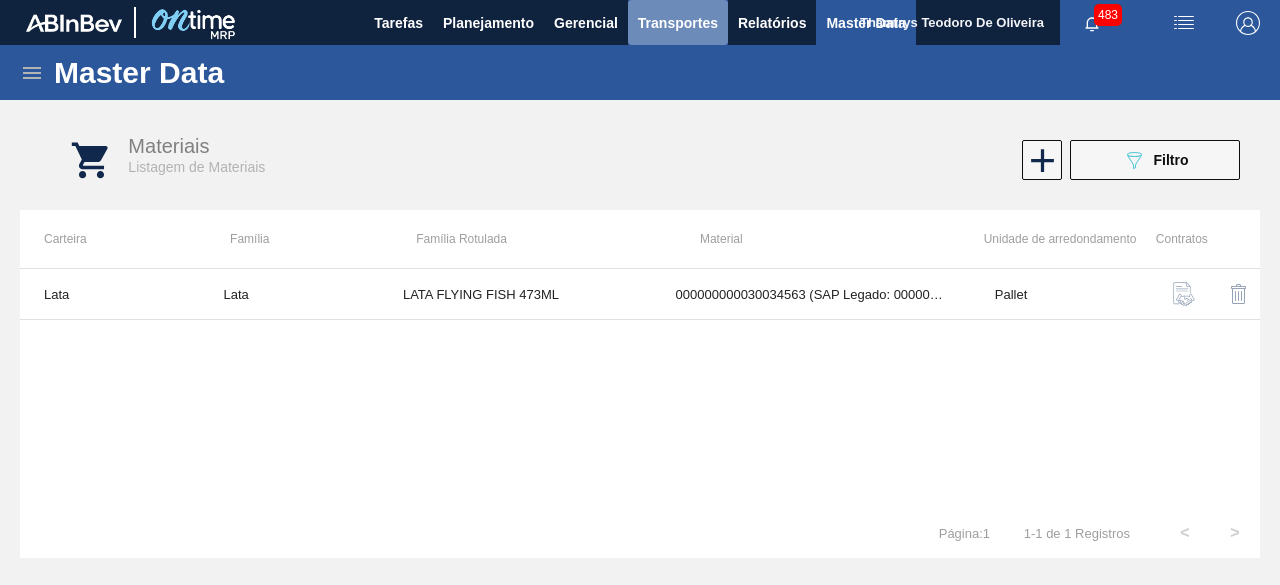 click on "Transportes" at bounding box center (678, 23) 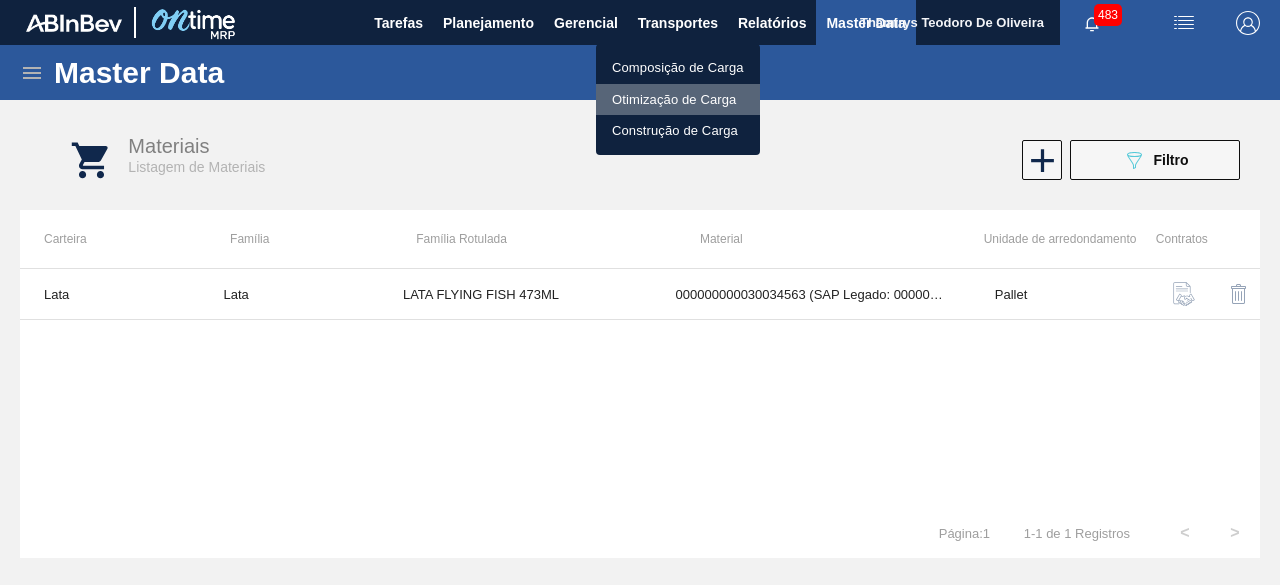 click on "Otimização de Carga" at bounding box center (678, 100) 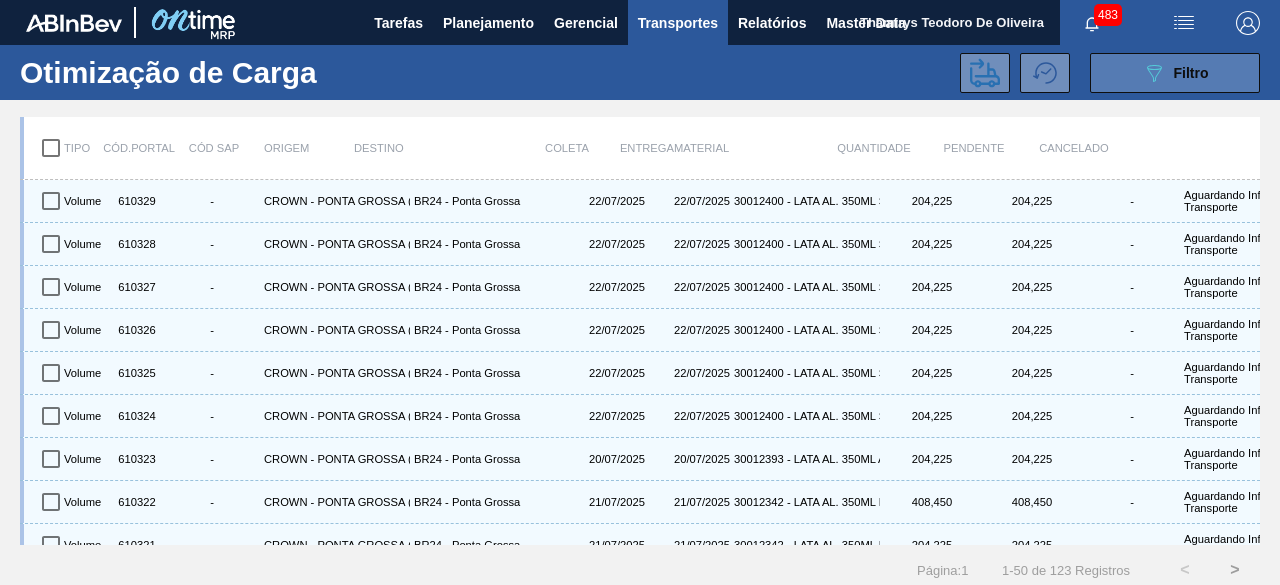 click on "089F7B8B-B2A5-4AFE-B5C0-19BA573D28AC Filtro" at bounding box center (1175, 73) 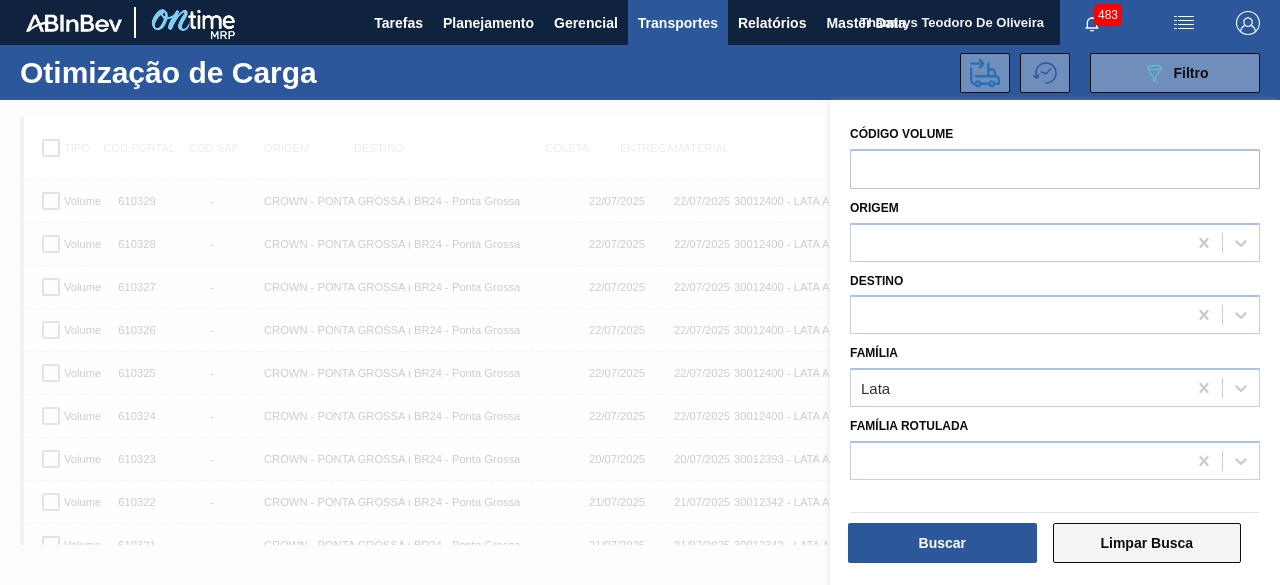 click on "Limpar Busca" at bounding box center (1147, 543) 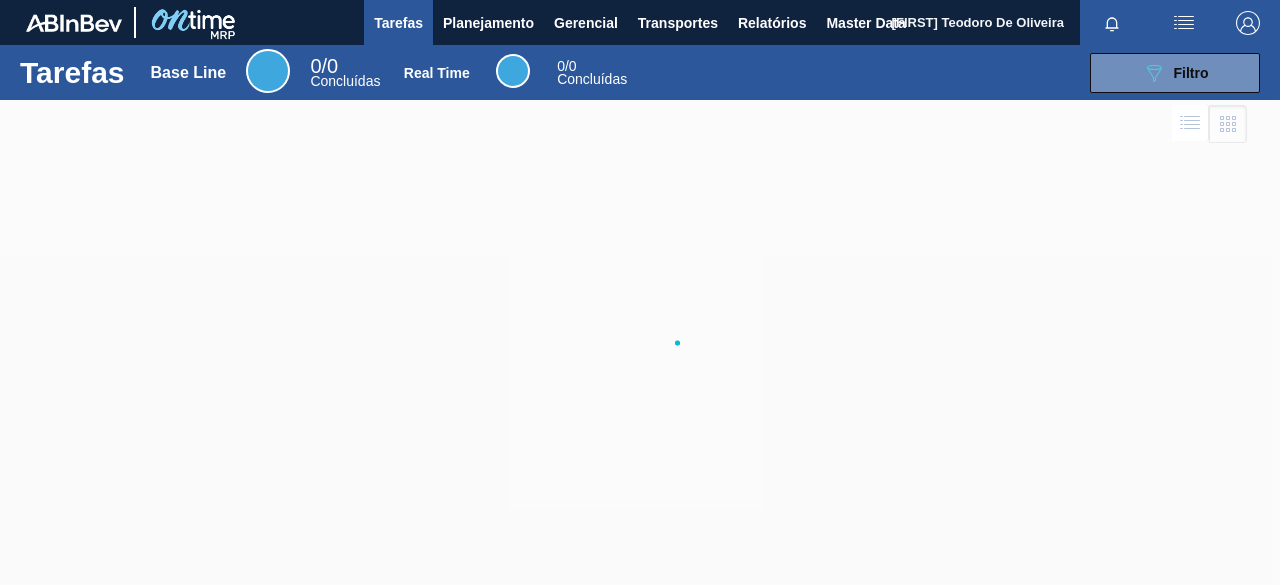scroll, scrollTop: 0, scrollLeft: 0, axis: both 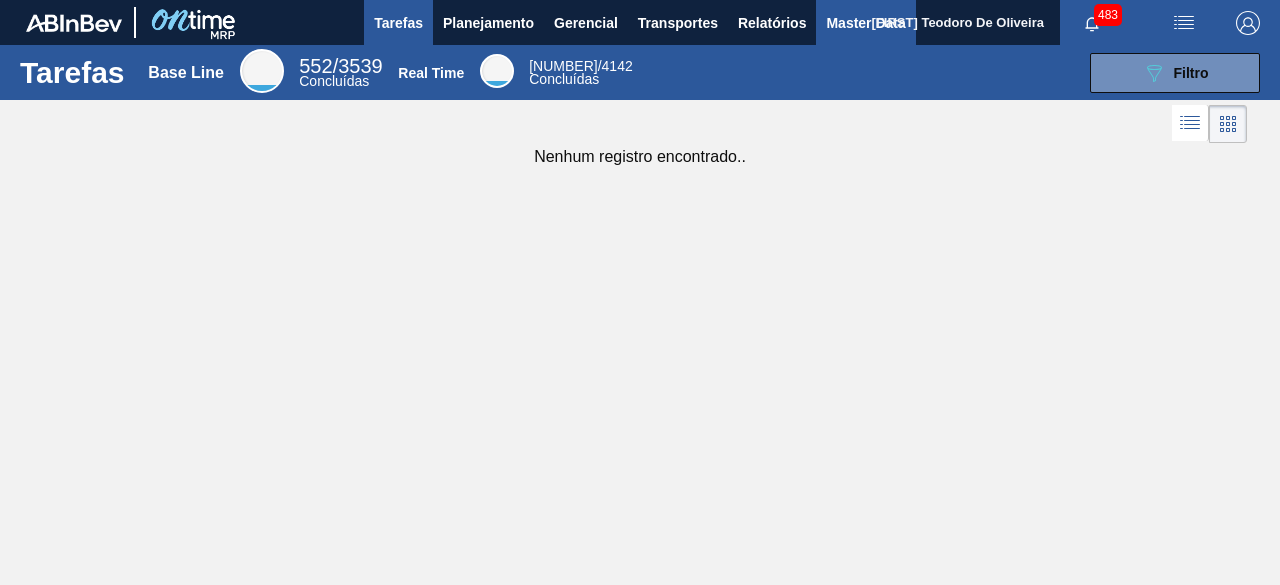 drag, startPoint x: 848, startPoint y: 28, endPoint x: 829, endPoint y: 0, distance: 33.83785 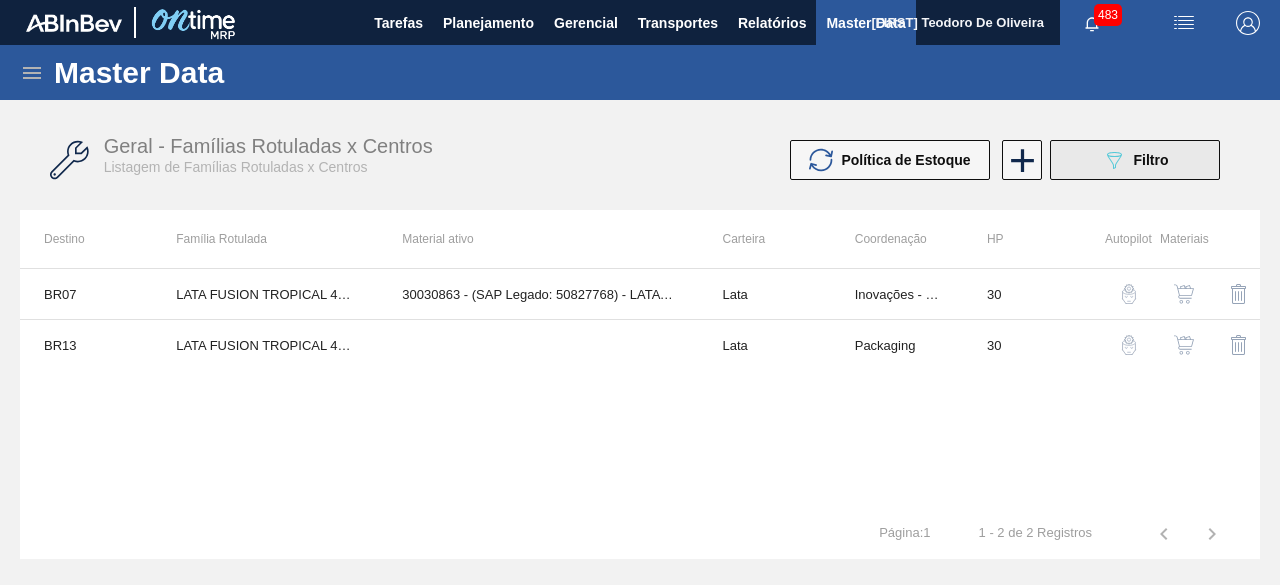 click on "Filtro" at bounding box center [1151, 160] 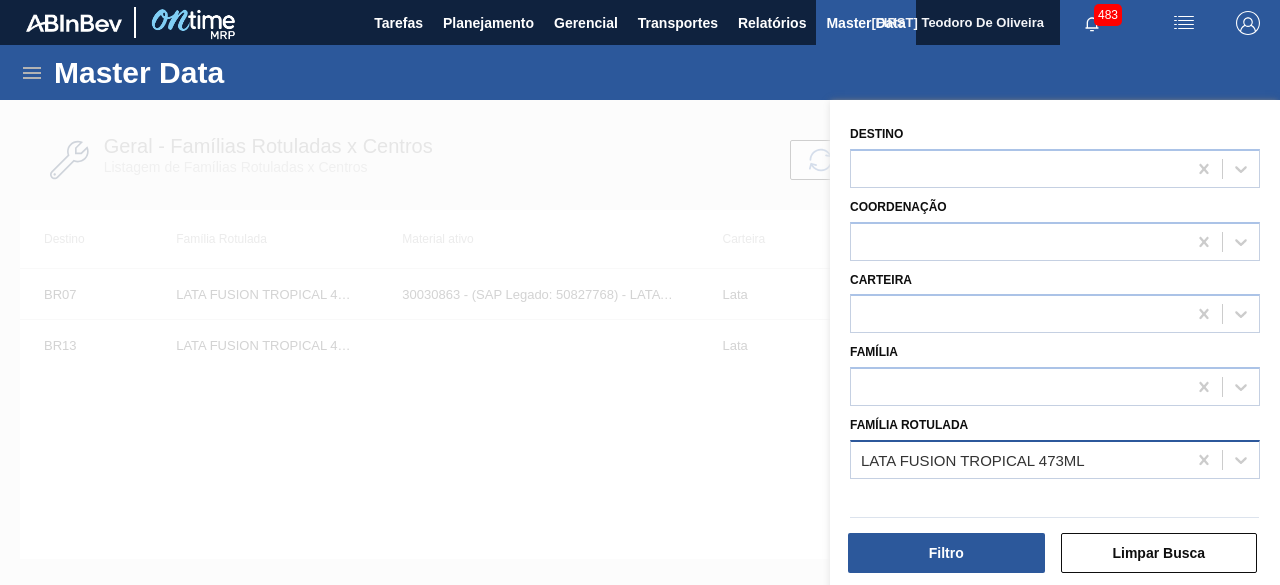 click on "LATA FUSION TROPICAL 473ML" at bounding box center (1018, 459) 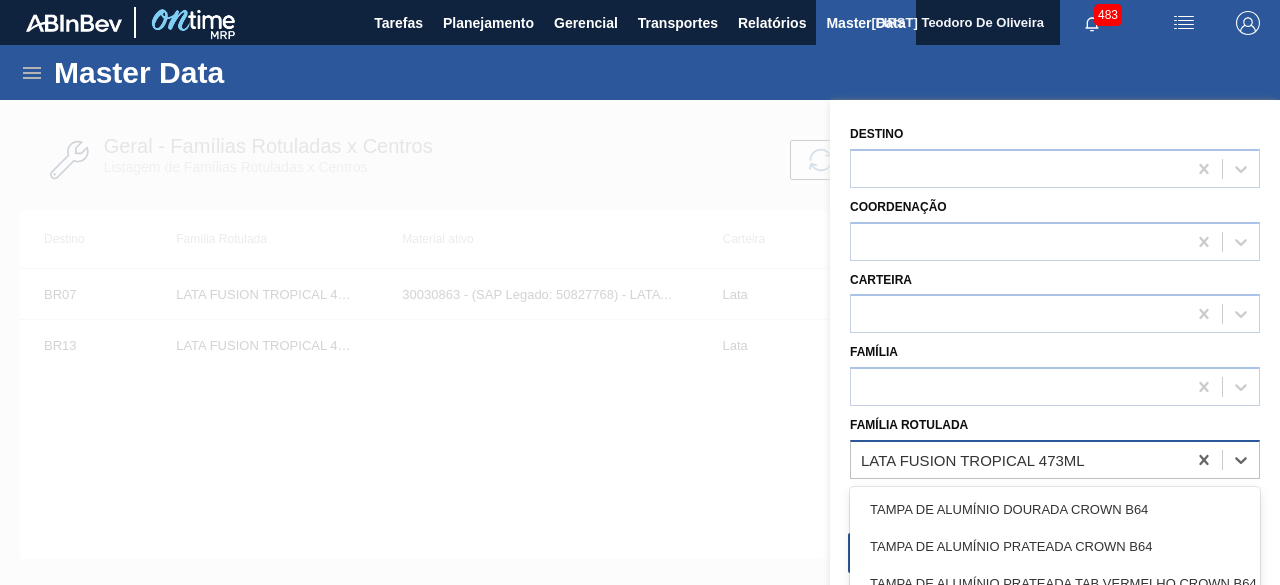 paste on "LATA ORIGINAL 269ML" 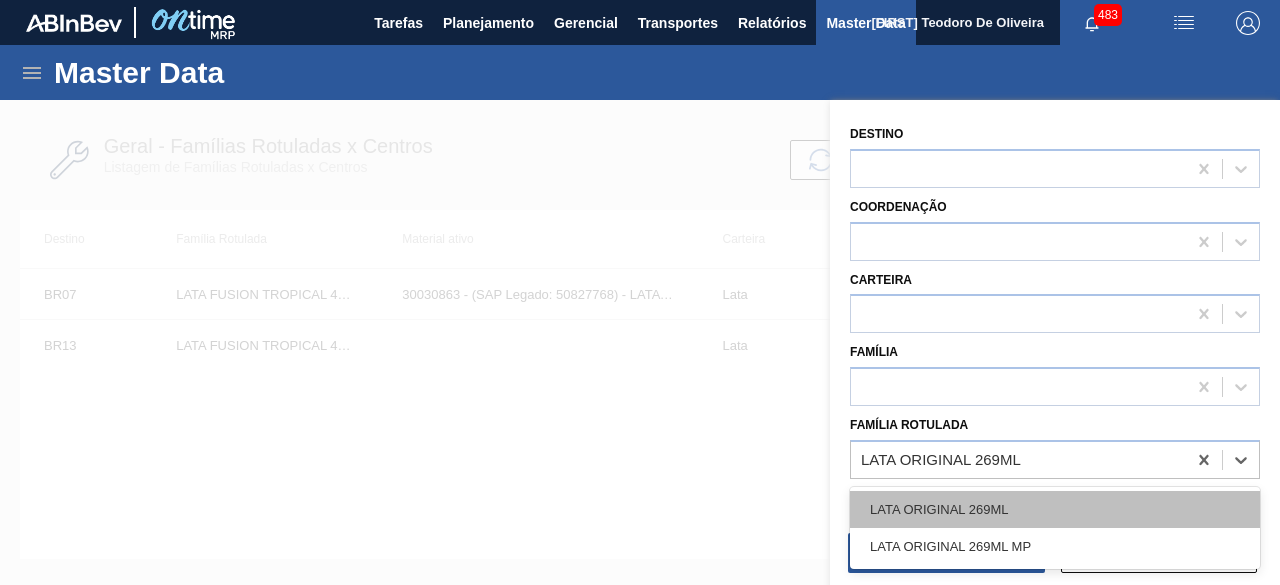 click on "LATA ORIGINAL 269ML" at bounding box center (1055, 509) 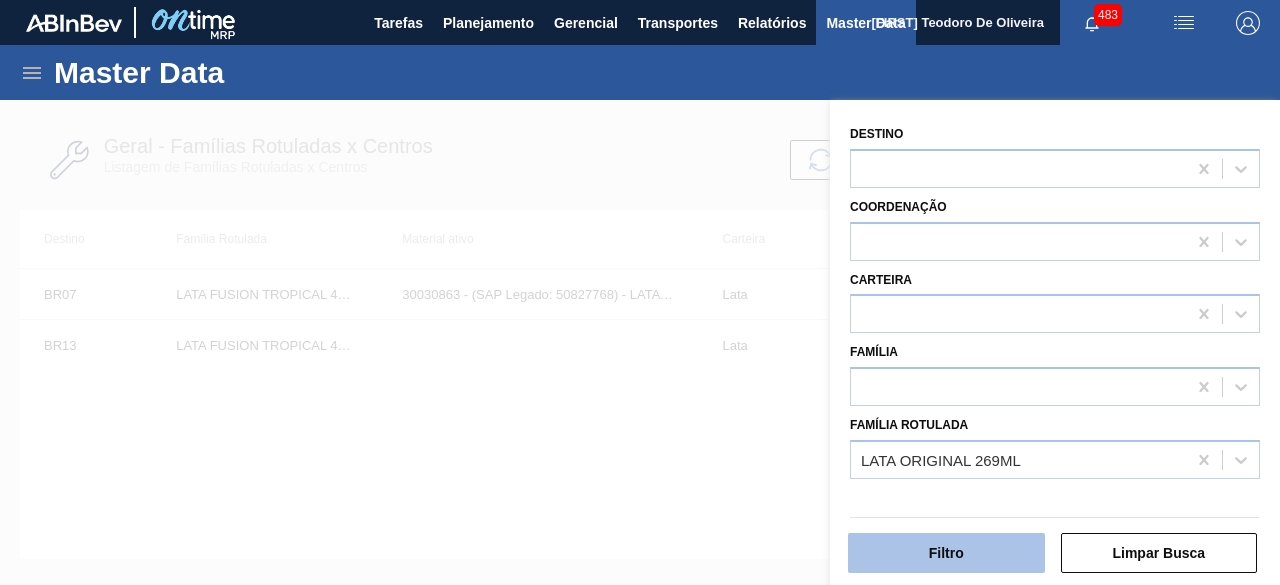 click on "Filtro" at bounding box center (946, 553) 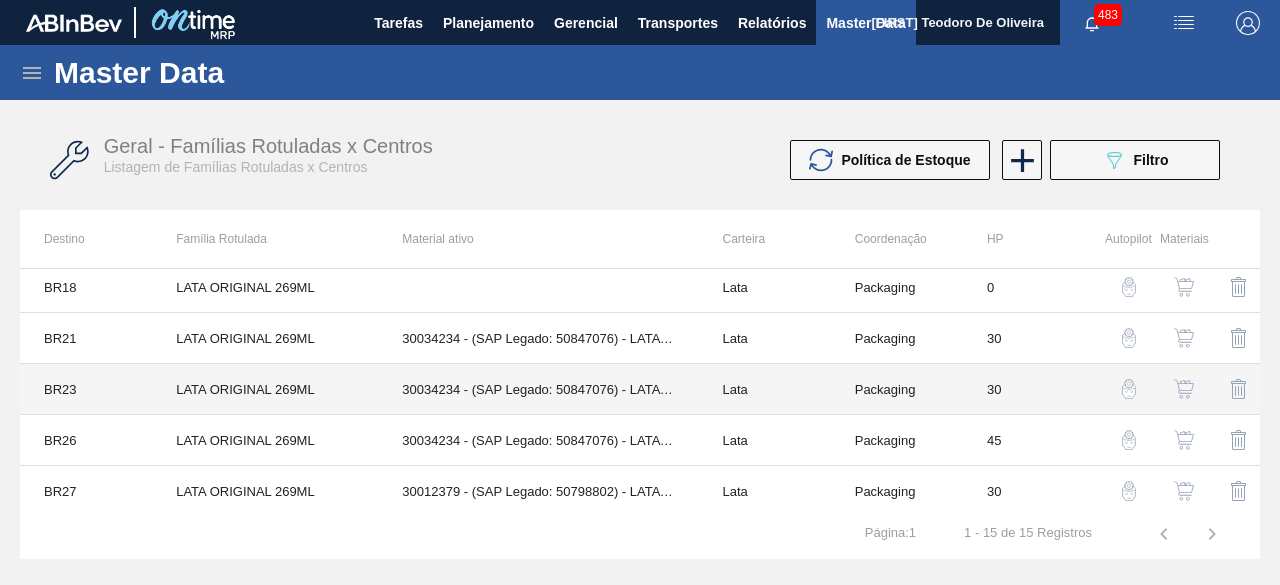 scroll, scrollTop: 518, scrollLeft: 0, axis: vertical 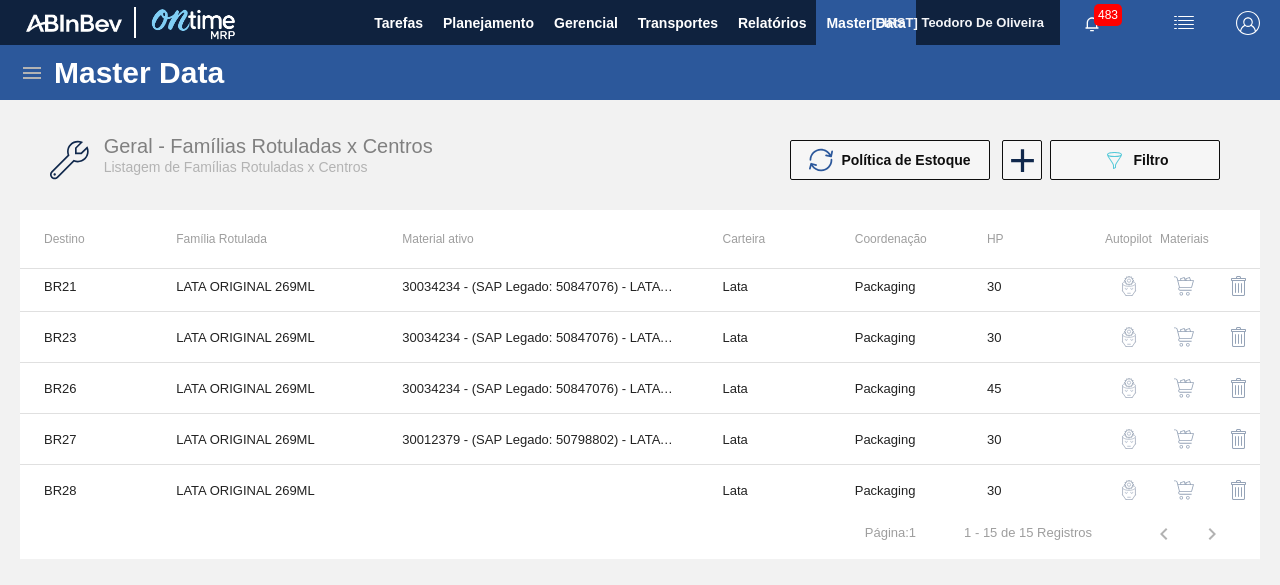 click at bounding box center (1184, 490) 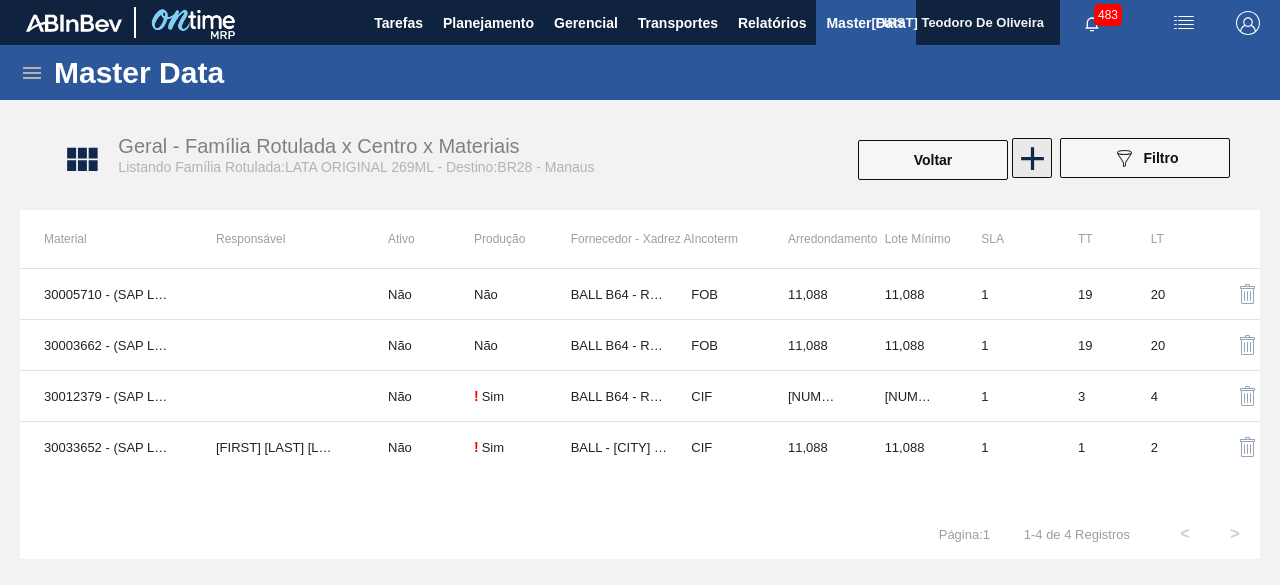 click 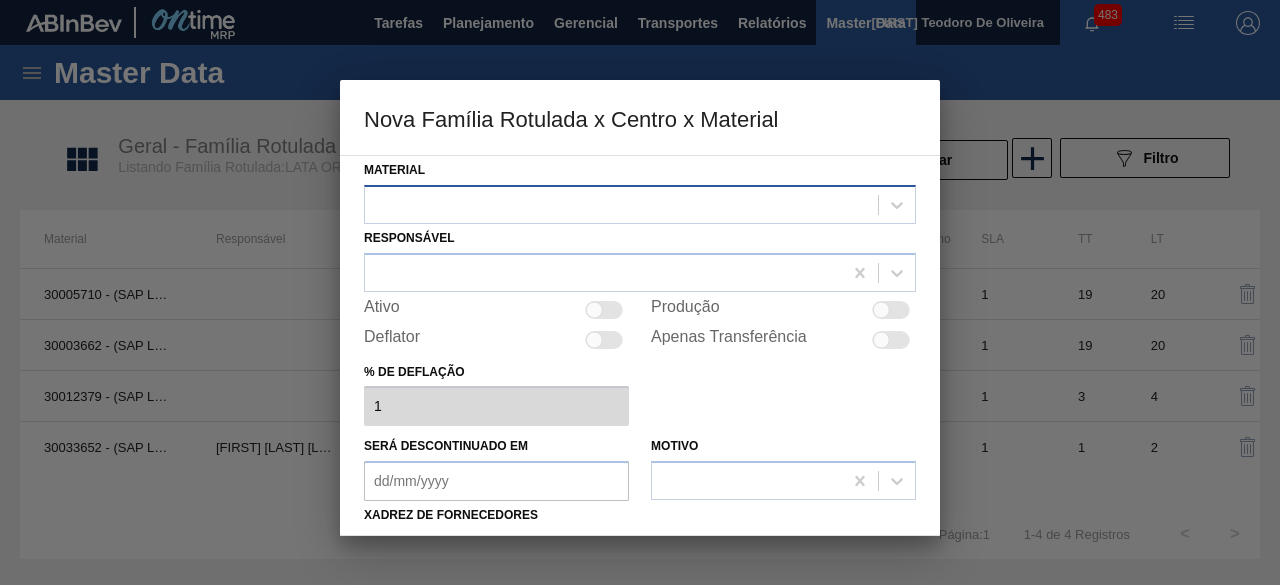 click at bounding box center (621, 204) 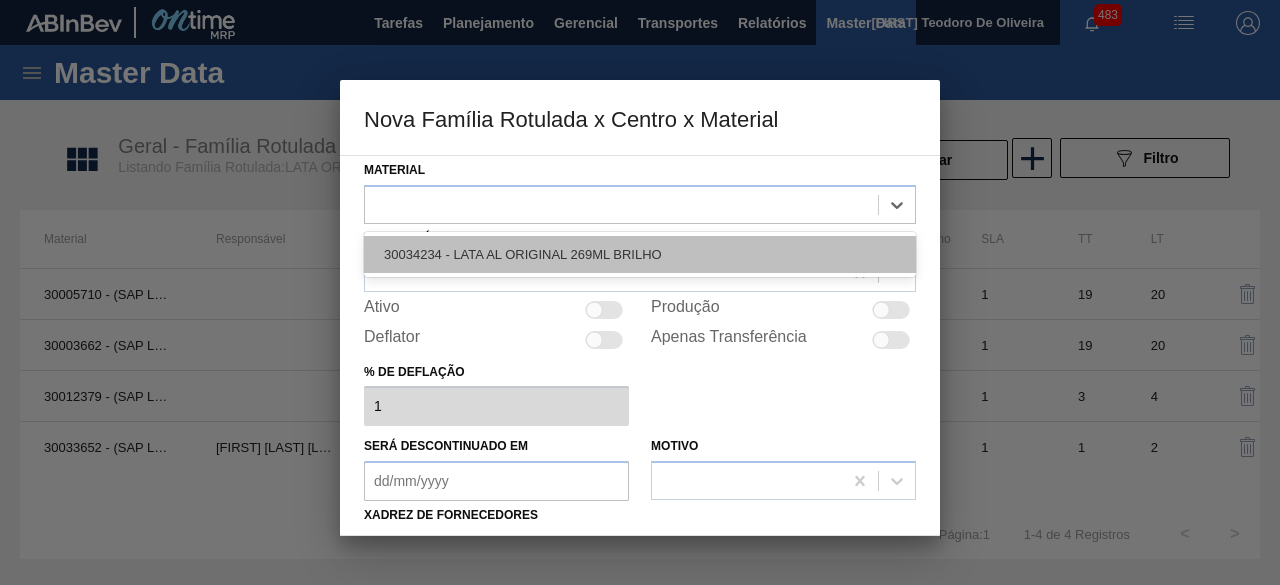 click on "30034234 - LATA AL ORIGINAL 269ML BRILHO" at bounding box center [640, 254] 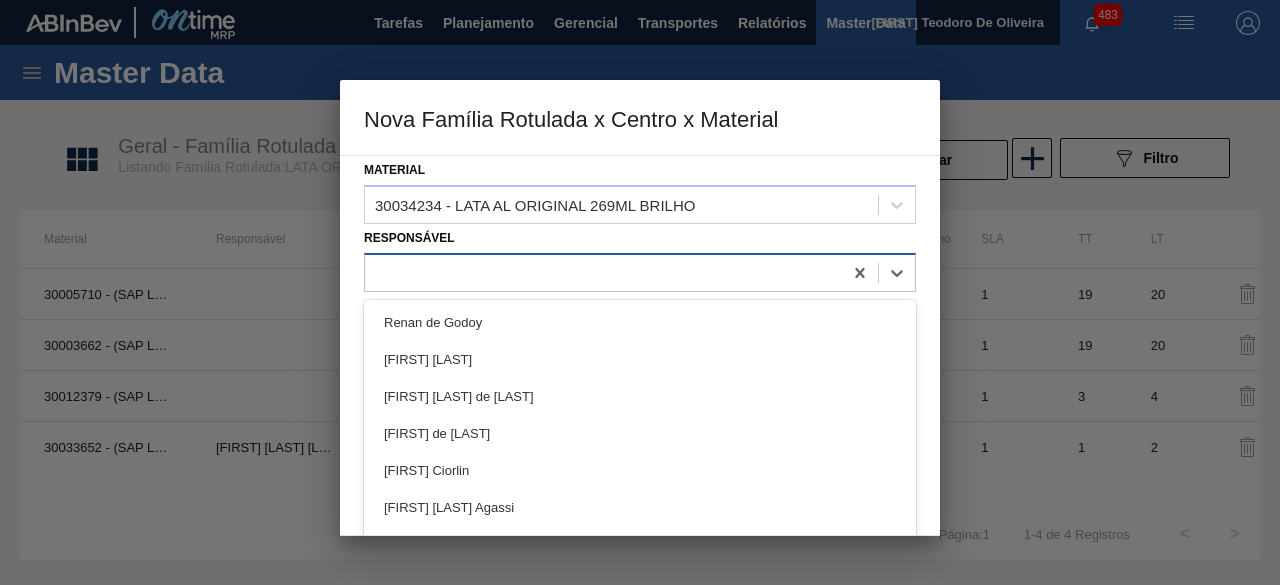 click at bounding box center (603, 272) 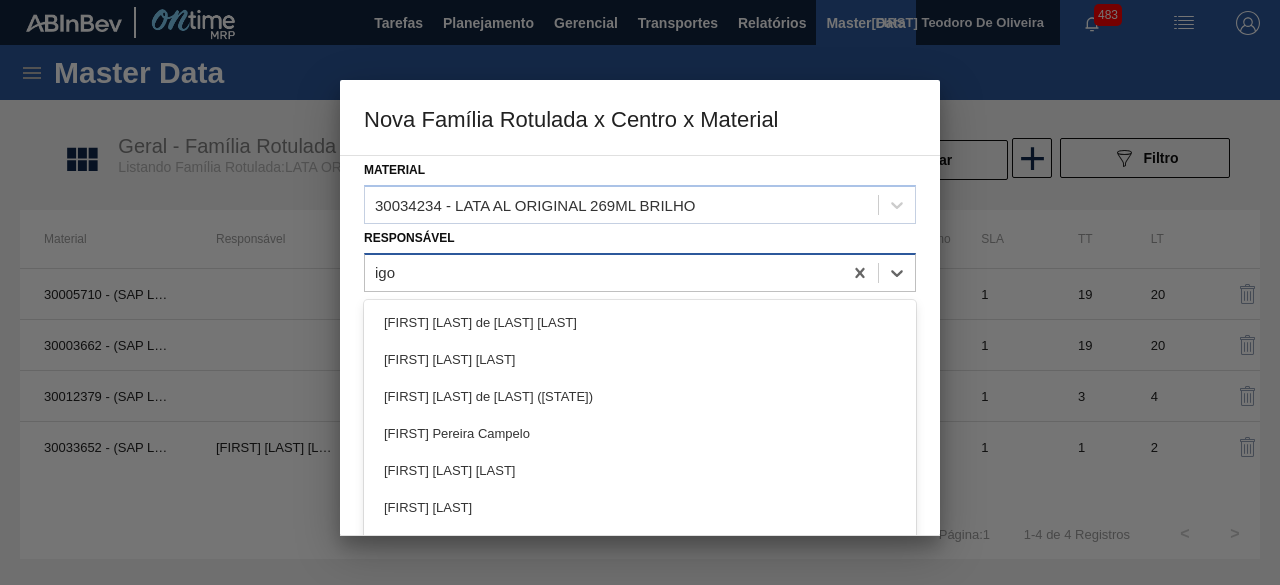 type on "[FIRST]" 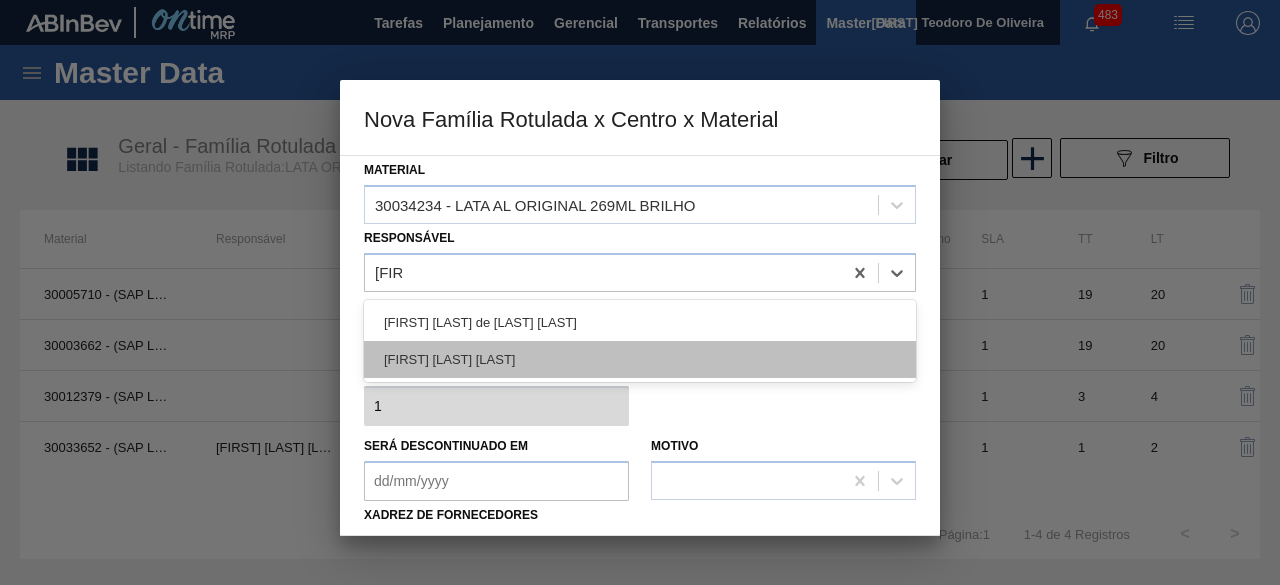 click on "[FIRST] [LAST] [LAST]" at bounding box center [640, 359] 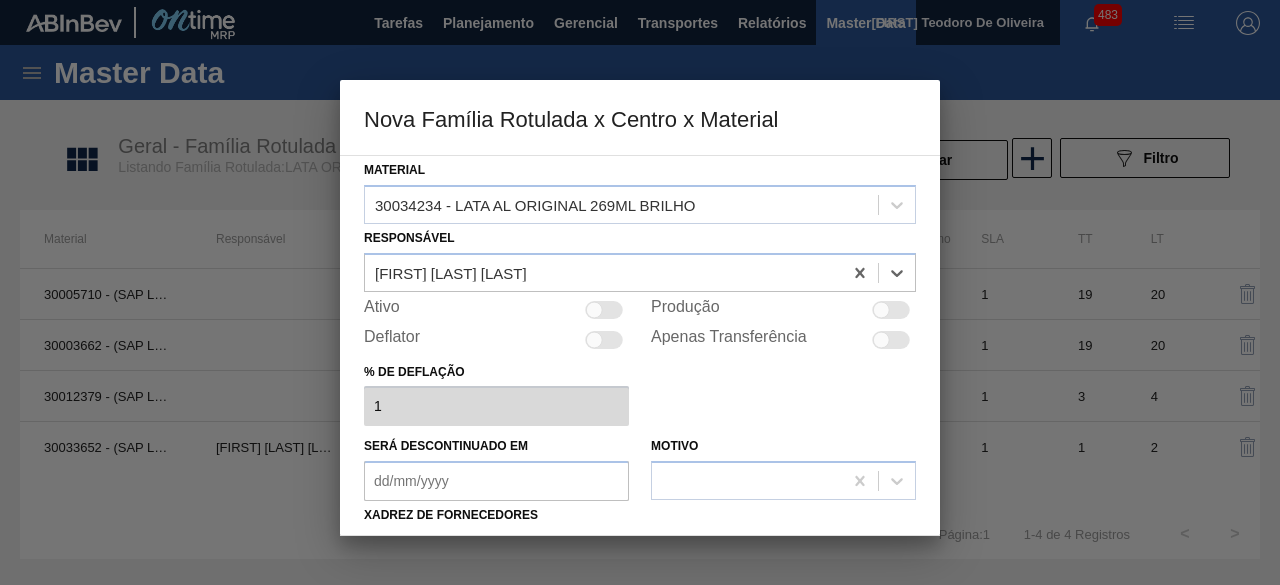 click at bounding box center [604, 310] 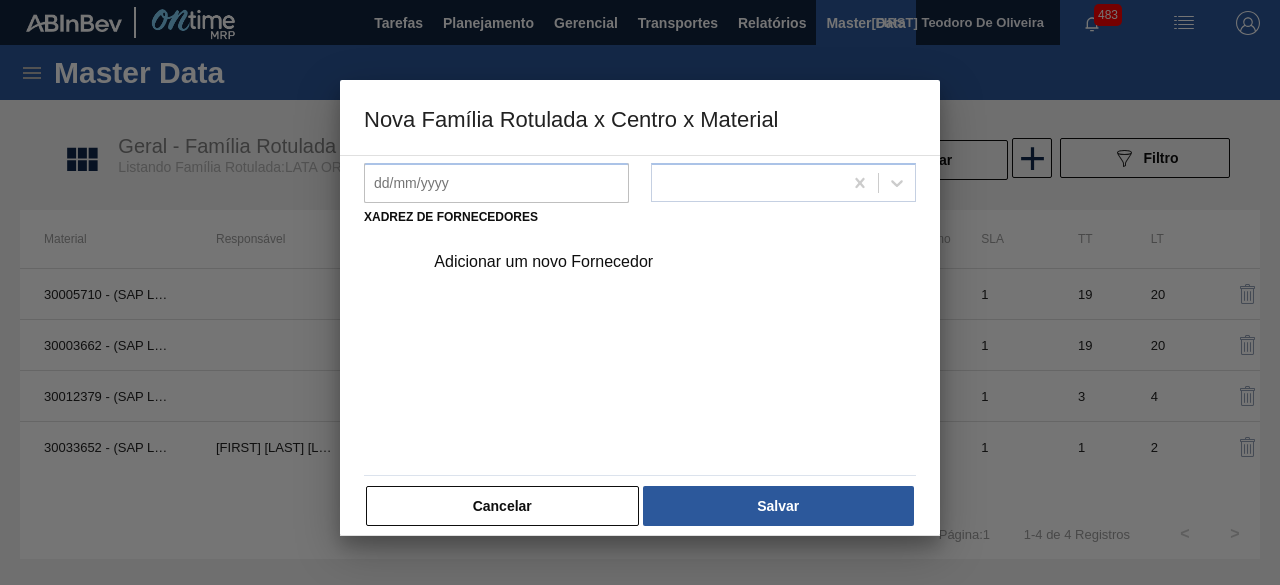 scroll, scrollTop: 300, scrollLeft: 0, axis: vertical 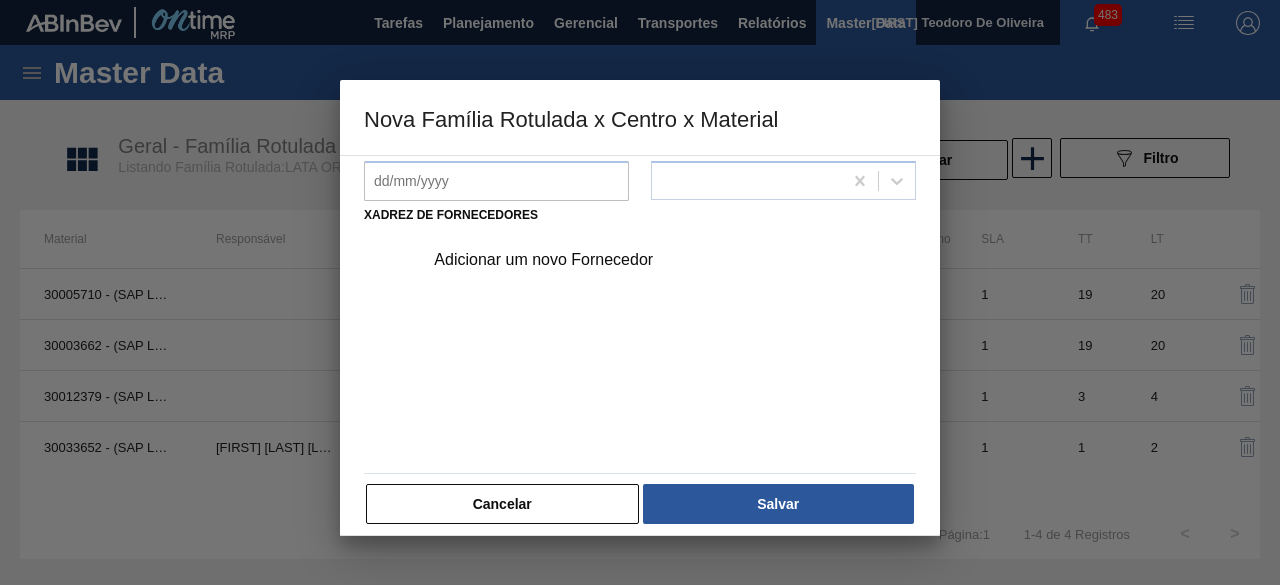 click on "Adicionar um novo Fornecedor" at bounding box center [630, 260] 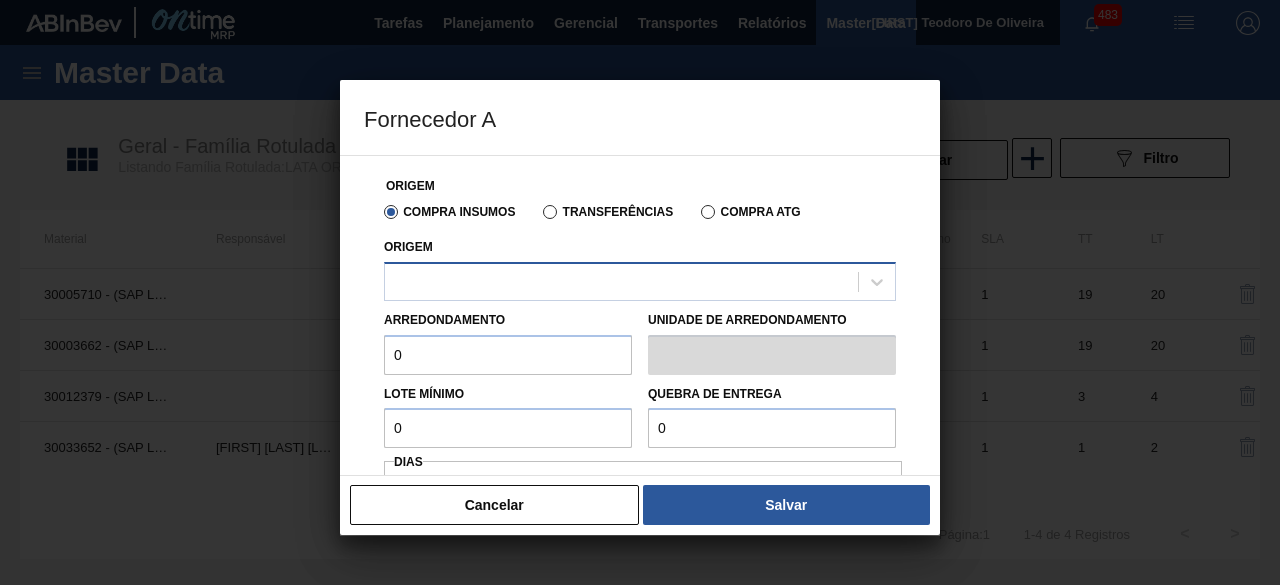 click at bounding box center (621, 281) 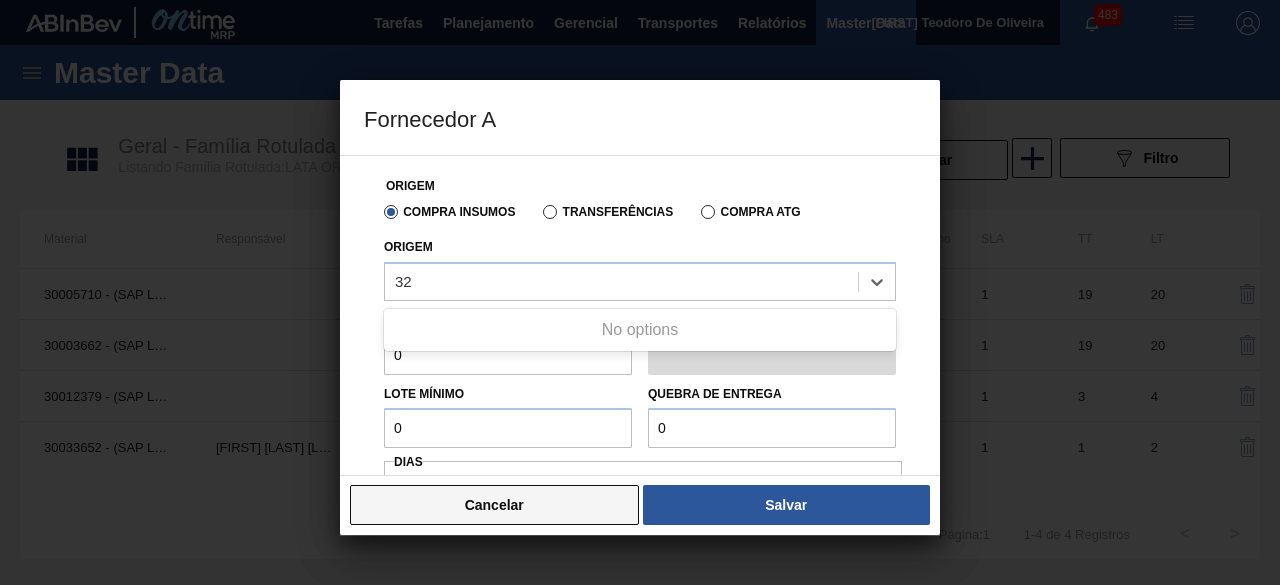 type on "32" 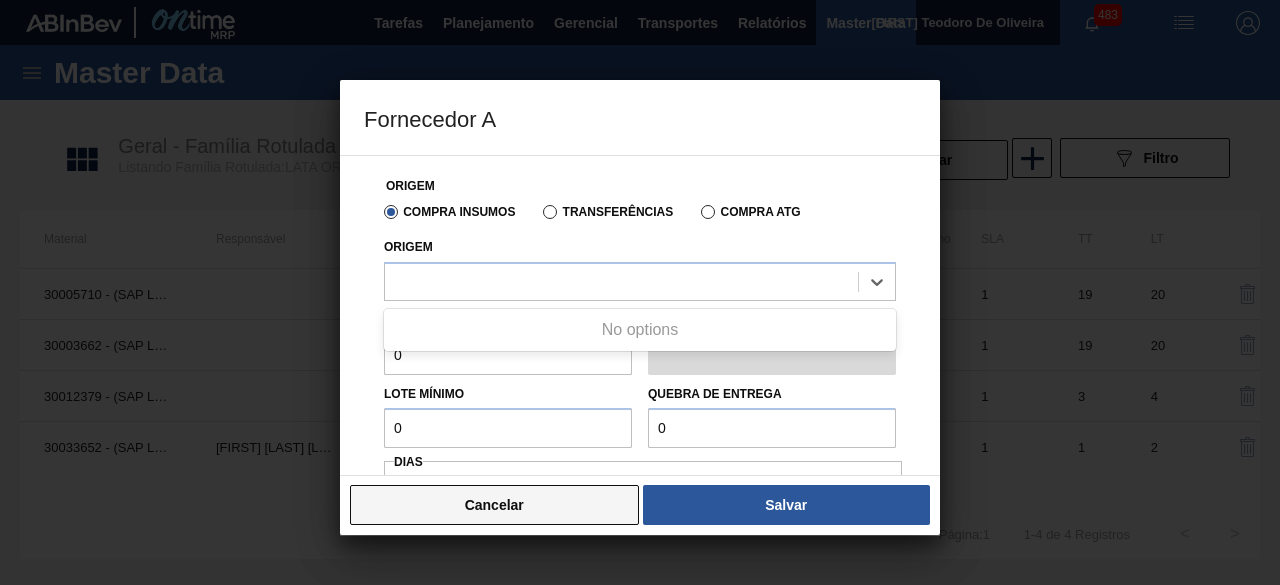 click on "Cancelar" at bounding box center [494, 505] 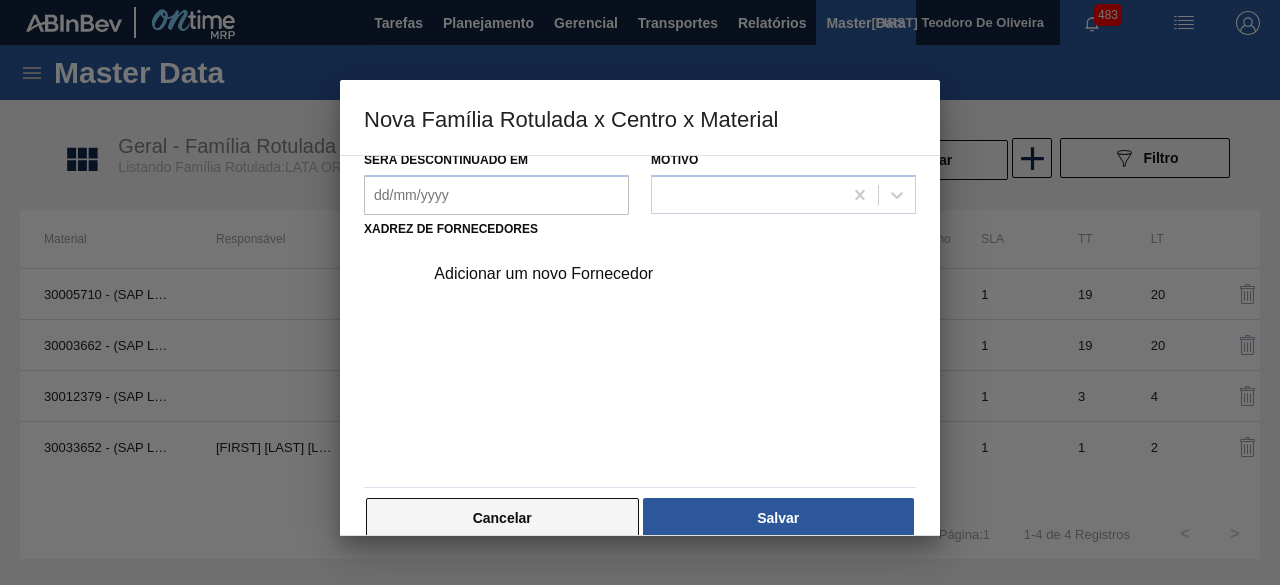 scroll, scrollTop: 313, scrollLeft: 0, axis: vertical 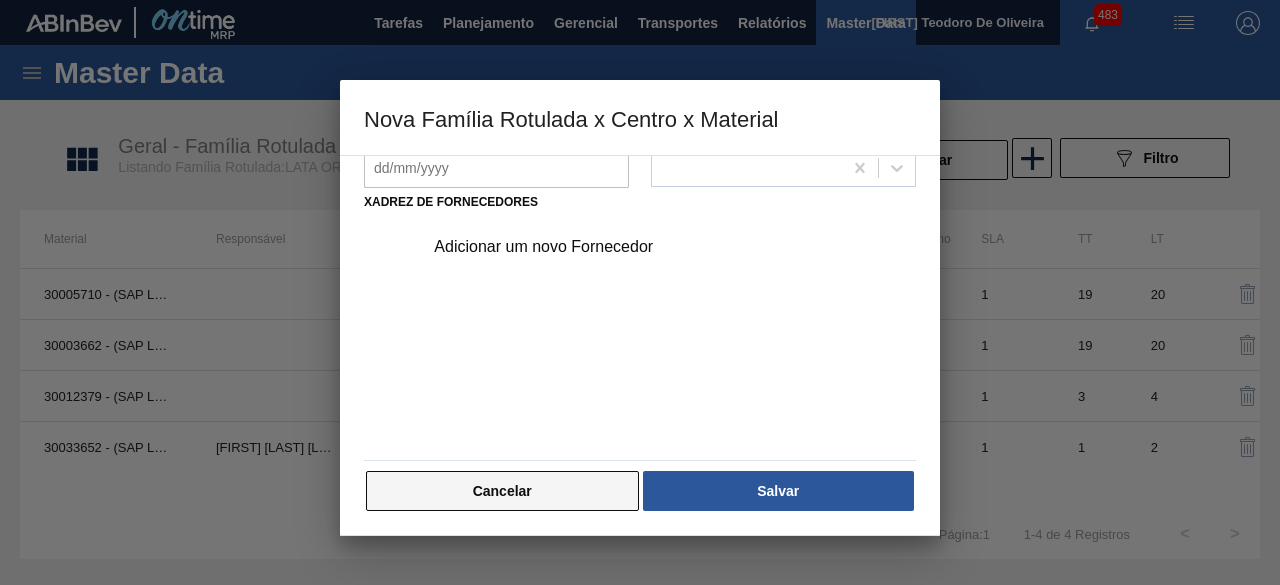 click on "Cancelar" at bounding box center (502, 491) 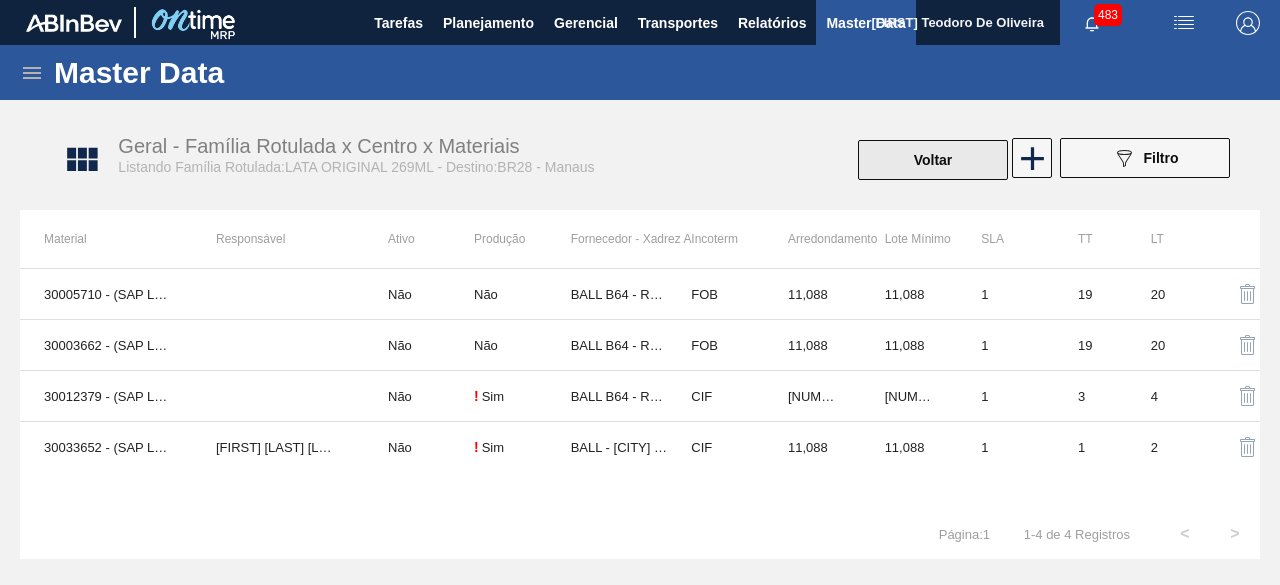 click on "Voltar" at bounding box center (933, 160) 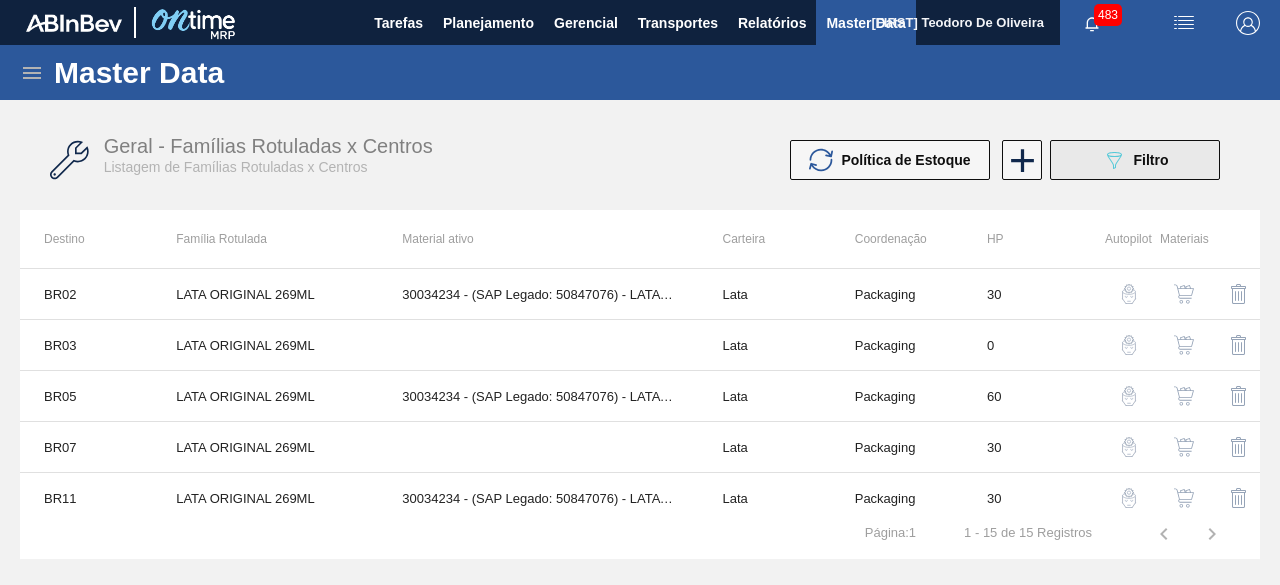 click on "089F7B8B-B2A5-4AFE-B5C0-19BA573D28AC Filtro" at bounding box center [1135, 160] 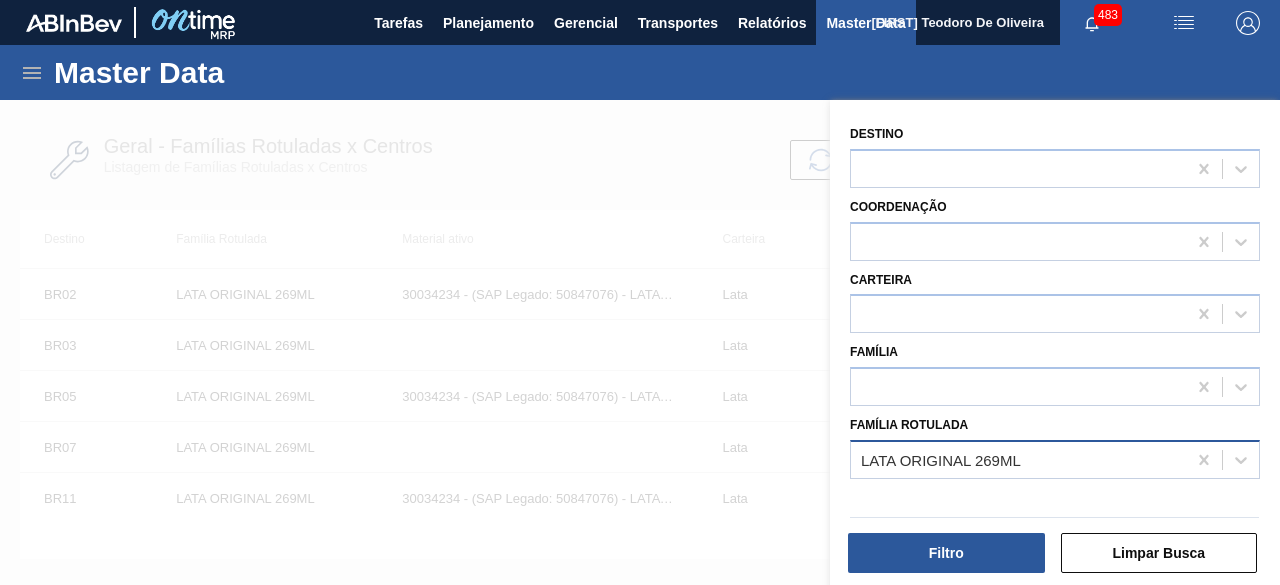 click on "LATA ORIGINAL 269ML" at bounding box center [1018, 459] 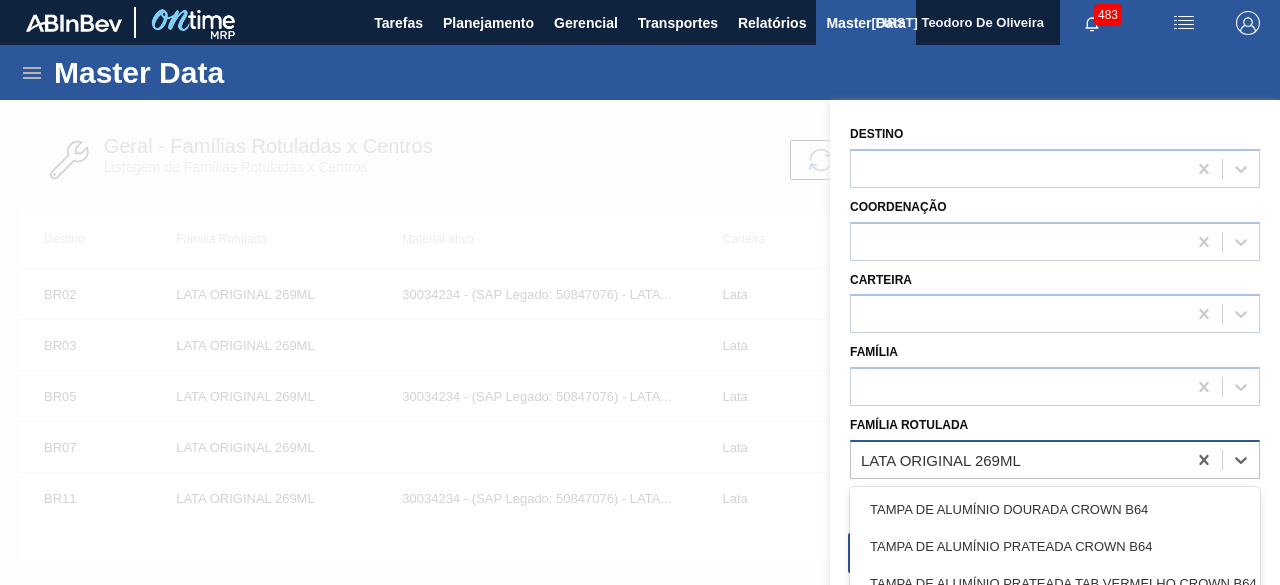 paste on "LATA 350ML BC DM SLK 429 BRILHO" 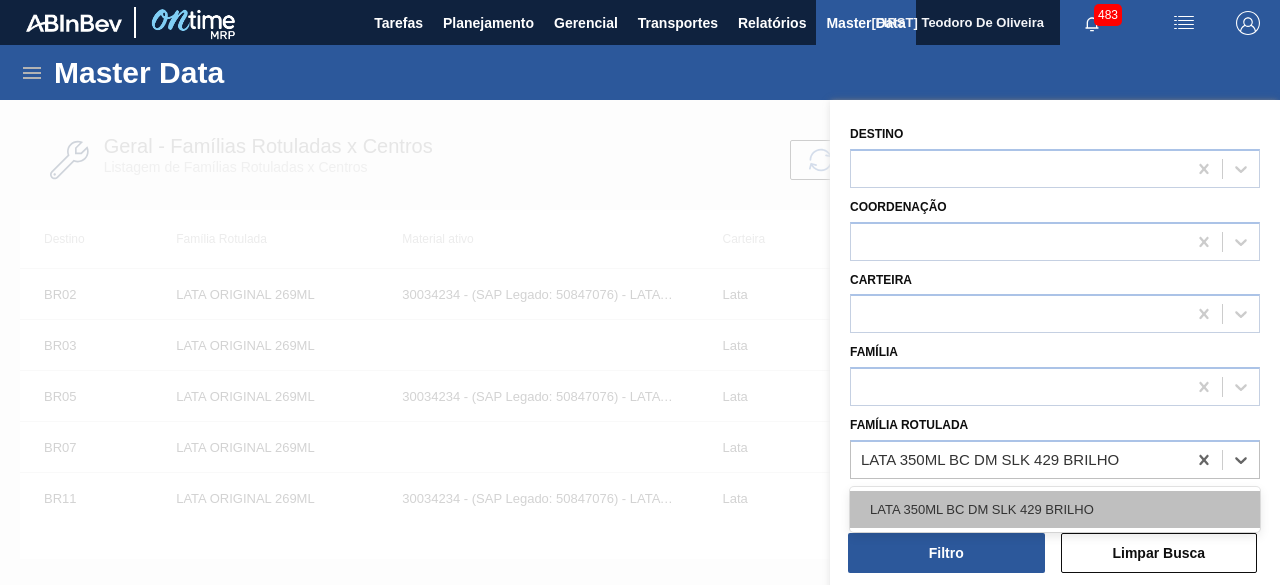click on "LATA 350ML BC DM SLK 429 BRILHO" at bounding box center [1055, 509] 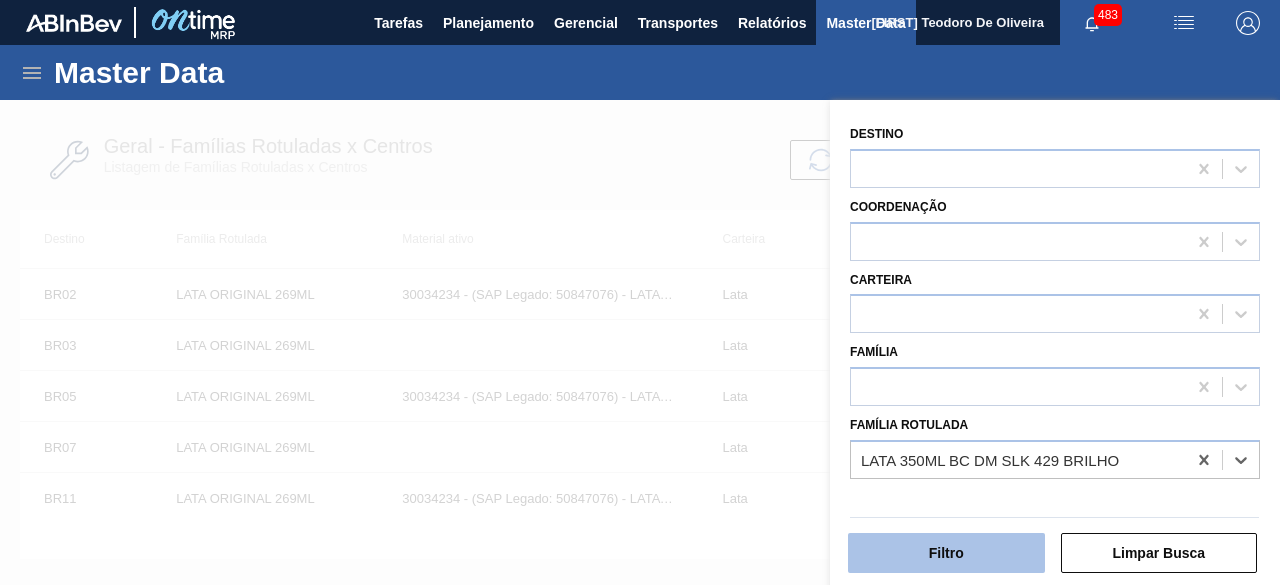 click on "Filtro" at bounding box center (946, 553) 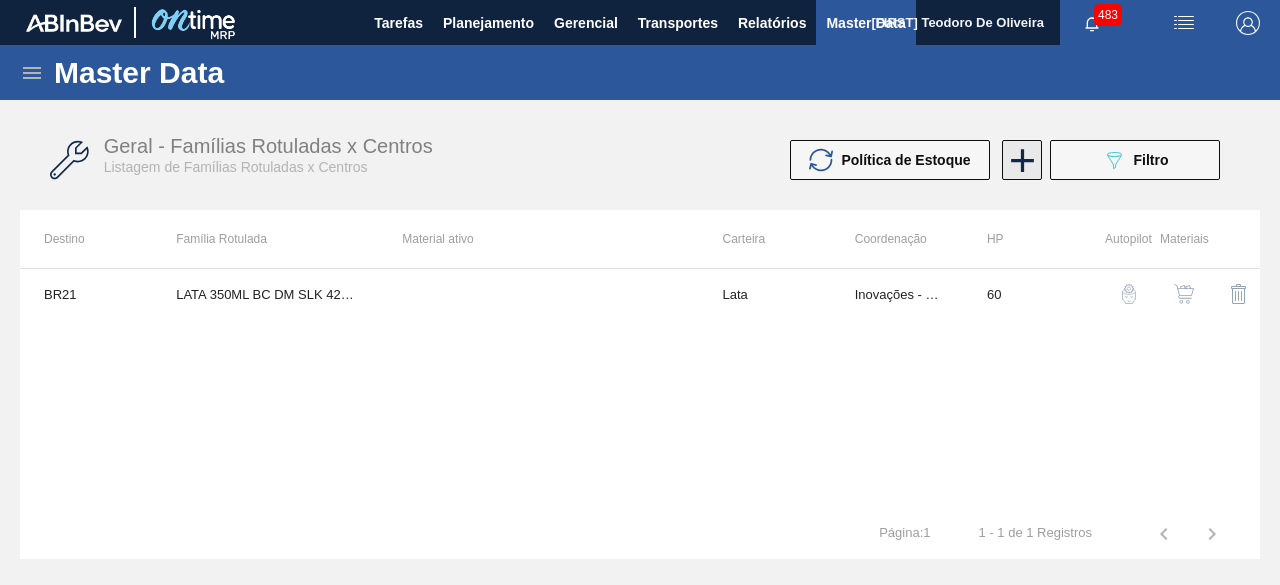 click 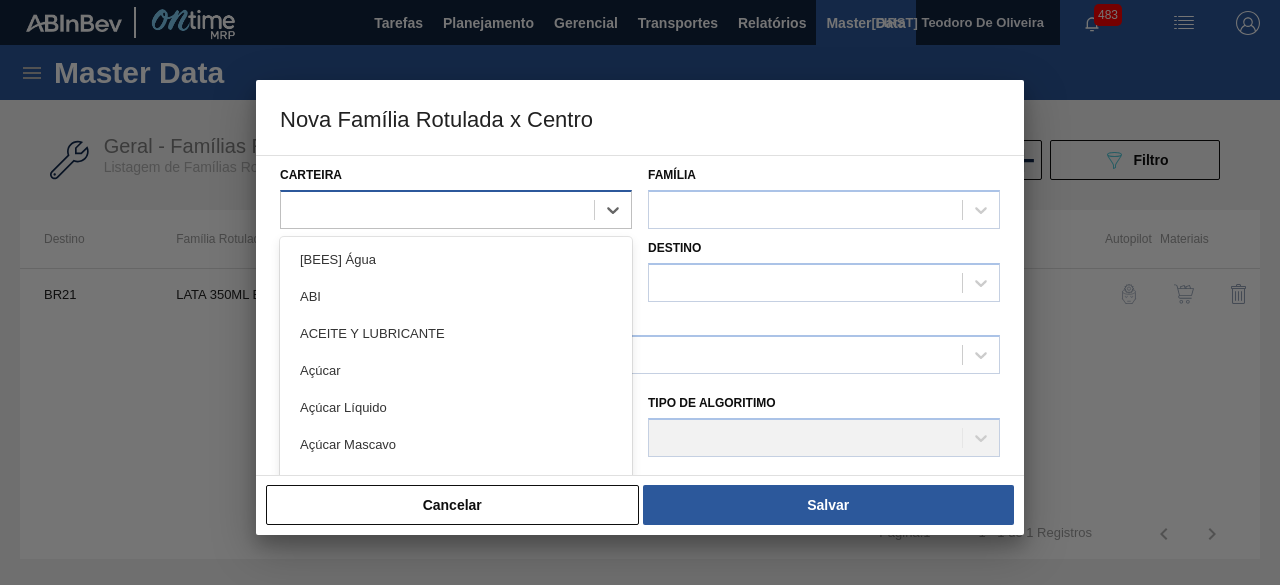 click at bounding box center [437, 209] 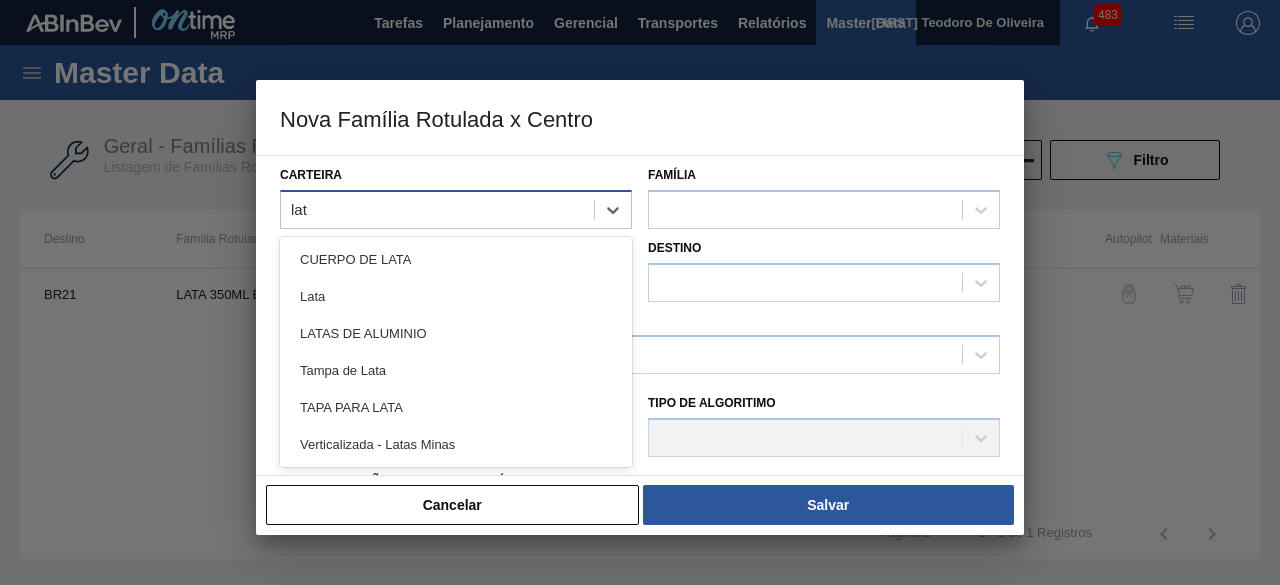 type on "lata" 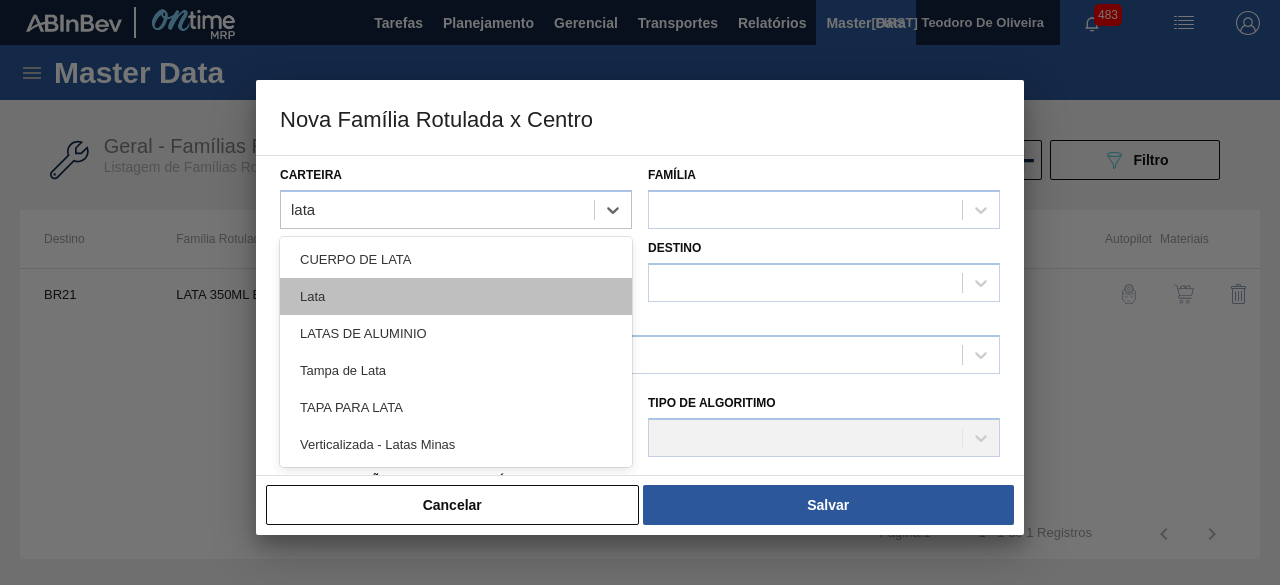click on "Lata" at bounding box center [456, 296] 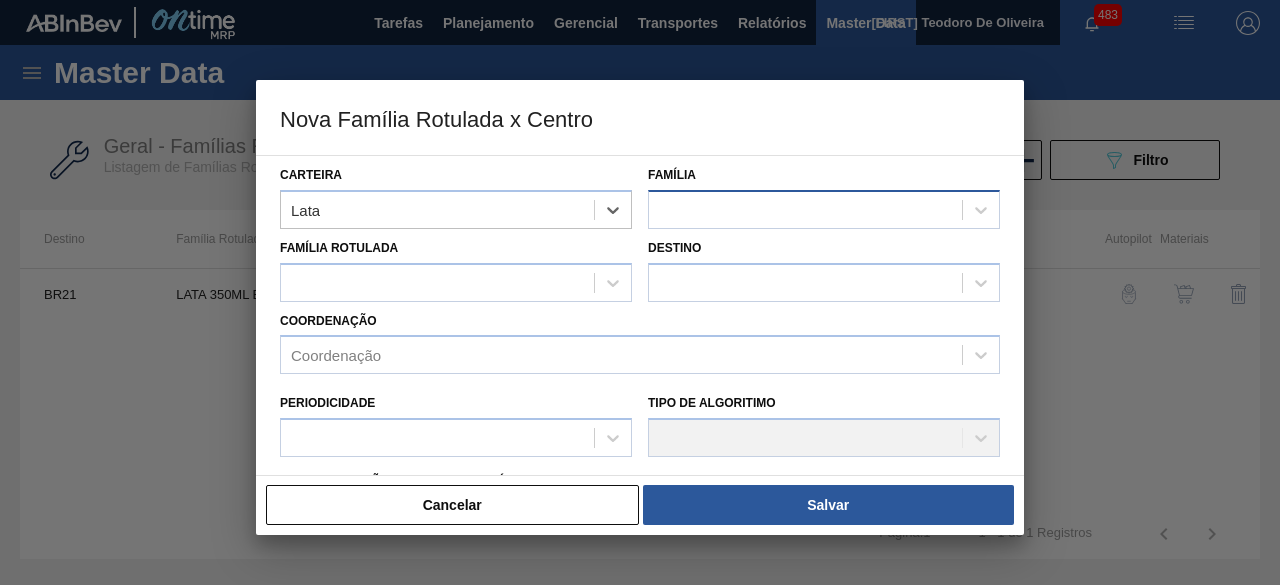 click at bounding box center [805, 209] 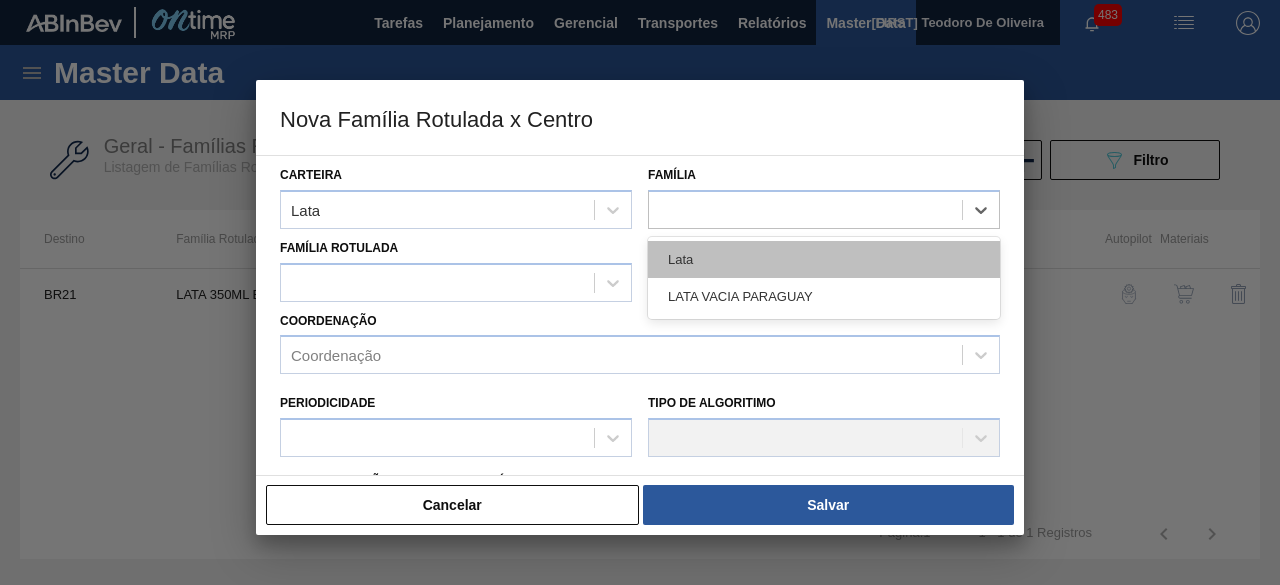 click on "Lata" at bounding box center (824, 259) 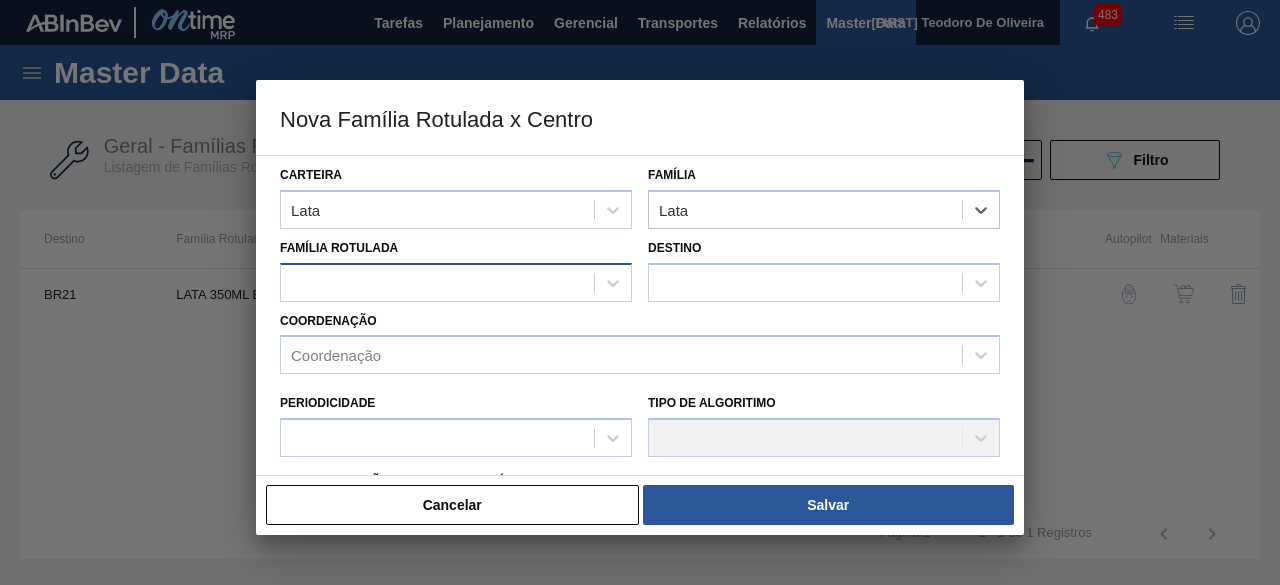 click at bounding box center (437, 282) 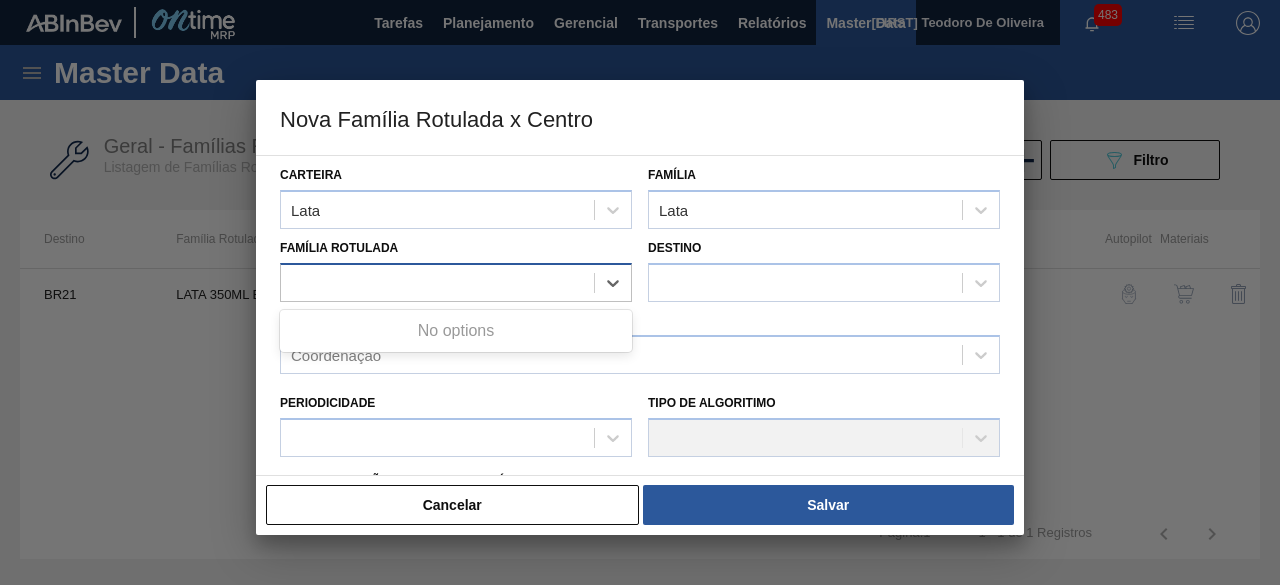 paste on "LATA 350ML BC DM SLK 429 BRILHO" 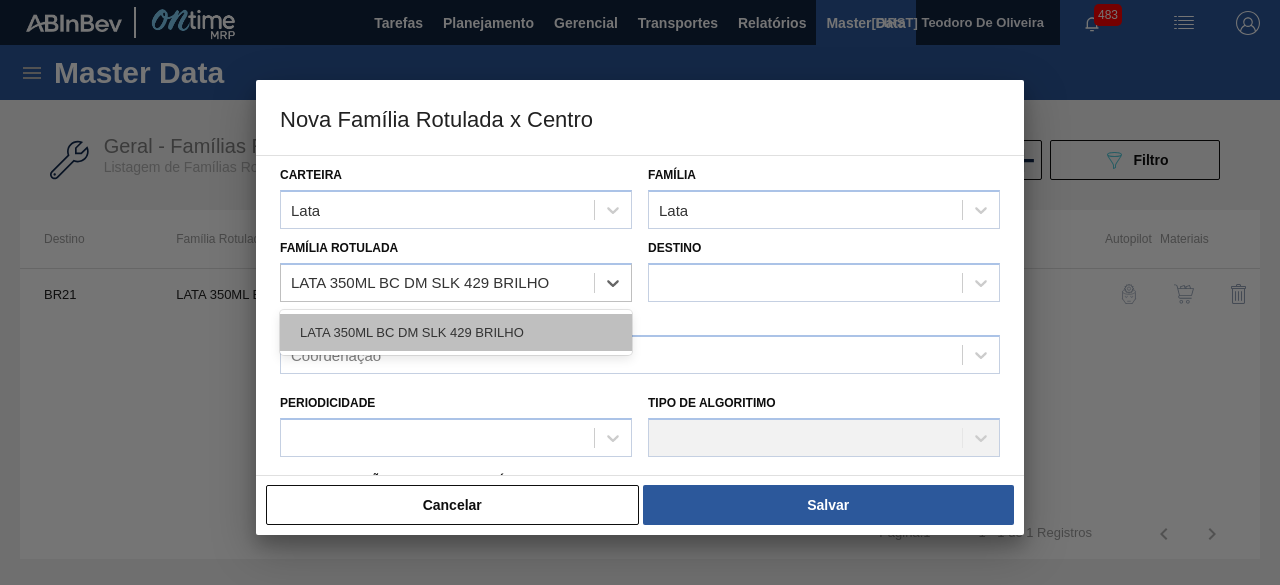 click on "LATA 350ML BC DM SLK 429 BRILHO" at bounding box center [456, 332] 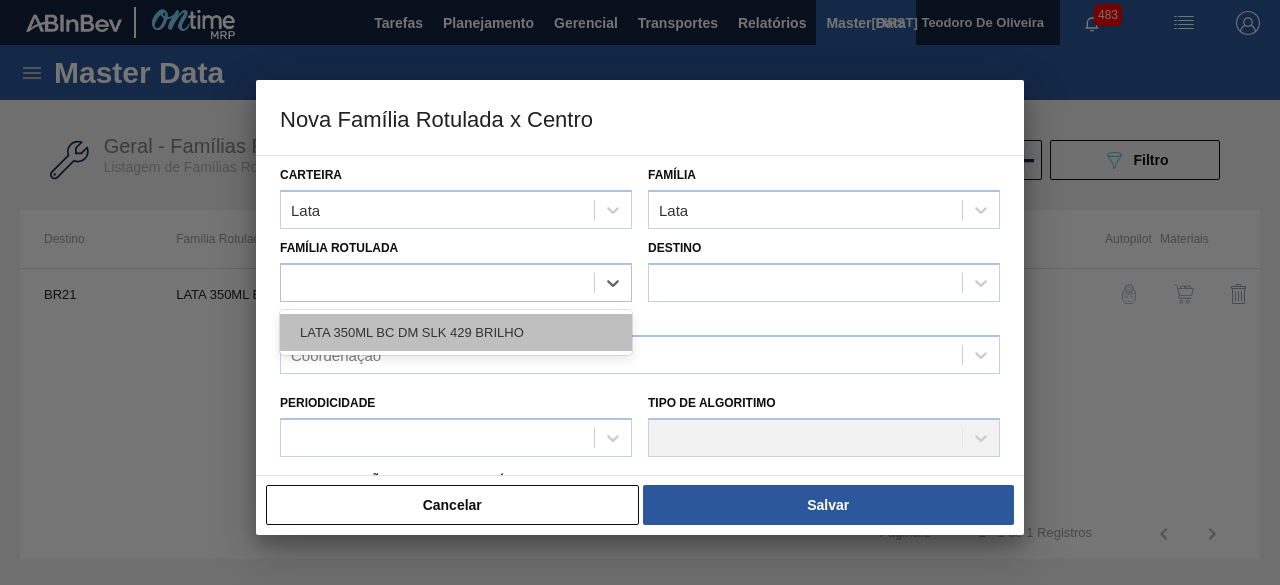 checkbox on "false" 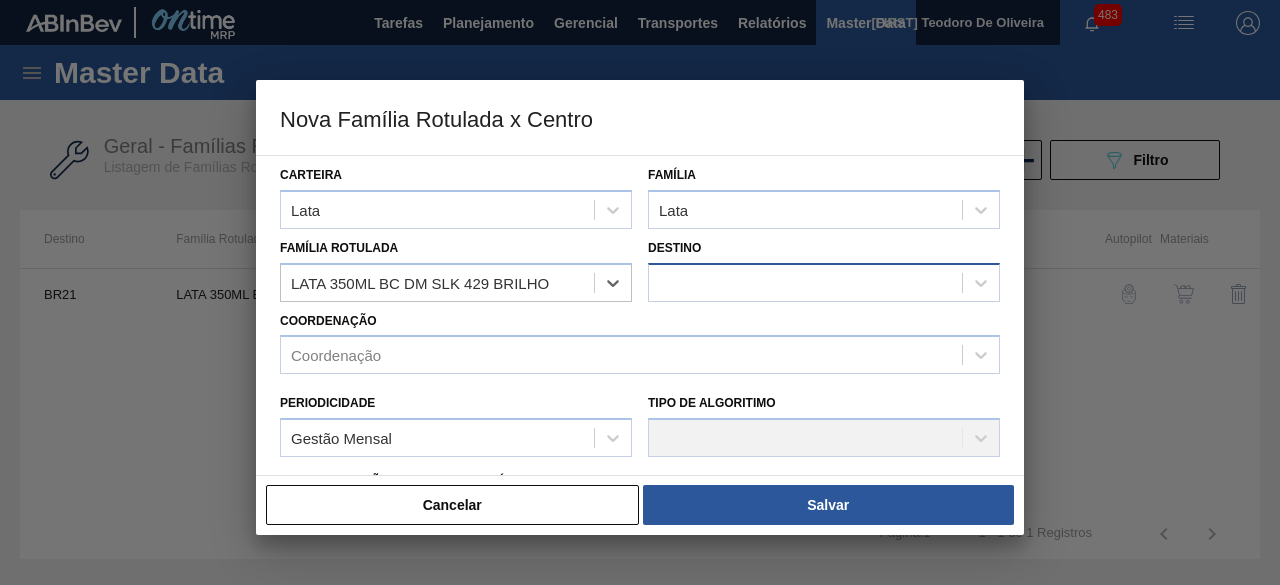 click at bounding box center [805, 282] 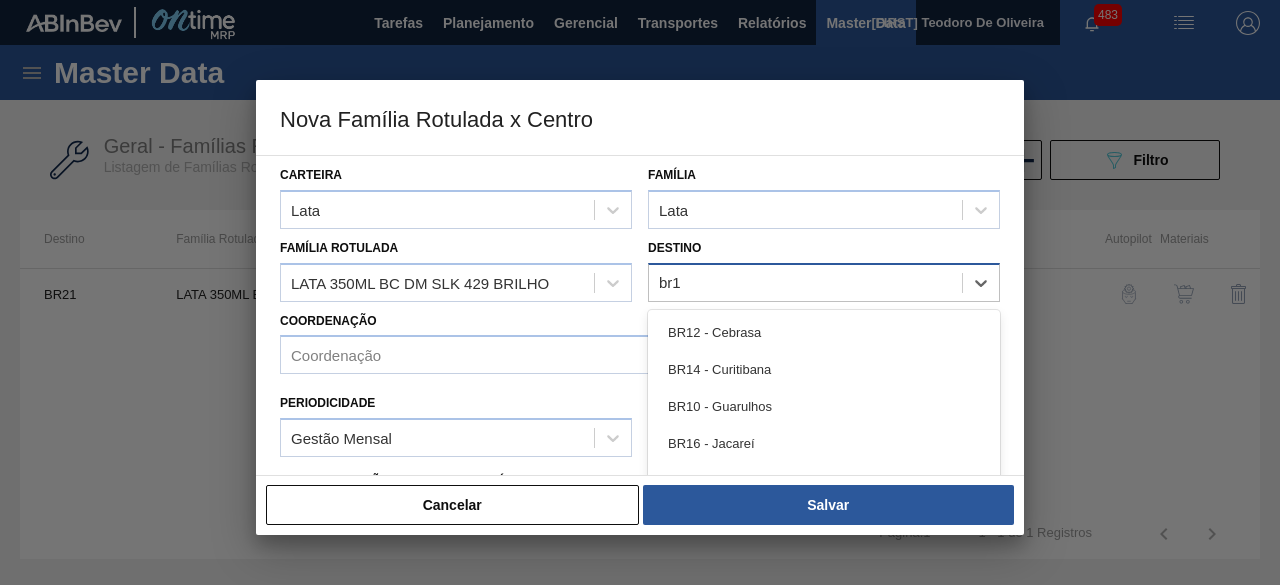 type on "br11" 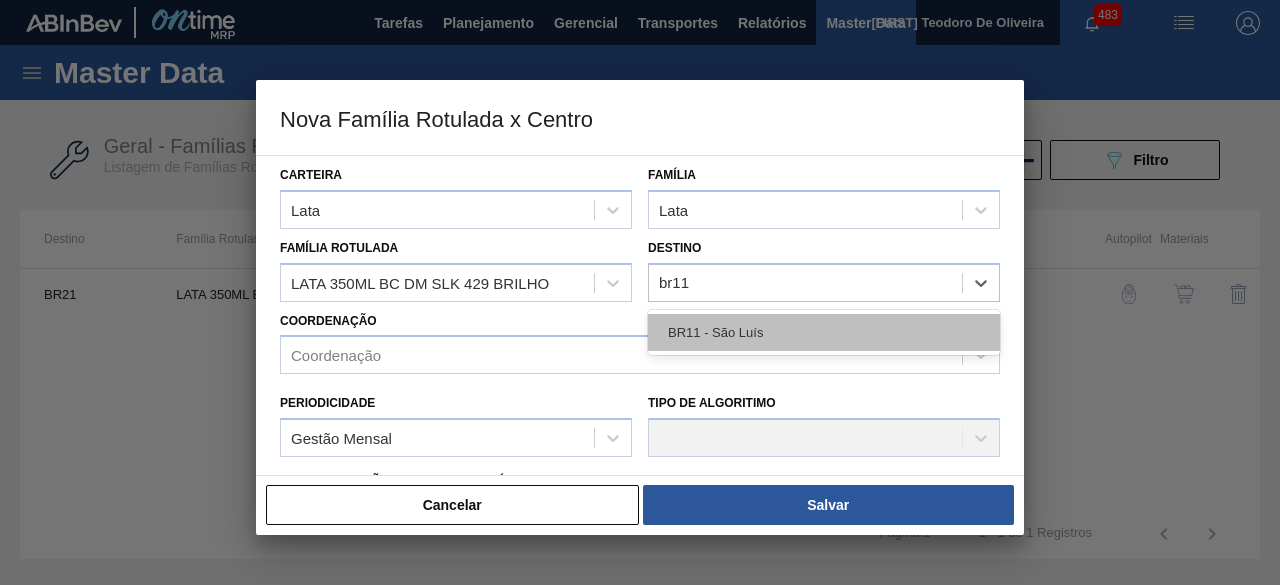 click on "BR11 - São Luís" at bounding box center (824, 332) 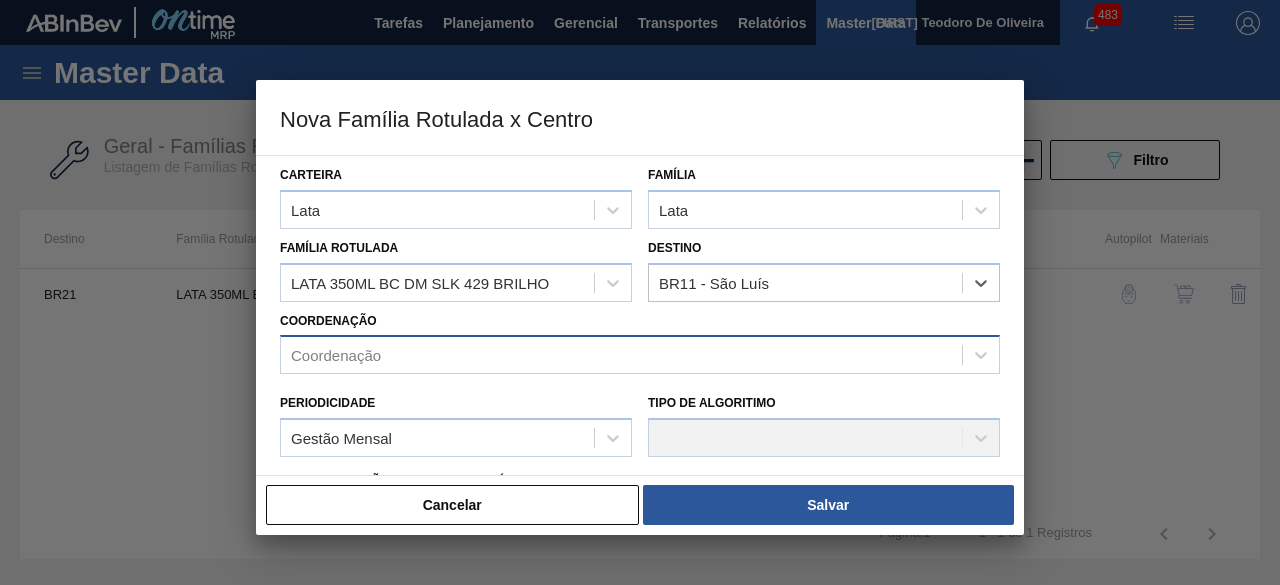 click on "Coordenação" at bounding box center (621, 355) 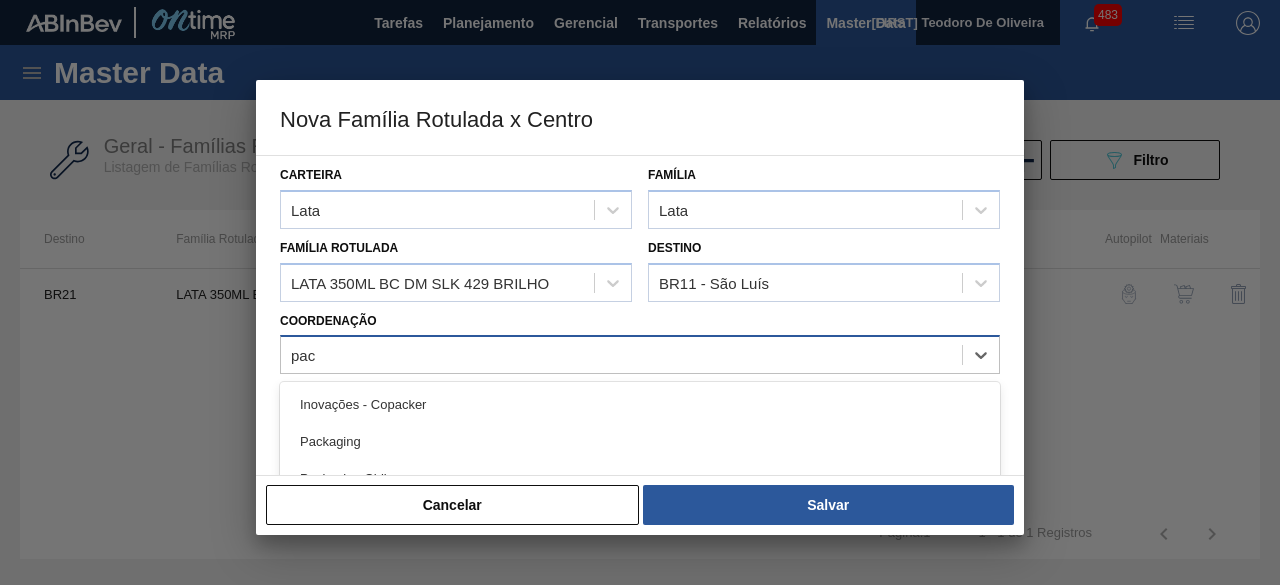 type on "pack" 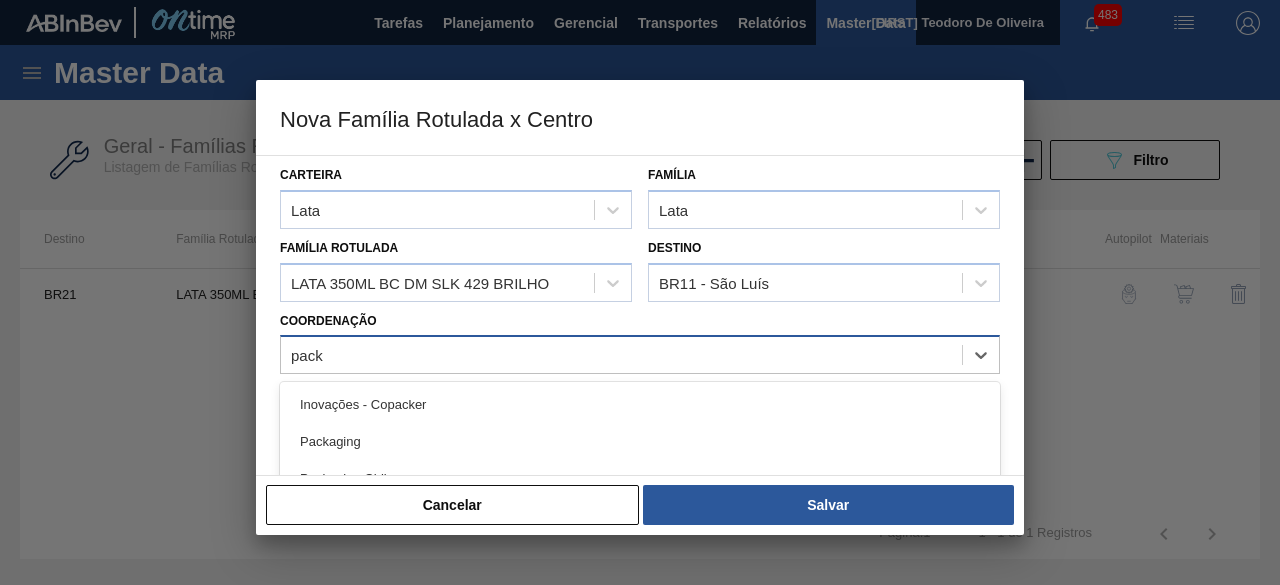 scroll, scrollTop: 200, scrollLeft: 0, axis: vertical 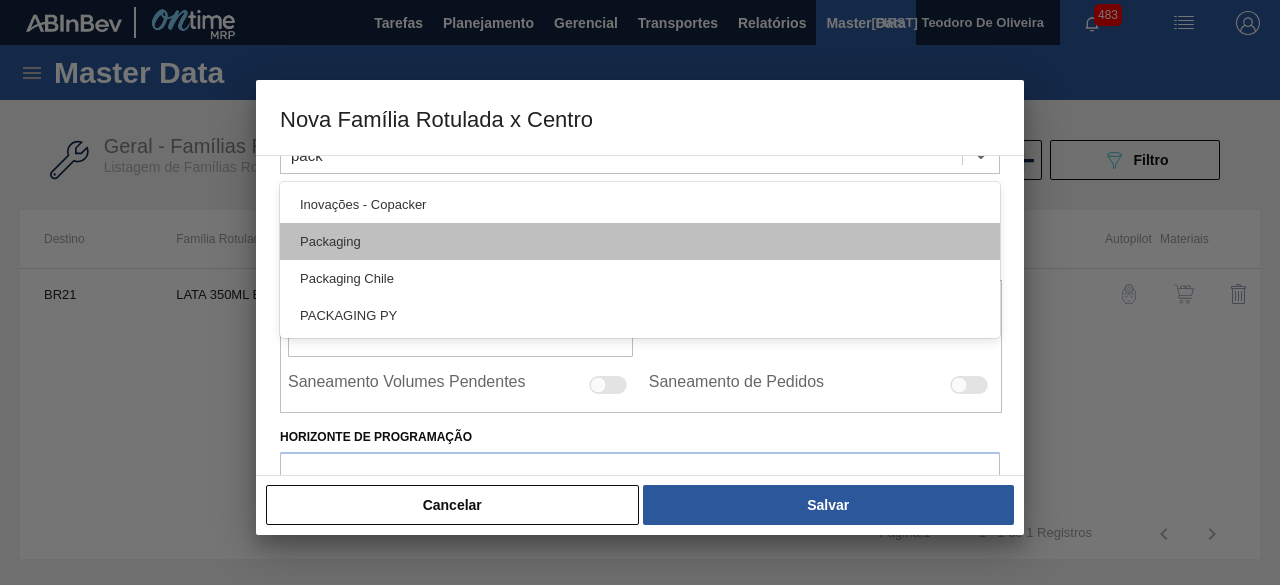 click on "Packaging" at bounding box center (640, 241) 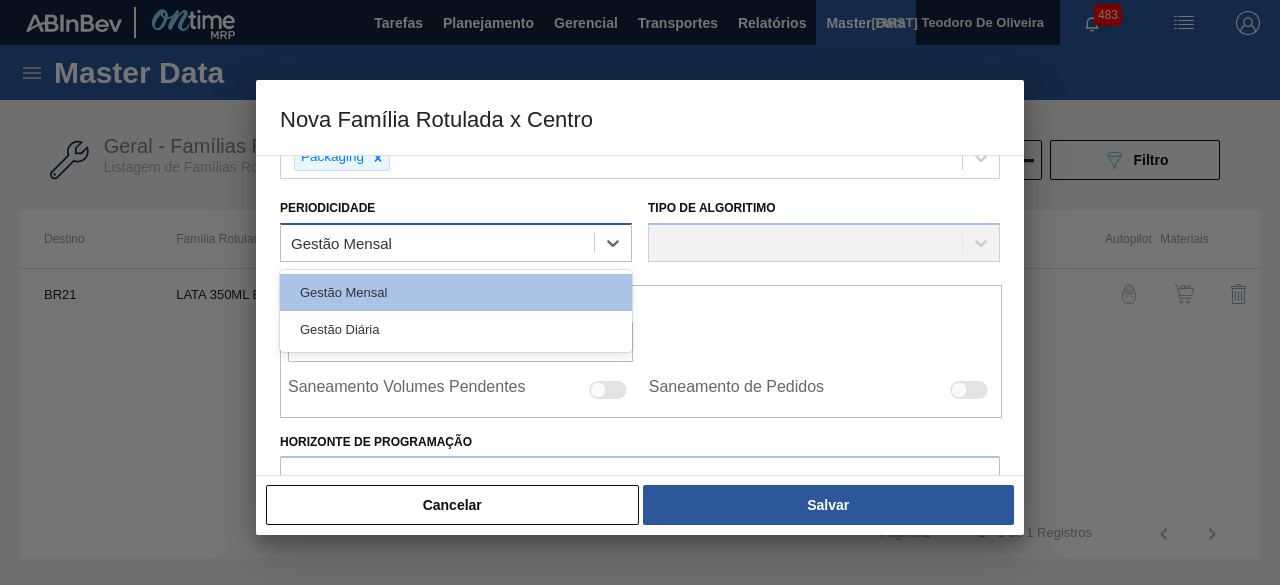 click on "Gestão Mensal" at bounding box center (437, 243) 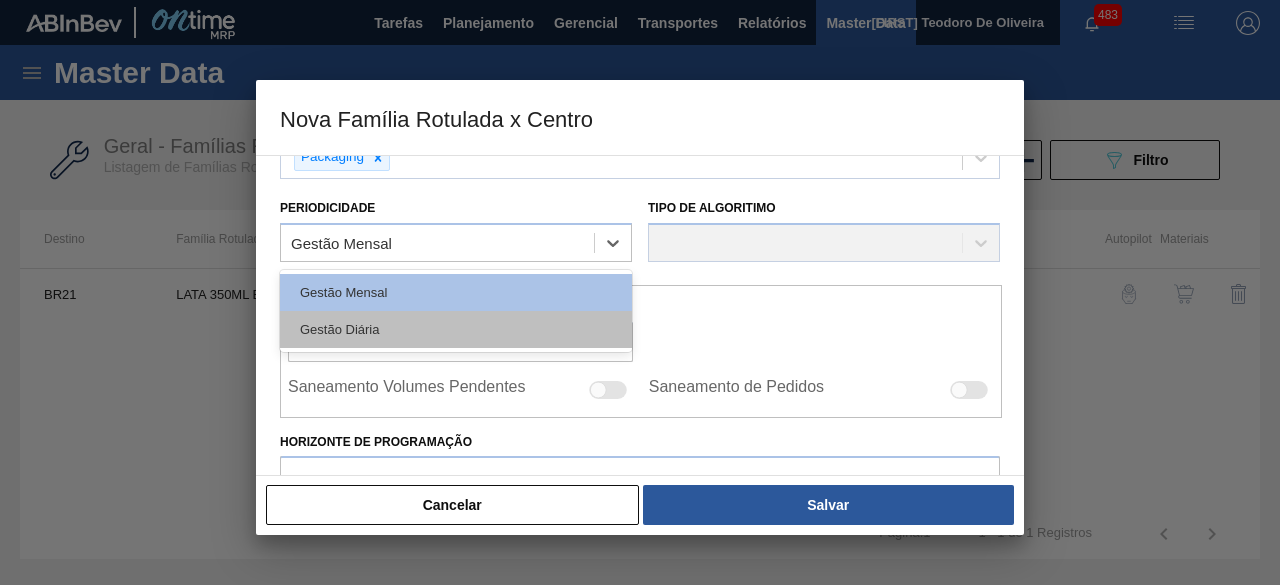 click on "Gestão Diária" at bounding box center (456, 329) 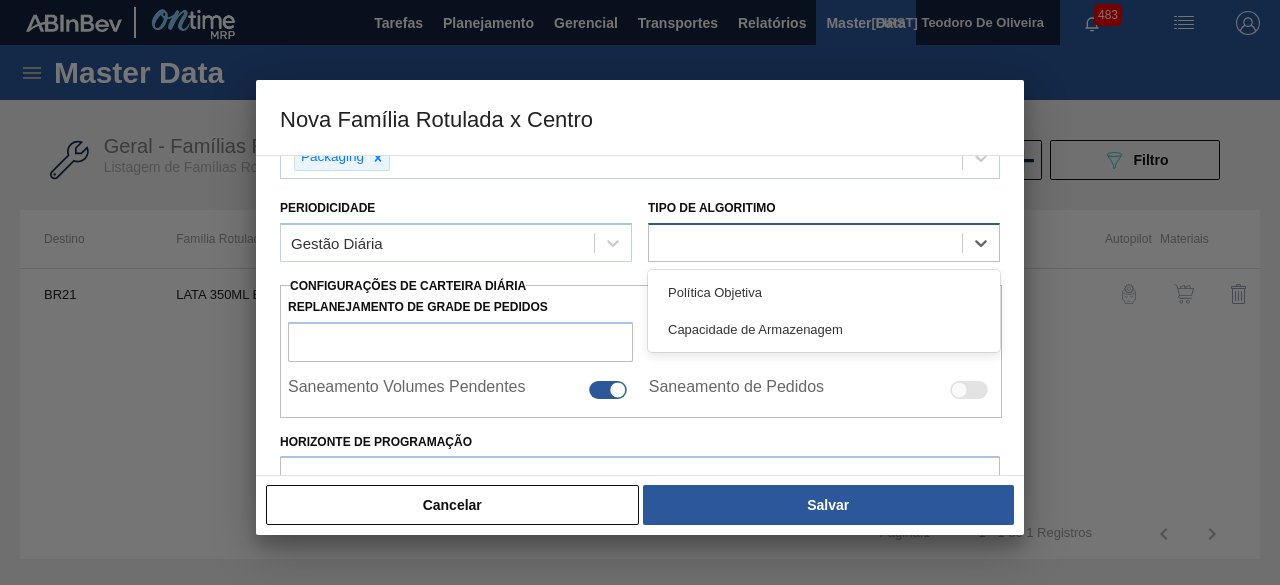 click at bounding box center (805, 243) 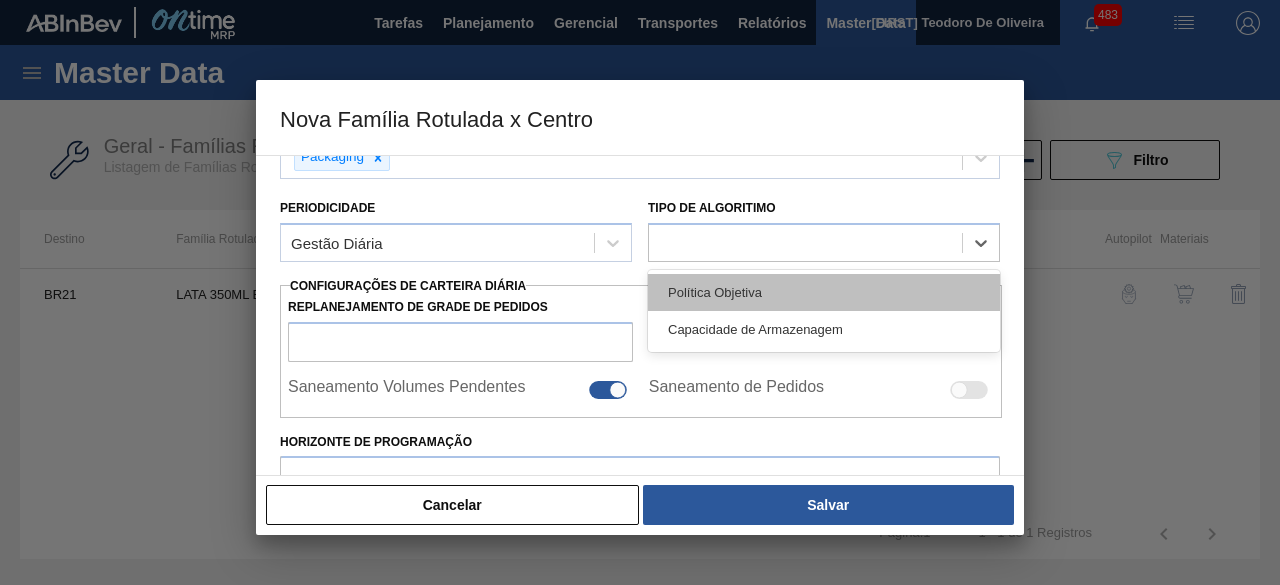 click on "Política Objetiva" at bounding box center [824, 292] 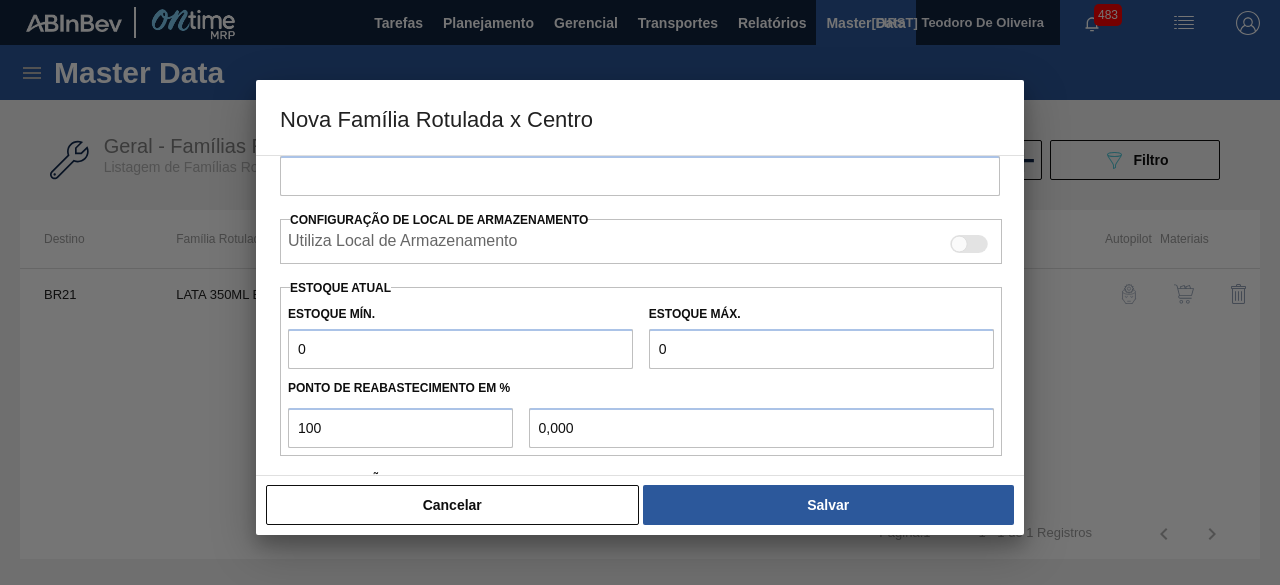 scroll, scrollTop: 400, scrollLeft: 0, axis: vertical 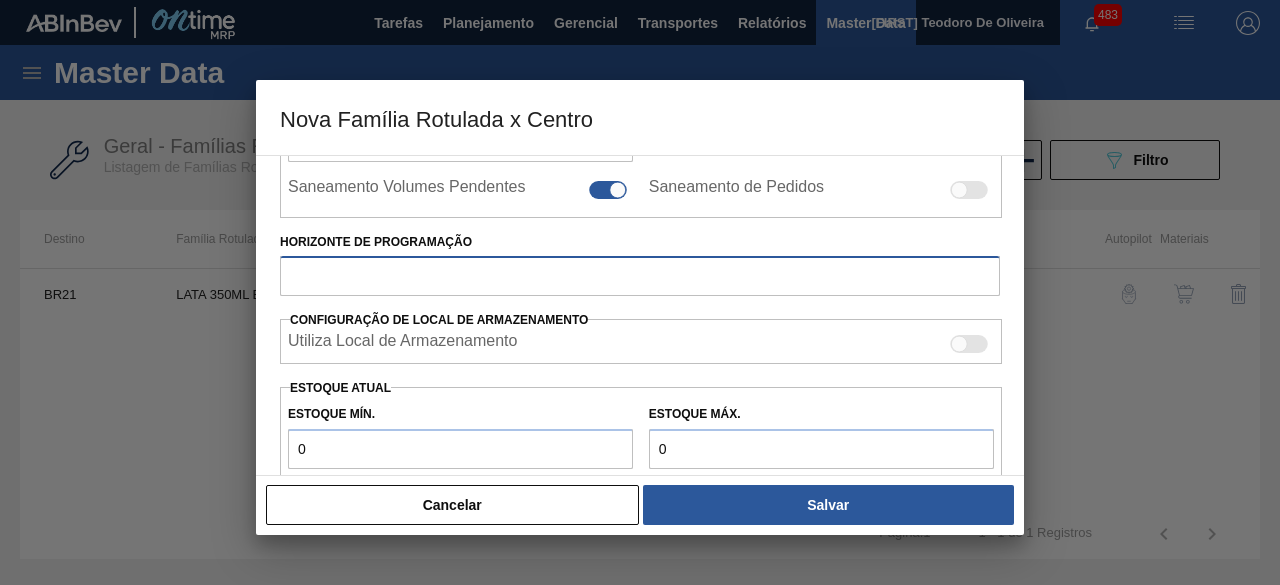 click on "Horizonte de Programação" at bounding box center [640, 276] 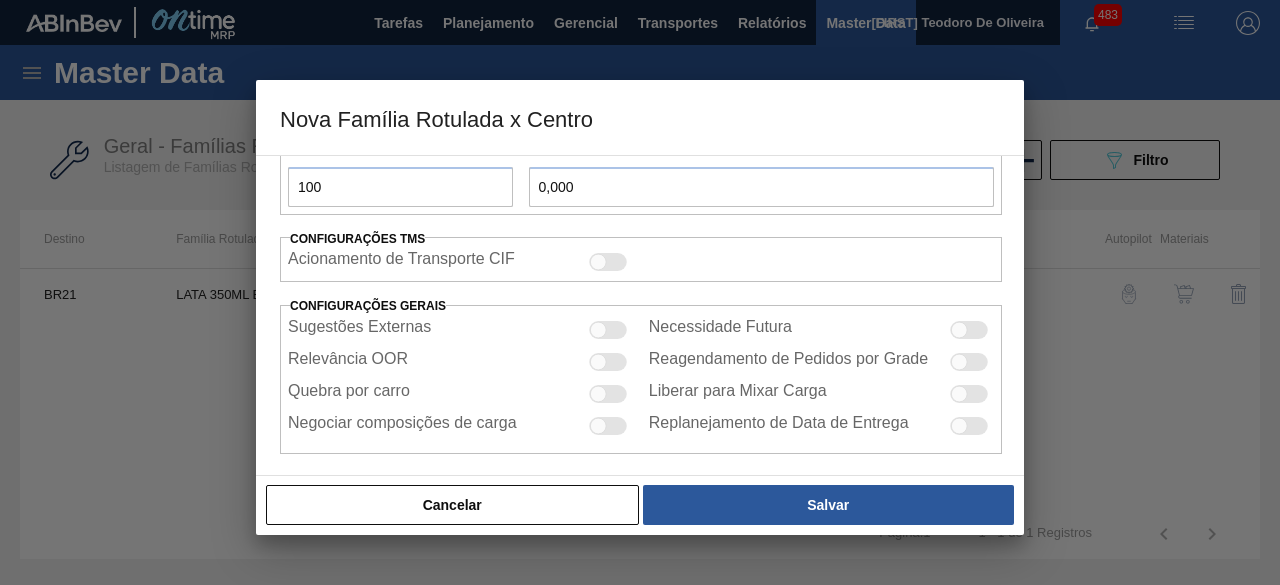 scroll, scrollTop: 748, scrollLeft: 0, axis: vertical 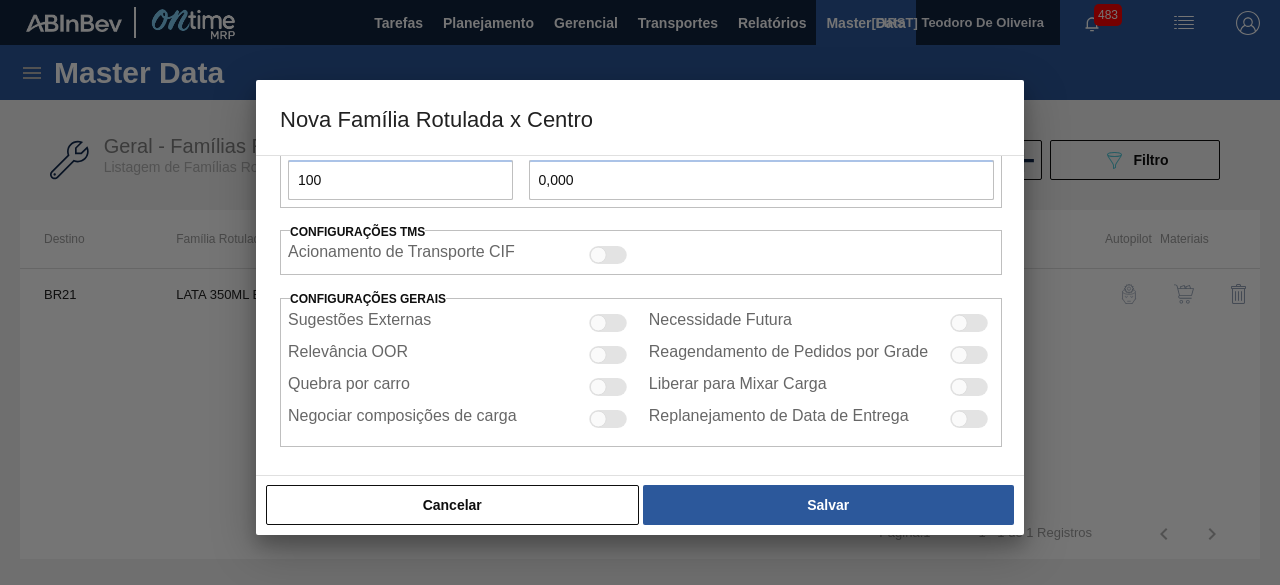 click at bounding box center (608, 355) 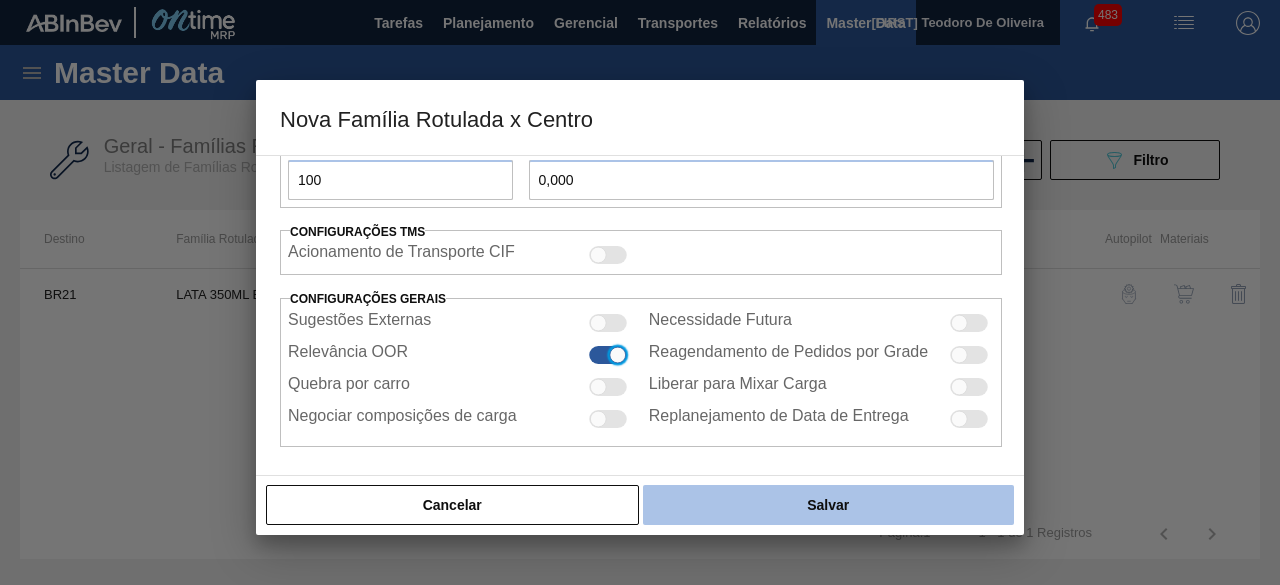 click on "Salvar" at bounding box center (828, 505) 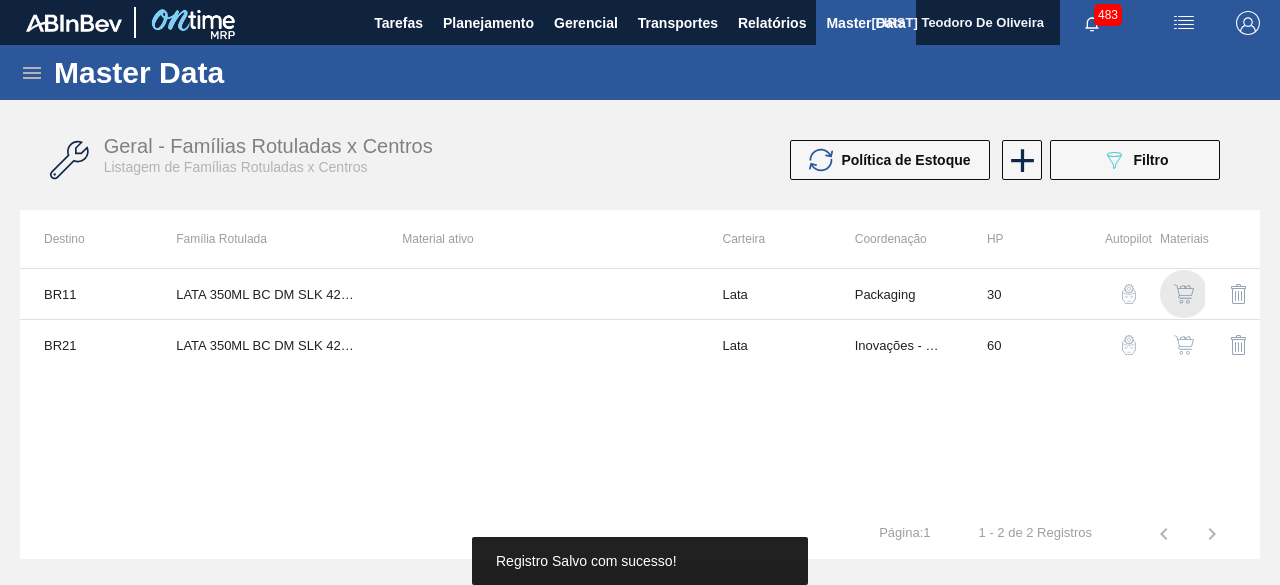 click at bounding box center [1184, 294] 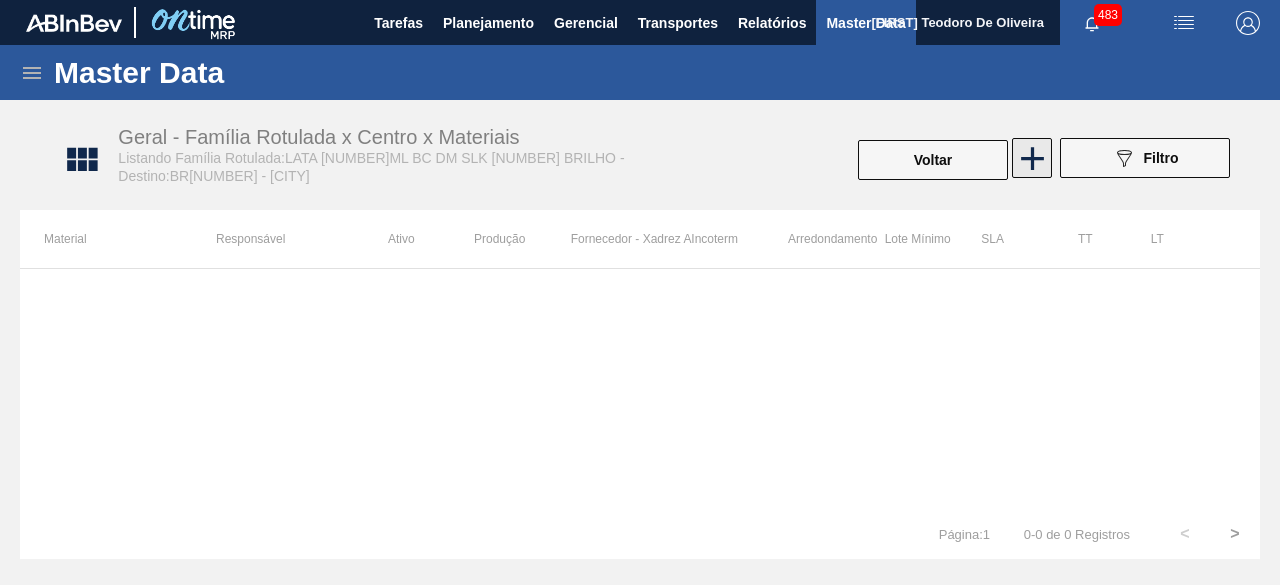 click 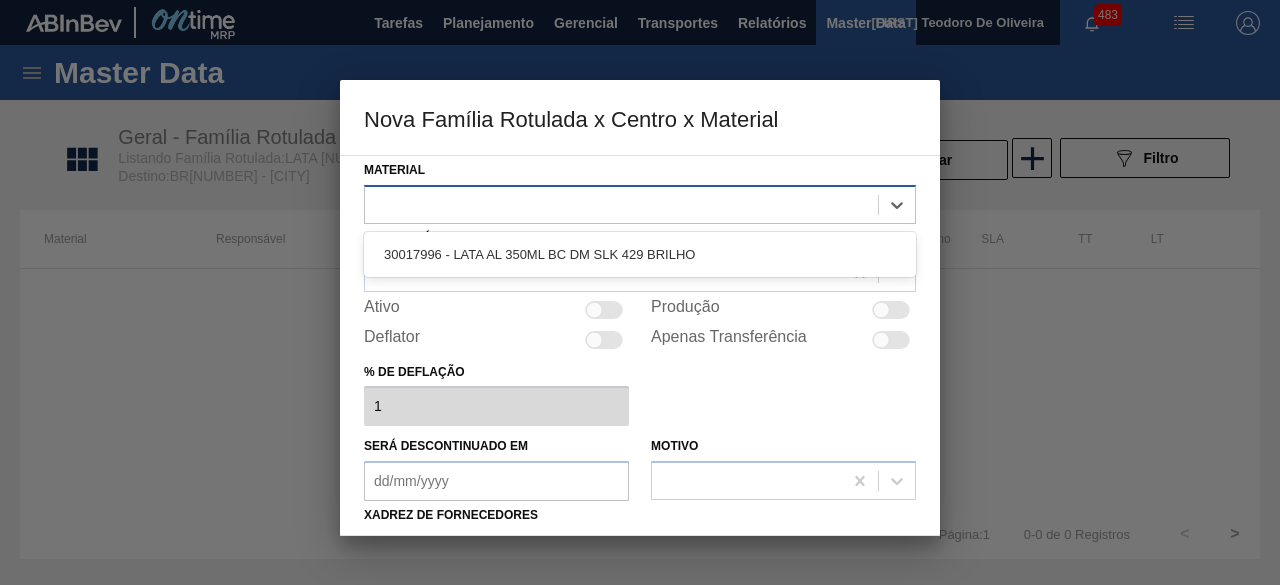click at bounding box center [621, 204] 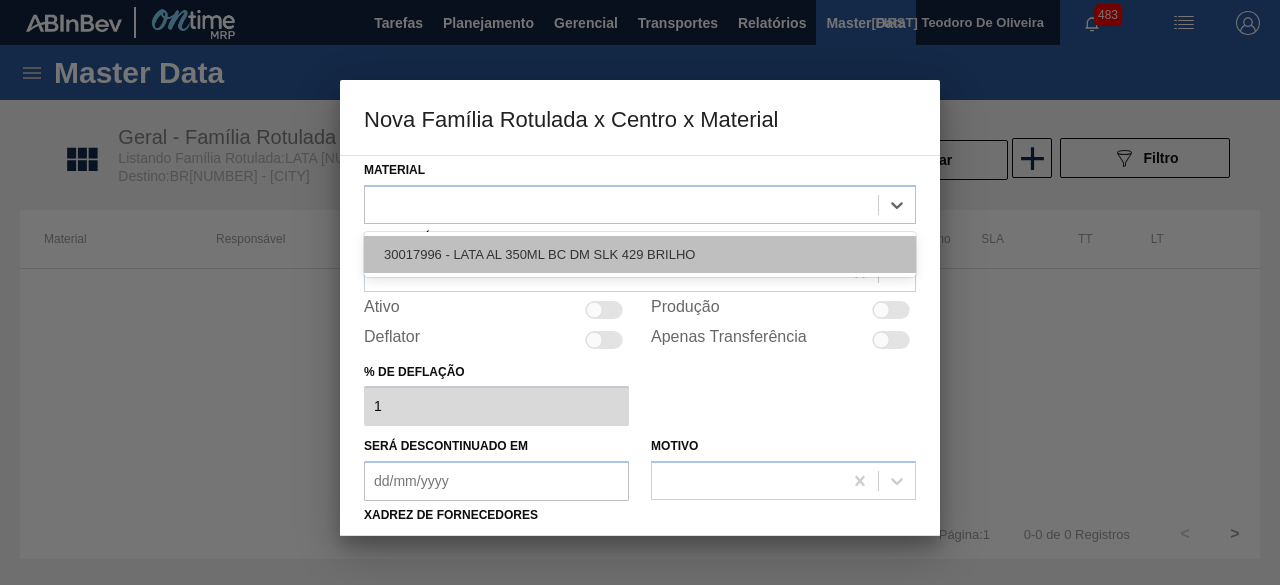 click on "30017996 - LATA AL 350ML BC DM SLK 429 BRILHO" at bounding box center (640, 254) 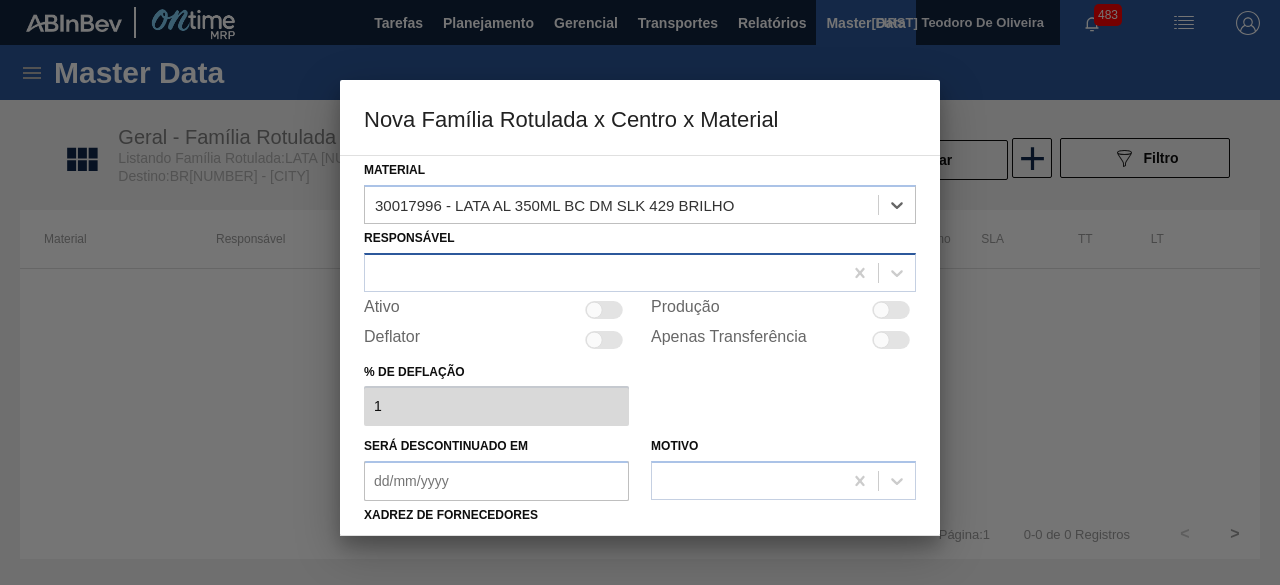 click at bounding box center (603, 272) 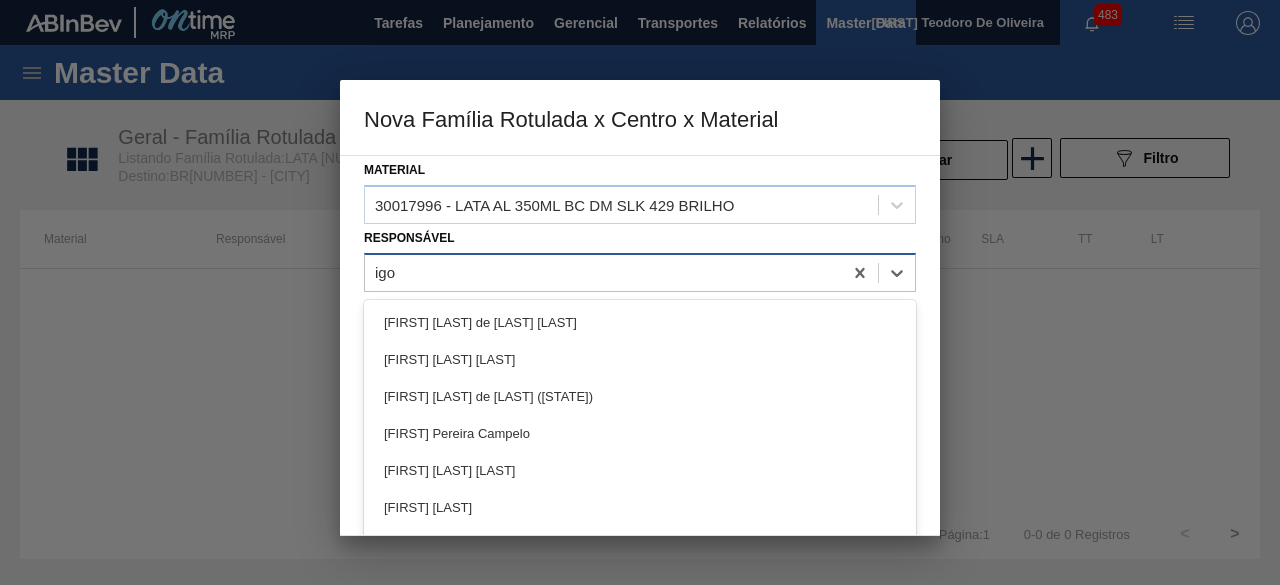 type on "[FIRST]" 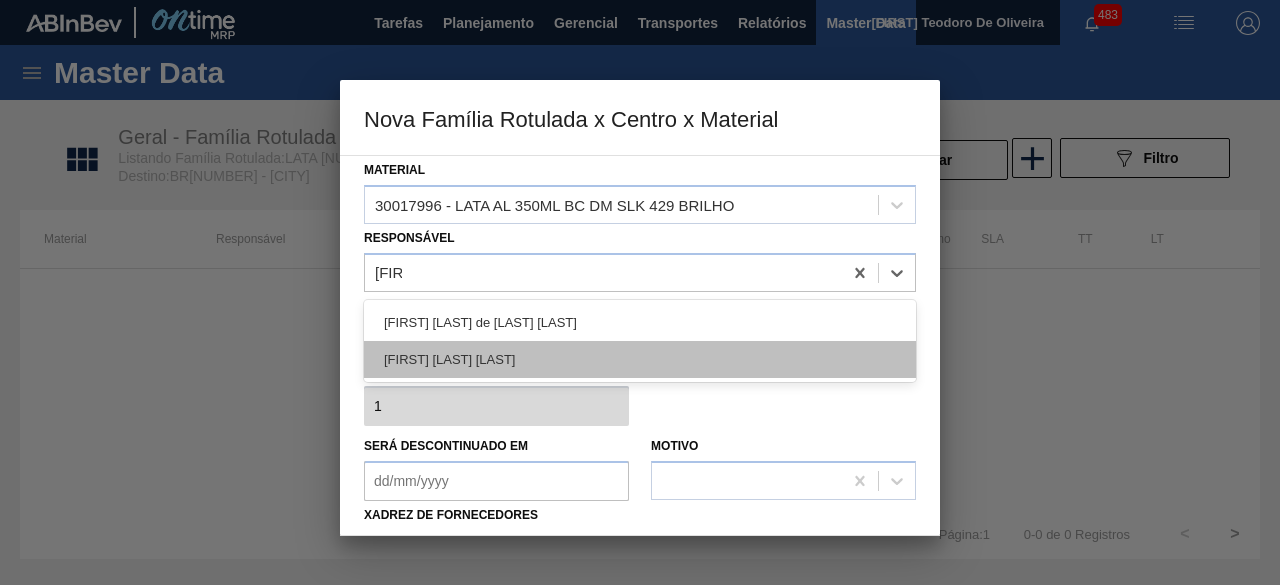 click on "[FIRST] [LAST] [LAST]" at bounding box center (640, 359) 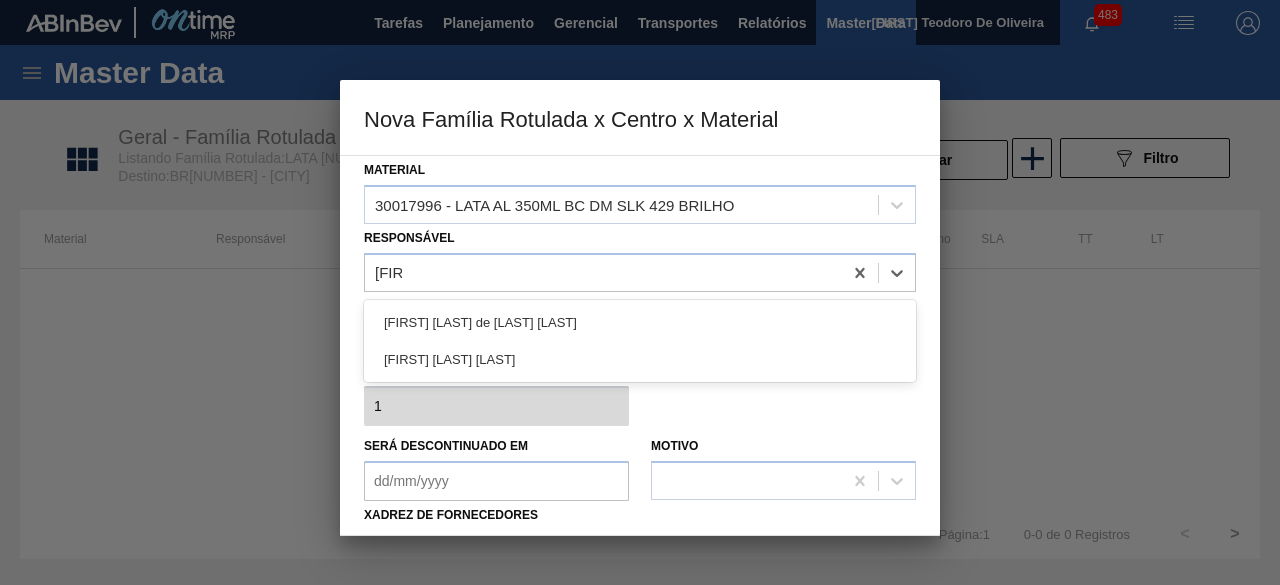 type 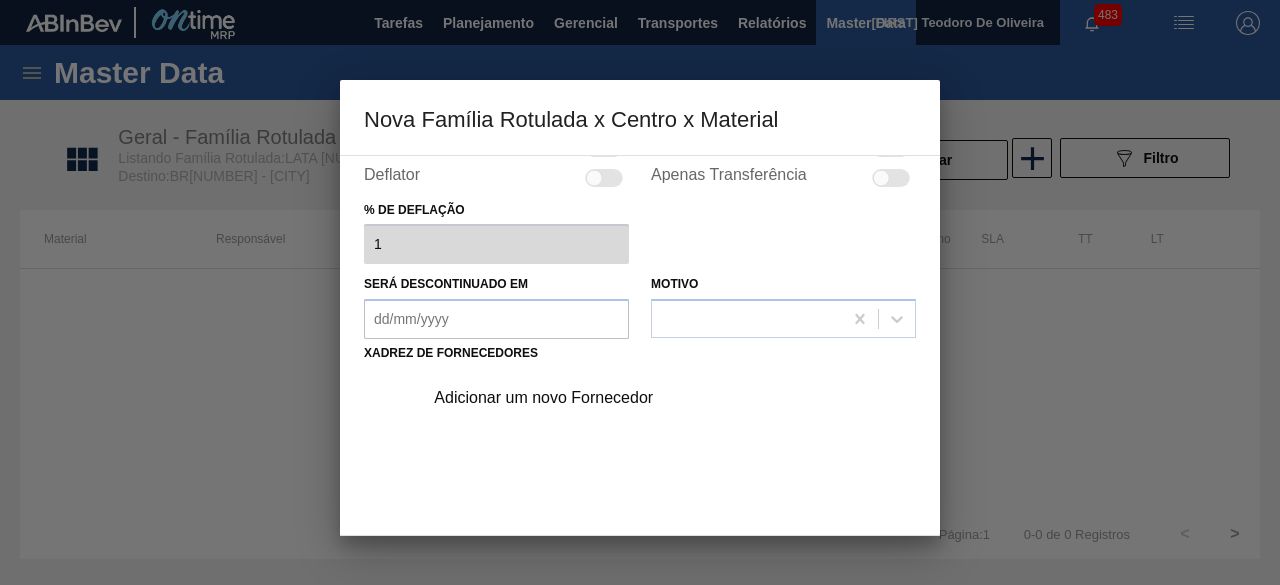 scroll, scrollTop: 300, scrollLeft: 0, axis: vertical 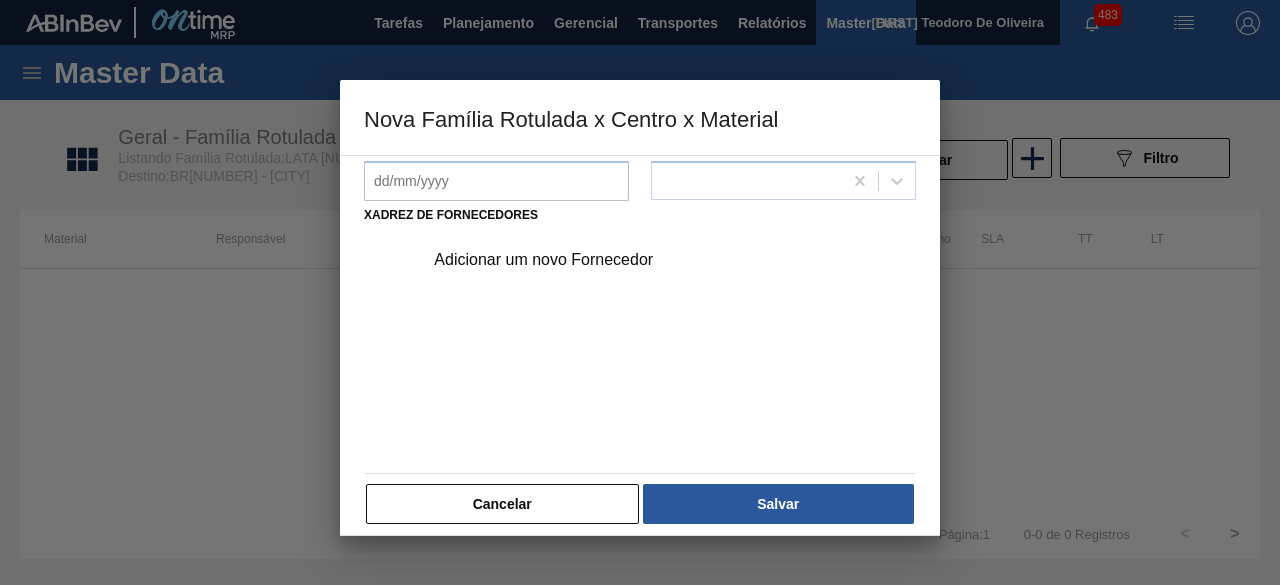 click on "Adicionar um novo Fornecedor" at bounding box center [630, 260] 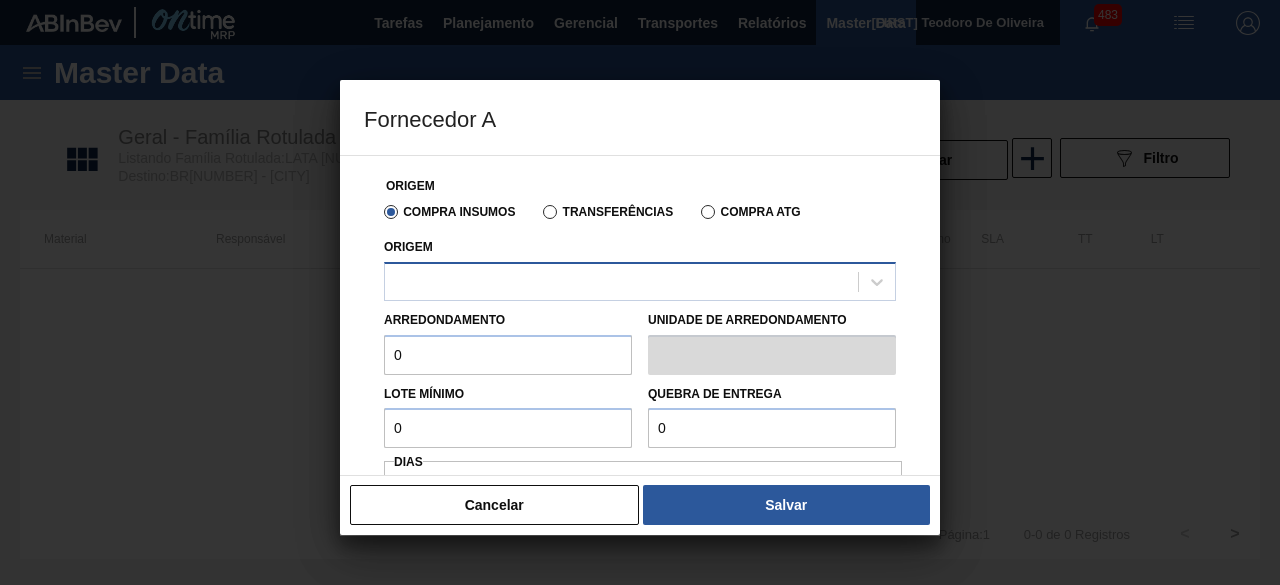 click at bounding box center [621, 281] 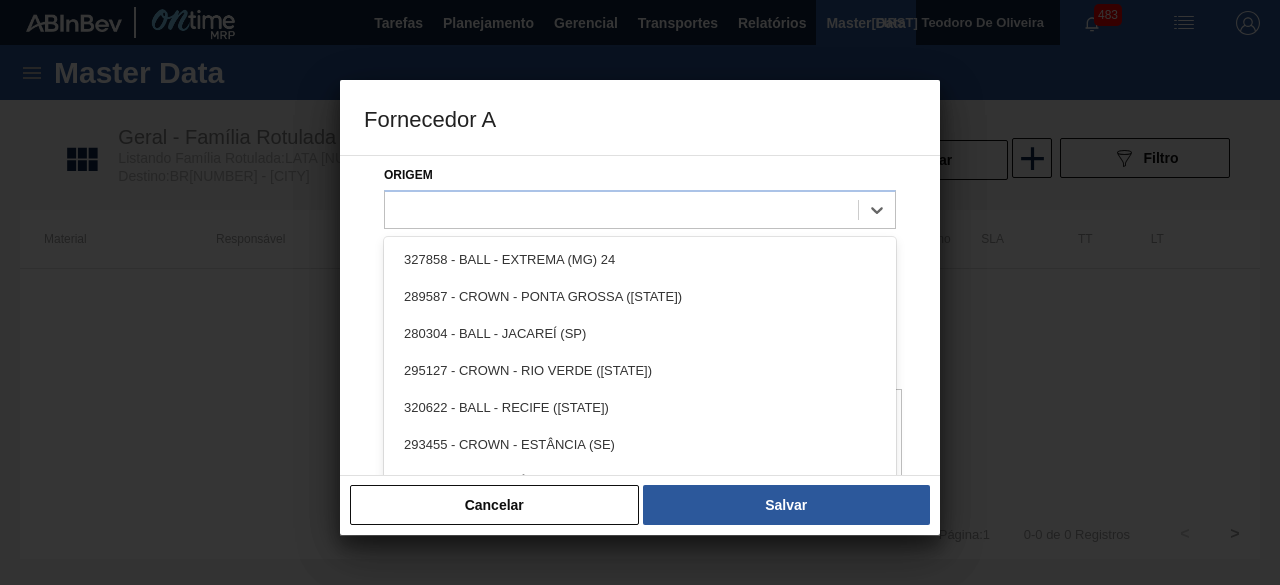 scroll, scrollTop: 100, scrollLeft: 0, axis: vertical 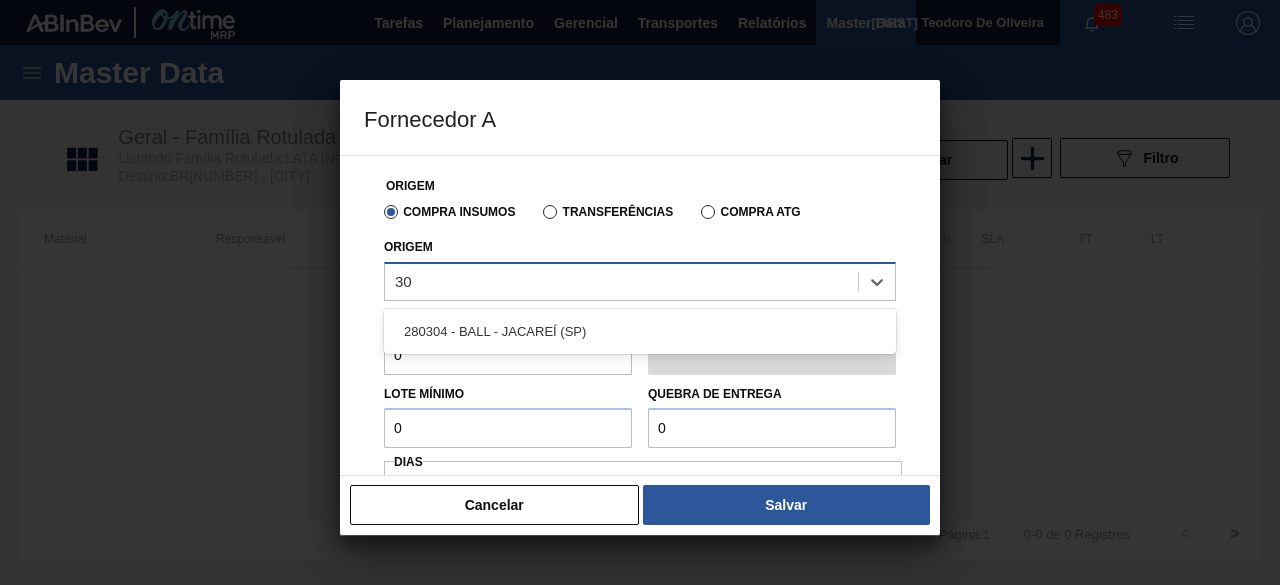 type on "3" 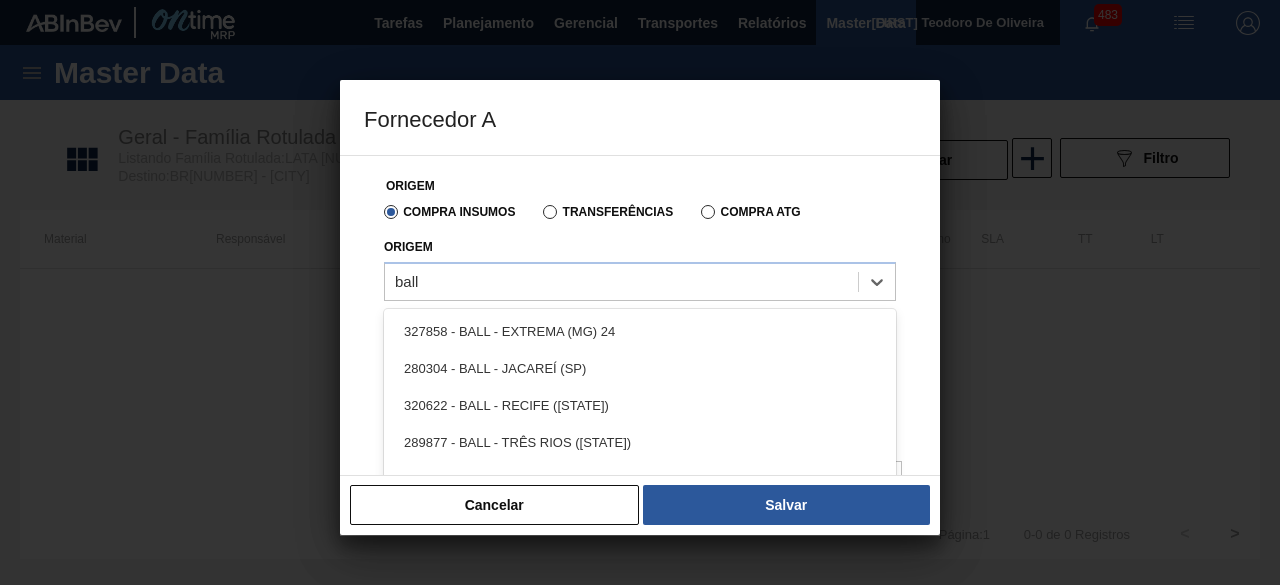 scroll, scrollTop: 100, scrollLeft: 0, axis: vertical 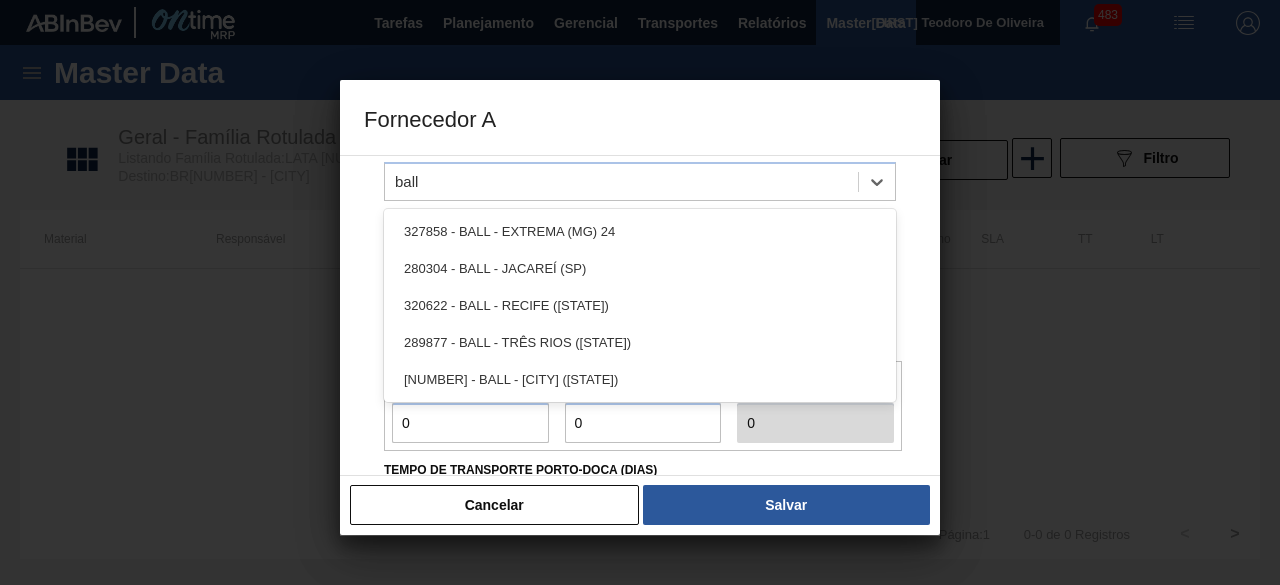 type on "ball" 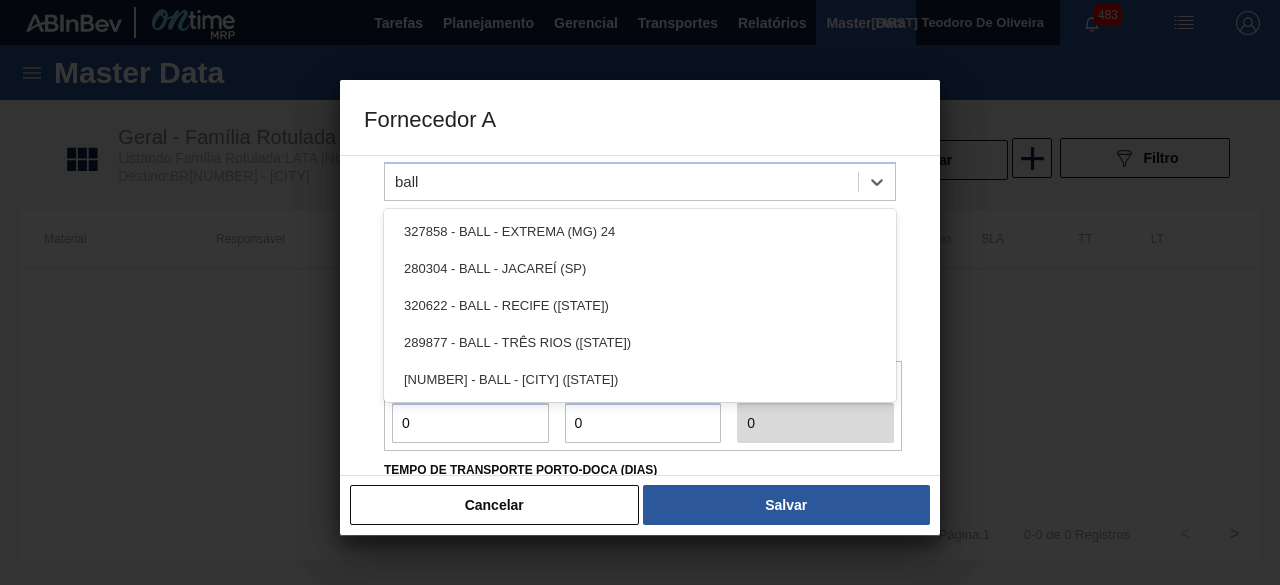 type 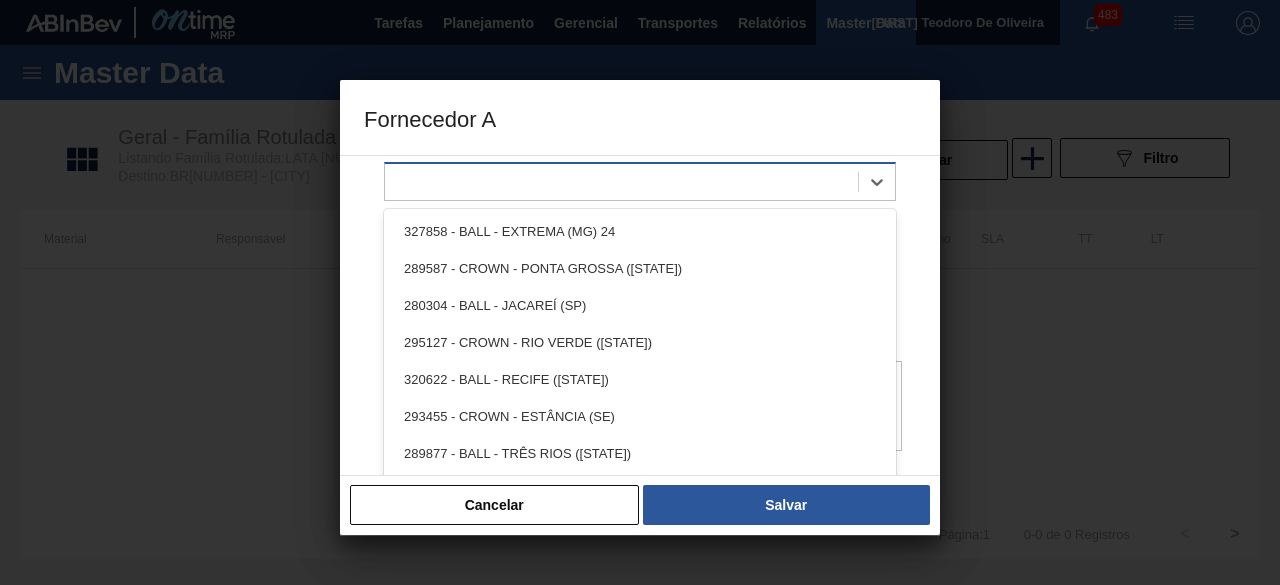 click at bounding box center (621, 181) 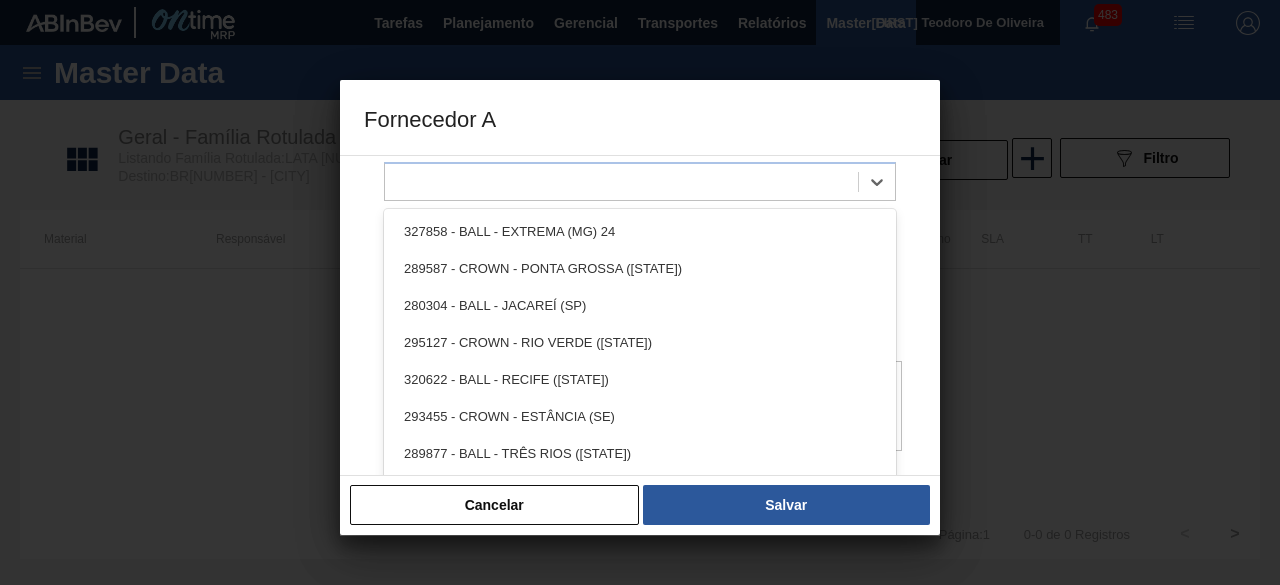 scroll, scrollTop: 200, scrollLeft: 0, axis: vertical 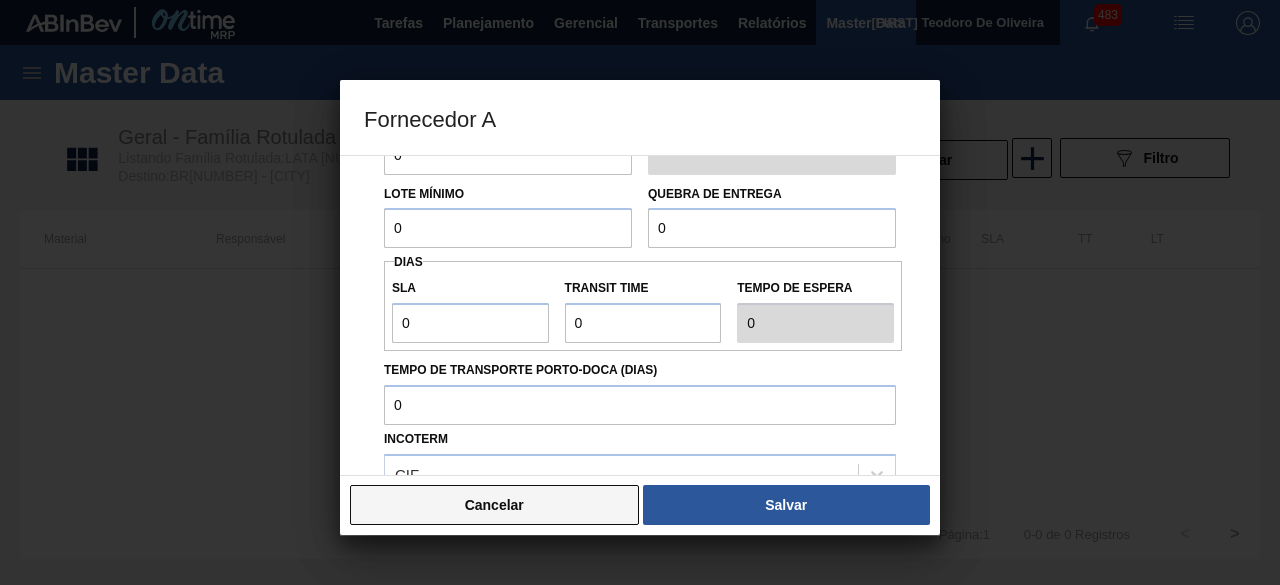click on "Cancelar" at bounding box center [494, 505] 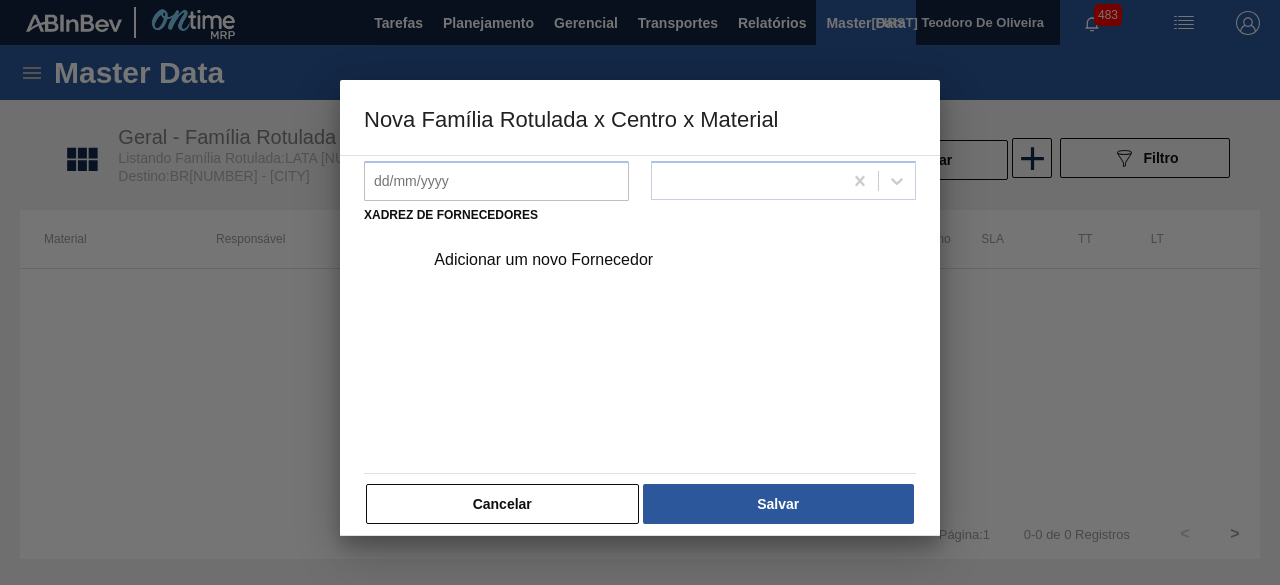 drag, startPoint x: 558, startPoint y: 505, endPoint x: 568, endPoint y: 475, distance: 31.622776 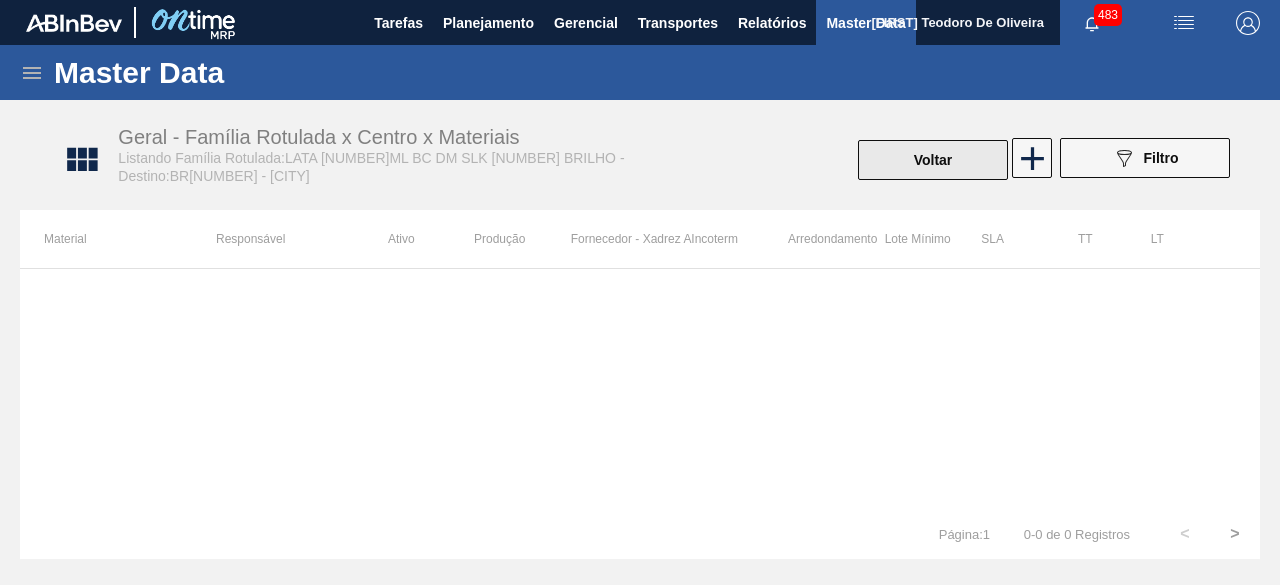 click on "Voltar" at bounding box center [933, 160] 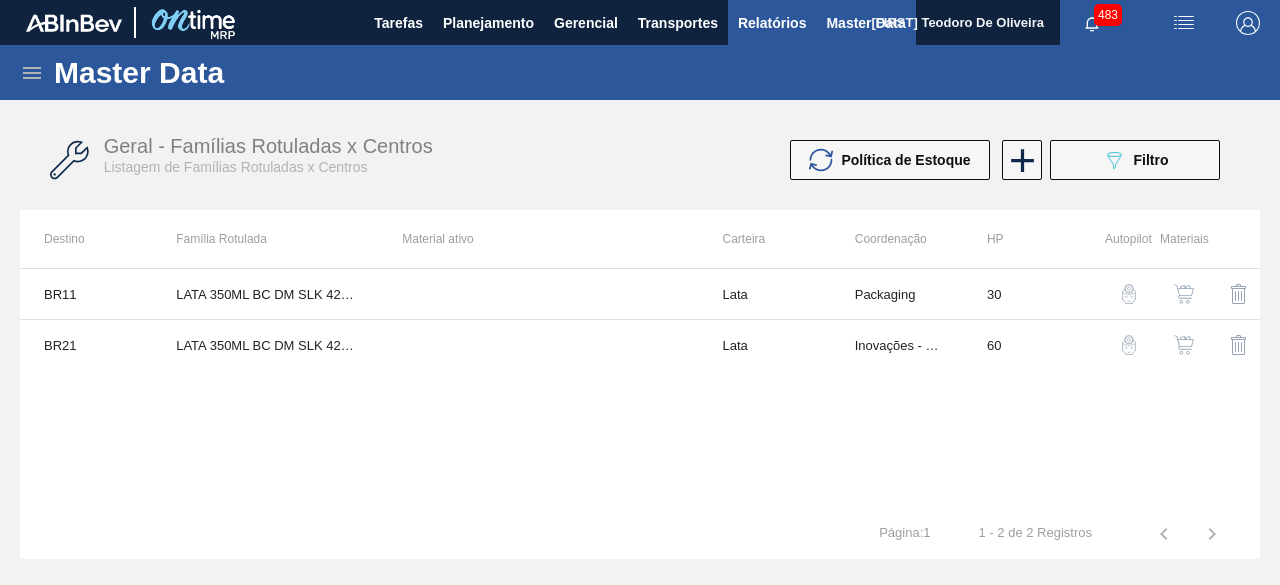 click on "Relatórios" at bounding box center [772, 22] 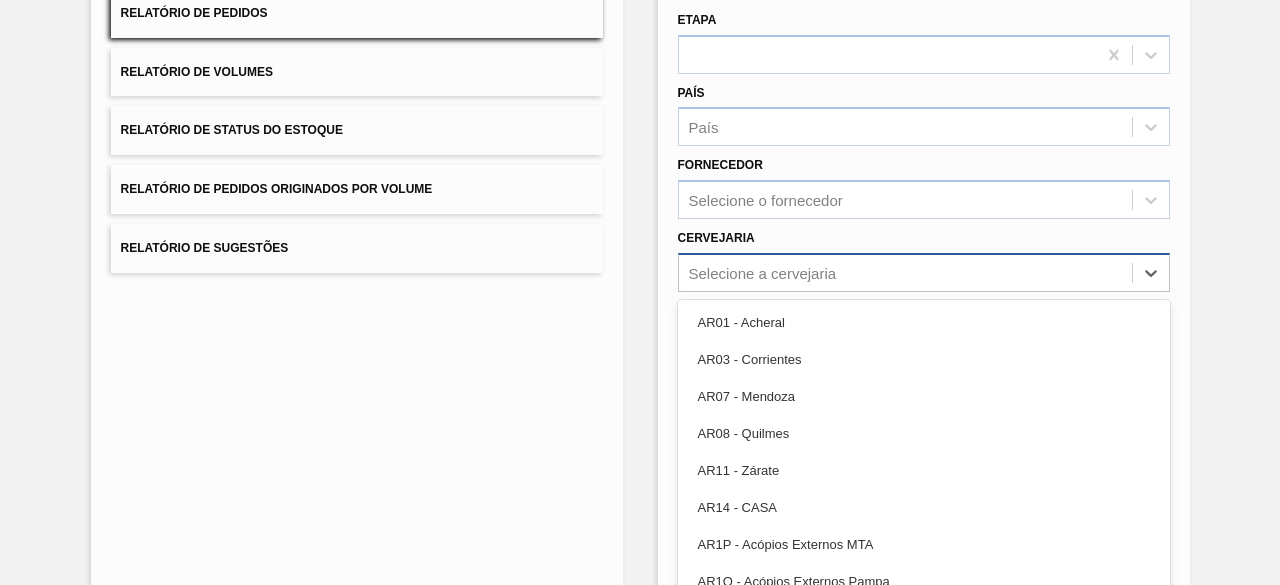 scroll, scrollTop: 222, scrollLeft: 0, axis: vertical 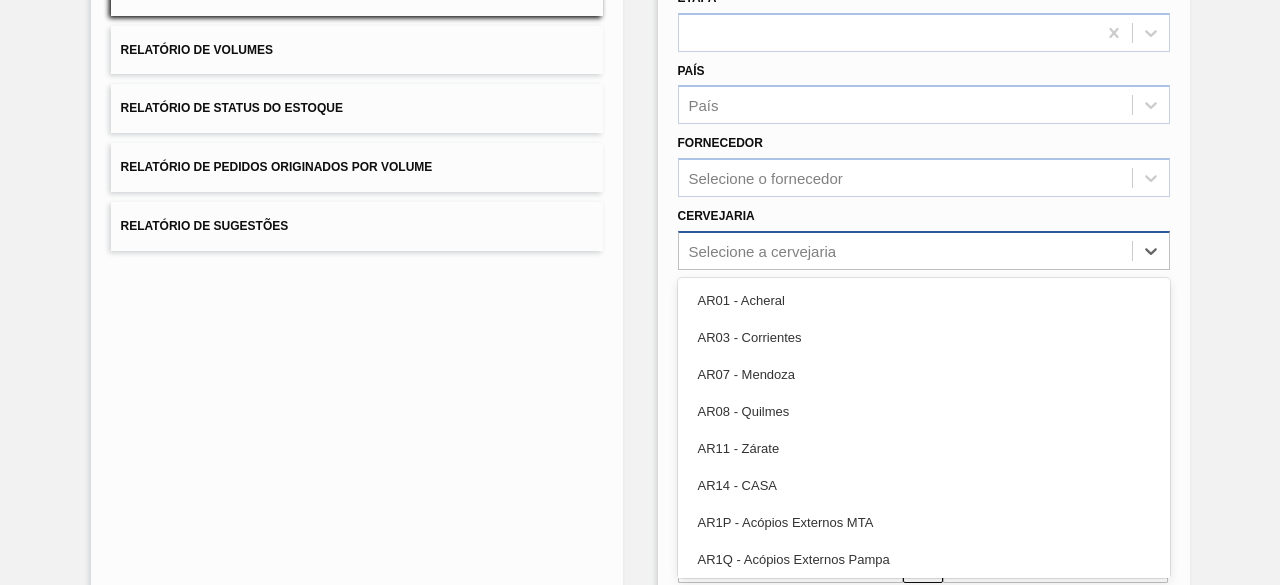 click on "option AR[NUMBER] - Acheral focused, [NUMBER] of [NUMBER]. [NUMBER] results available. Use Up and Down to choose options, press Enter to select the currently focused option, press Escape to exit the menu, press Tab to select the option and exit the menu. Selecione a cervejaria AR[NUMBER] - Acheral AR[NUMBER] - Corrientes AR[NUMBER] - Mendoza AR[NUMBER] - Quilmes AR[NUMBER] - Zárate AR[NUMBER] - CASA AR[NUMBER] - Acópios Externos MTA AR[NUMBER] - Acópios Externos Pampa AR[NUMBER] - Puertos Pampa AR[NUMBER] - Puertos MTA ARV[NUMBER] - Cerveceria y malteria quilmes saica y g ARV[NUMBER] - Maltaria Pampa SA ARV[NUMBER] - Planta de Semilla MTA ARV[NUMBER] - Planta de Semilla MTA[NUMBER] ARV[NUMBER] - Llavajol ARV[NUMBER] - Unidade Semilla Pampa ARV[NUMBER] - Pellegrini (baja) ARX[NUMBER] - Fact. Remota - TRUCK BO[NUMBER] - Huari BO[NUMBER] - La Paz BO[NUMBER] - Santa Cruz BO[NUMBER] - Taquiña BO[NUMBER] - El Alto BO[NUMBER] - Sacaba BO[NUMBER] - Tarija BO[NUMBER] - Acopio Capsa BOV[NUMBER] - ENALBO BR[NUMBER] - Sergipe BR[NUMBER] - Aquiraz BR[NUMBER] - Camaçari BR[NUMBER] - Cuiabá BR[NUMBER] - João Pessoa BR[NUMBER] - Macacu BR[NUMBER] - Teresina BR[NUMBER] - Agudos BR[NUMBER] - Guarulhos BR[NUMBER] - São Luís BR[NUMBER] - Cebrasa BR[NUMBER] - Piraí BR[NUMBER] - Curitibana" at bounding box center [924, 250] 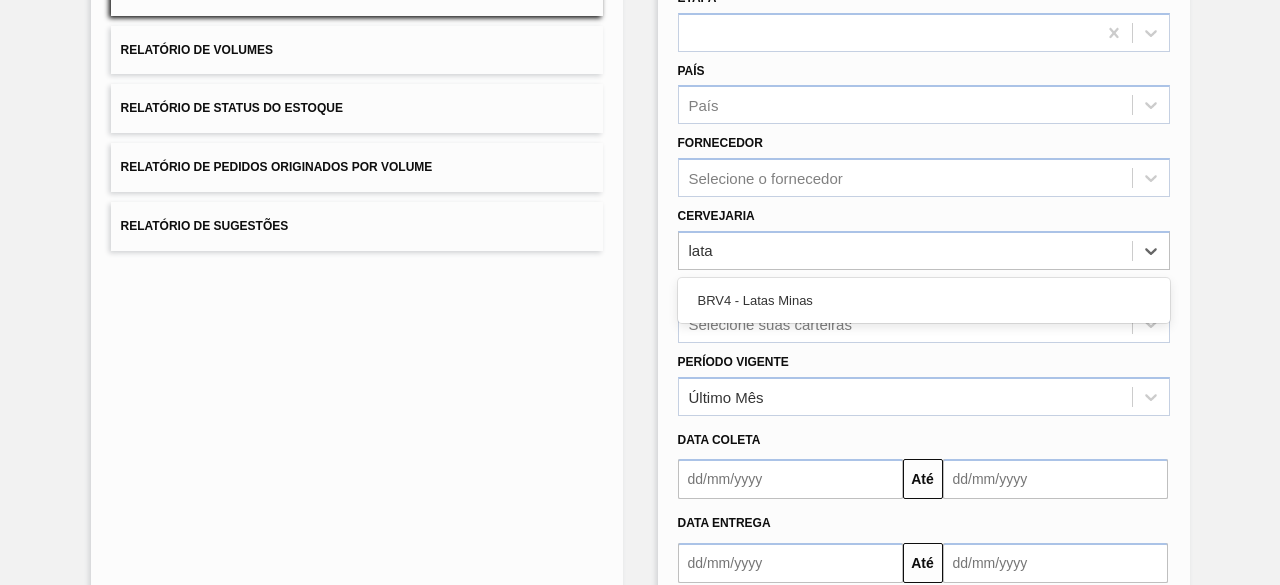type on "lata" 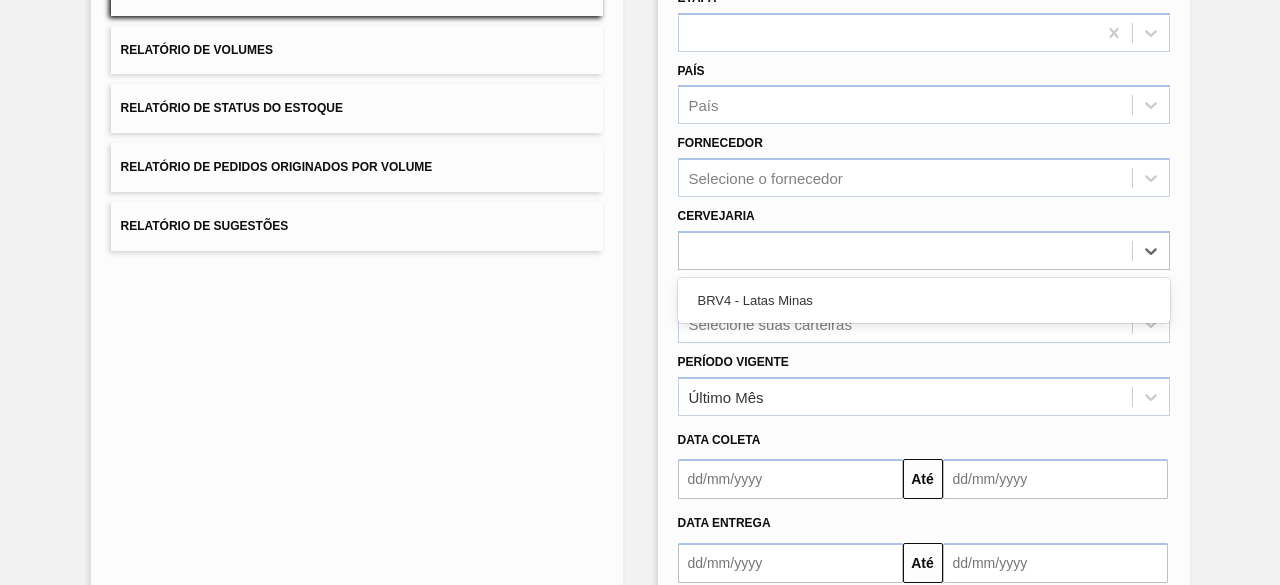 drag, startPoint x: 604, startPoint y: 339, endPoint x: 654, endPoint y: 334, distance: 50.24938 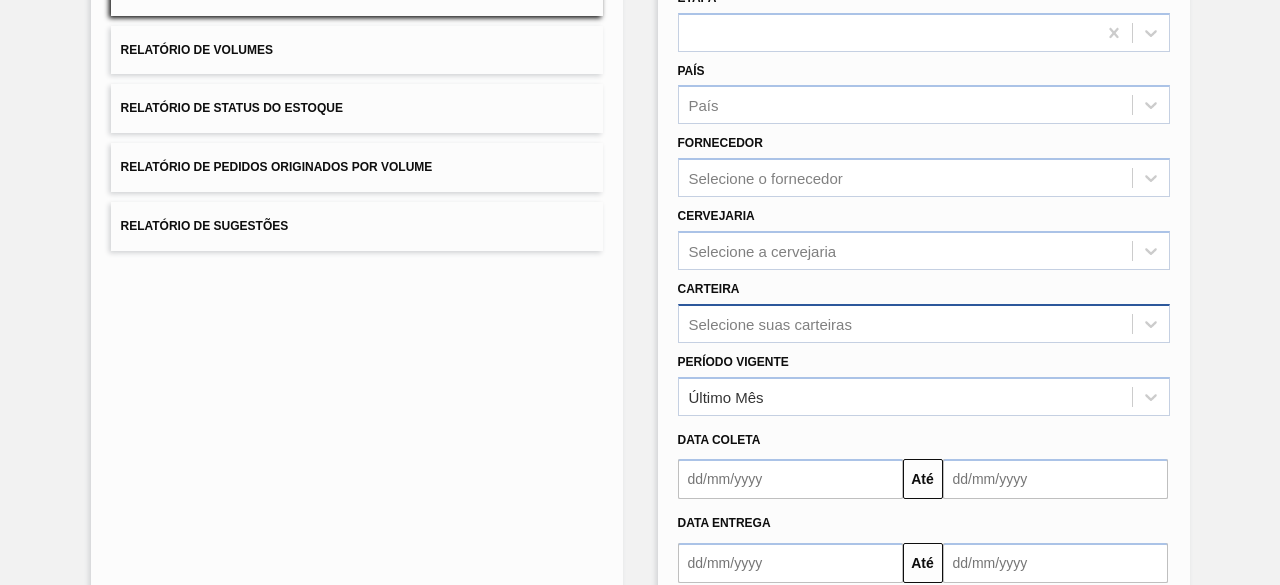 scroll, scrollTop: 294, scrollLeft: 0, axis: vertical 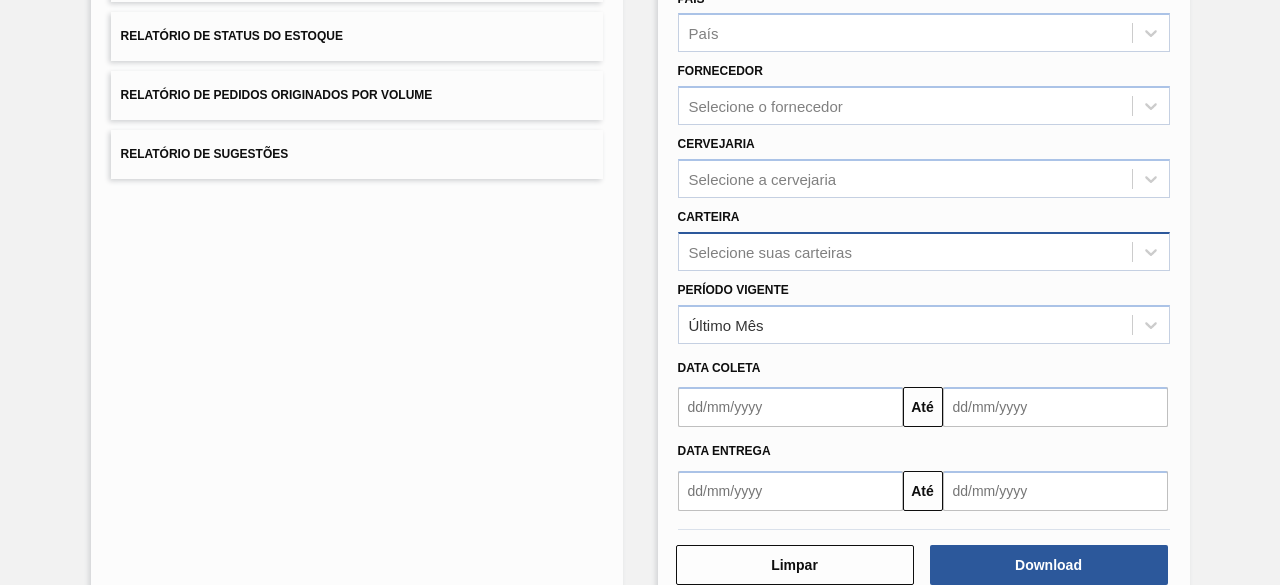 click on "Selecione suas carteiras" at bounding box center [924, 251] 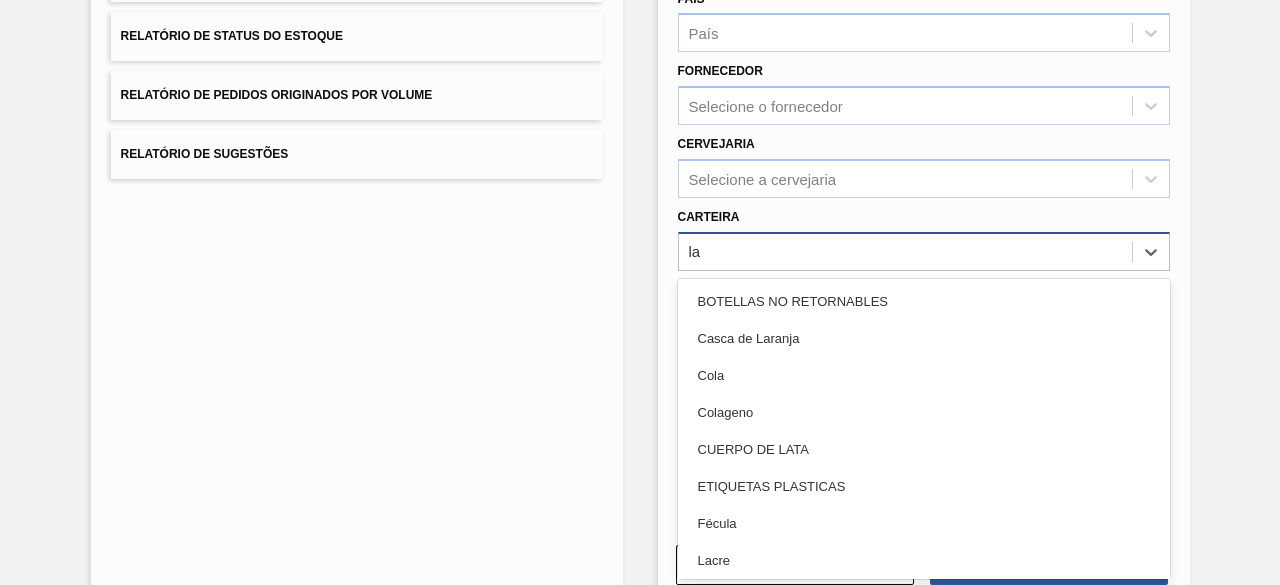 type on "lat" 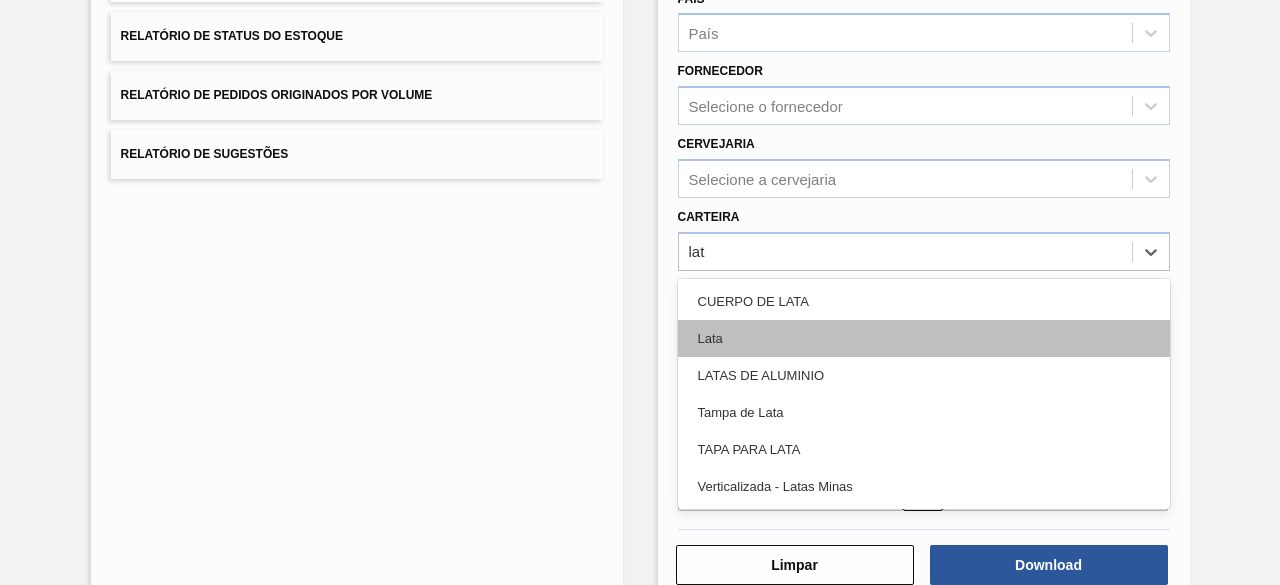 click on "Lata" at bounding box center [924, 338] 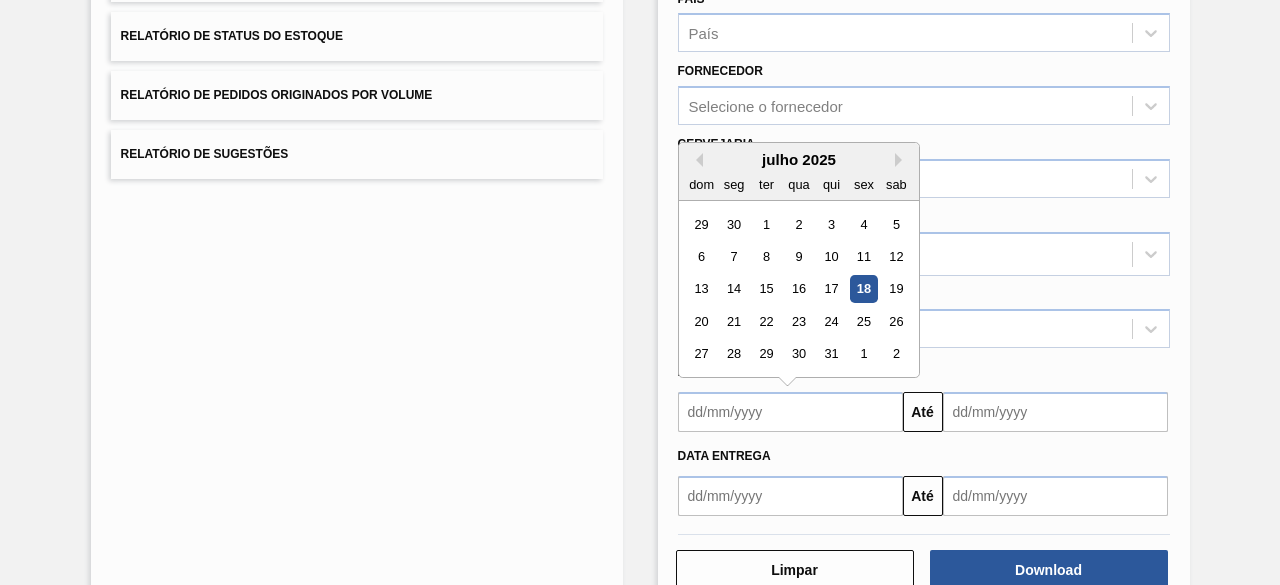 click at bounding box center [790, 412] 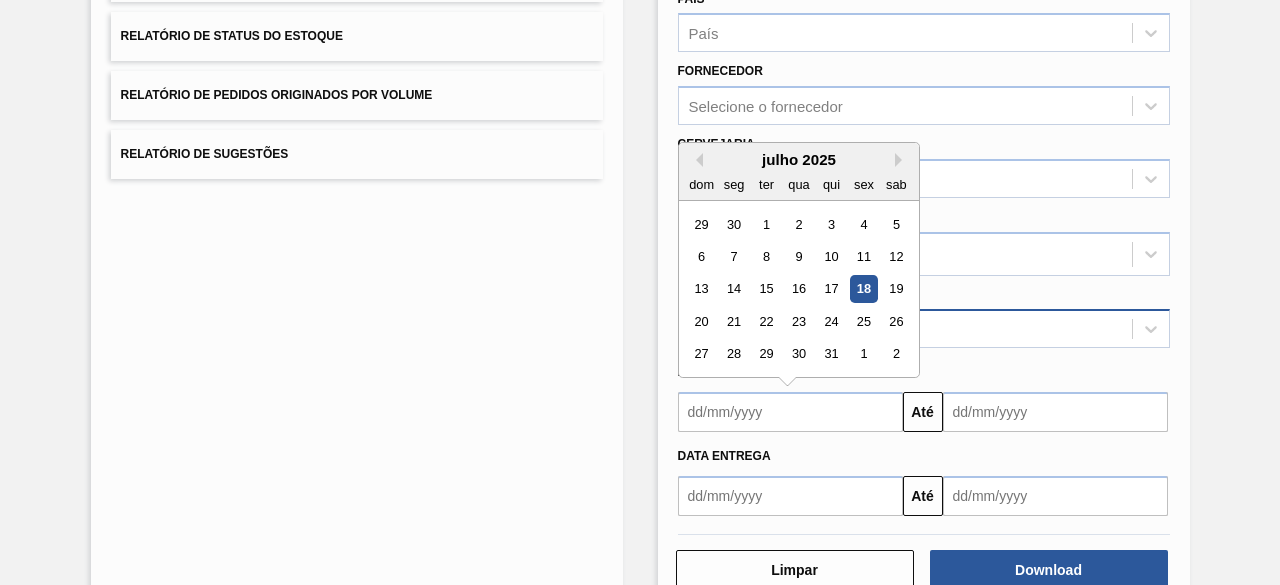 drag, startPoint x: 702, startPoint y: 322, endPoint x: 741, endPoint y: 328, distance: 39.45884 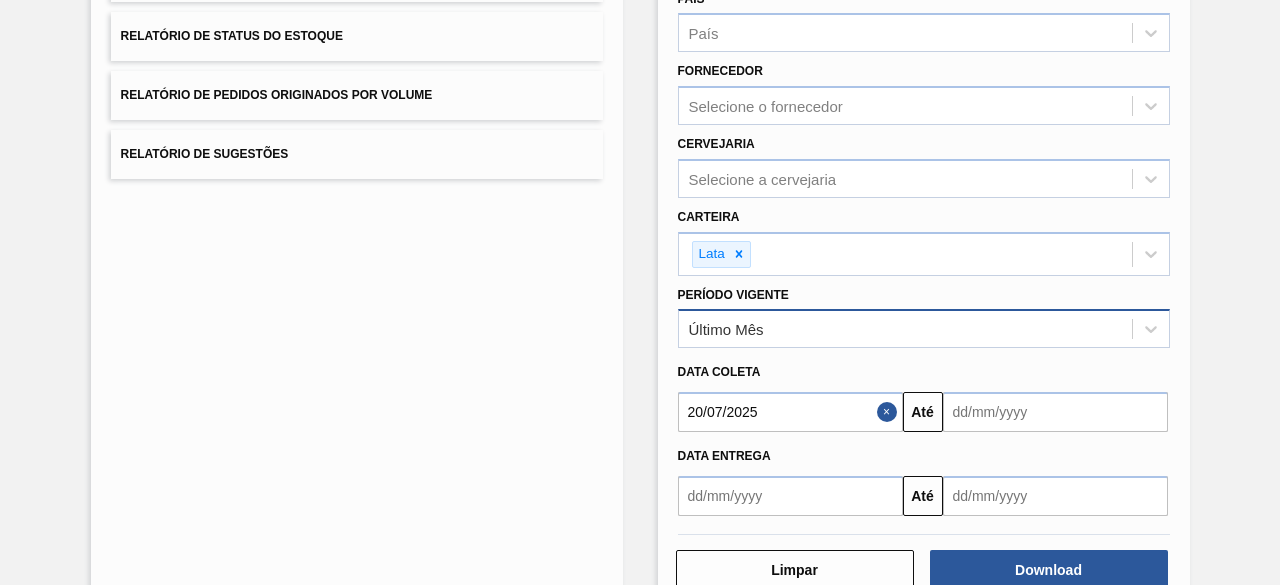 type on "20/07/2025" 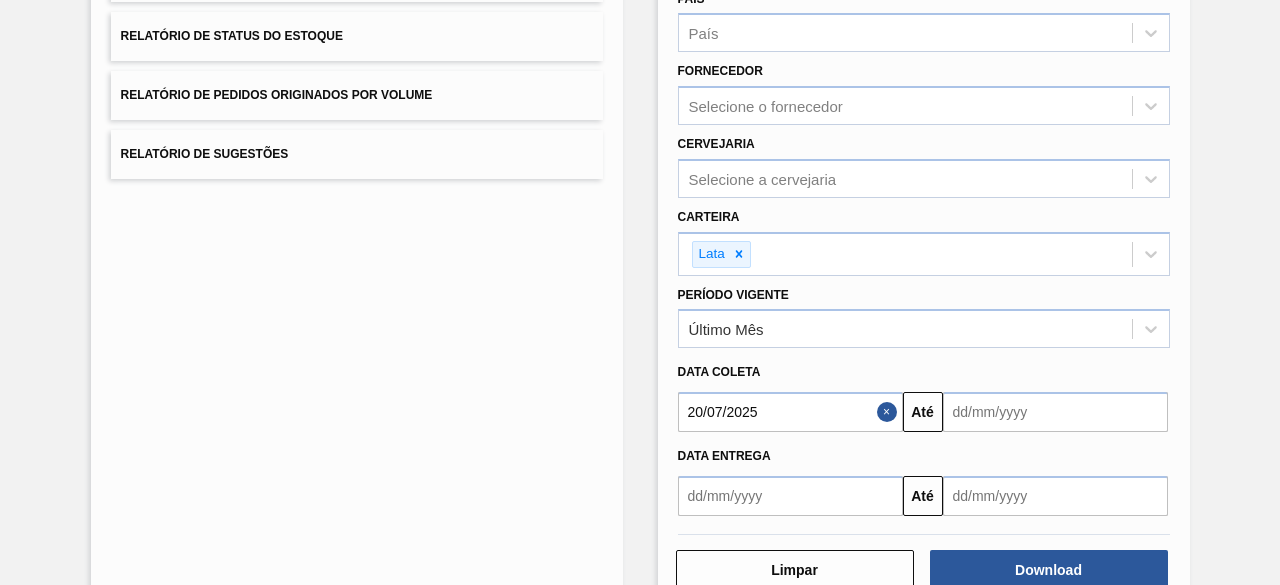 click at bounding box center [1055, 412] 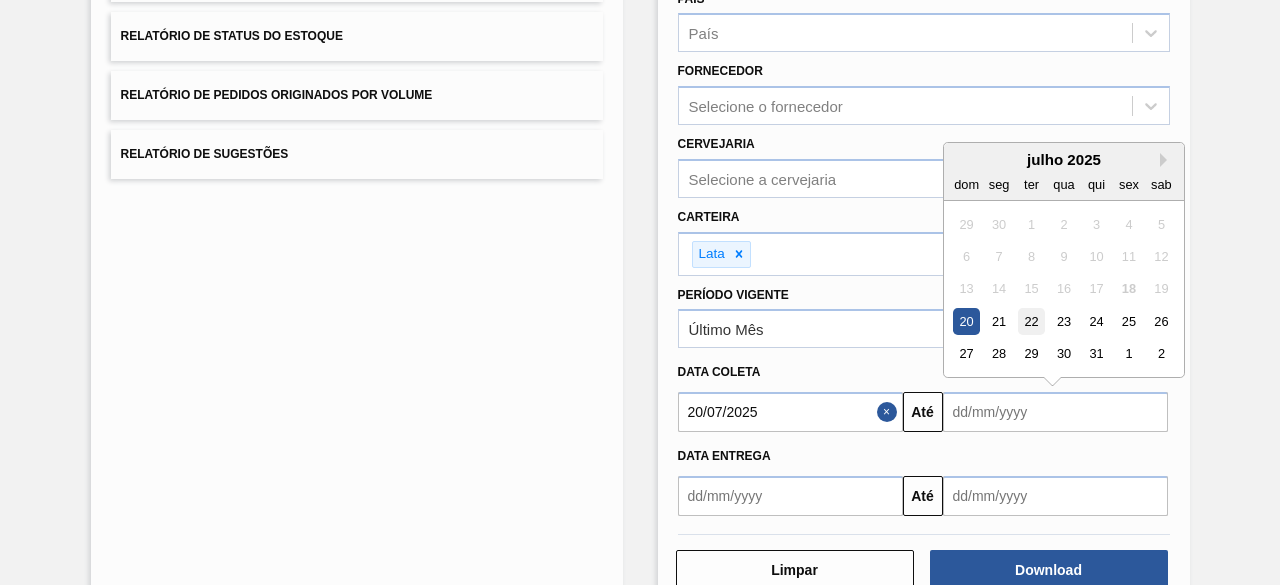 click on "22" at bounding box center (1030, 321) 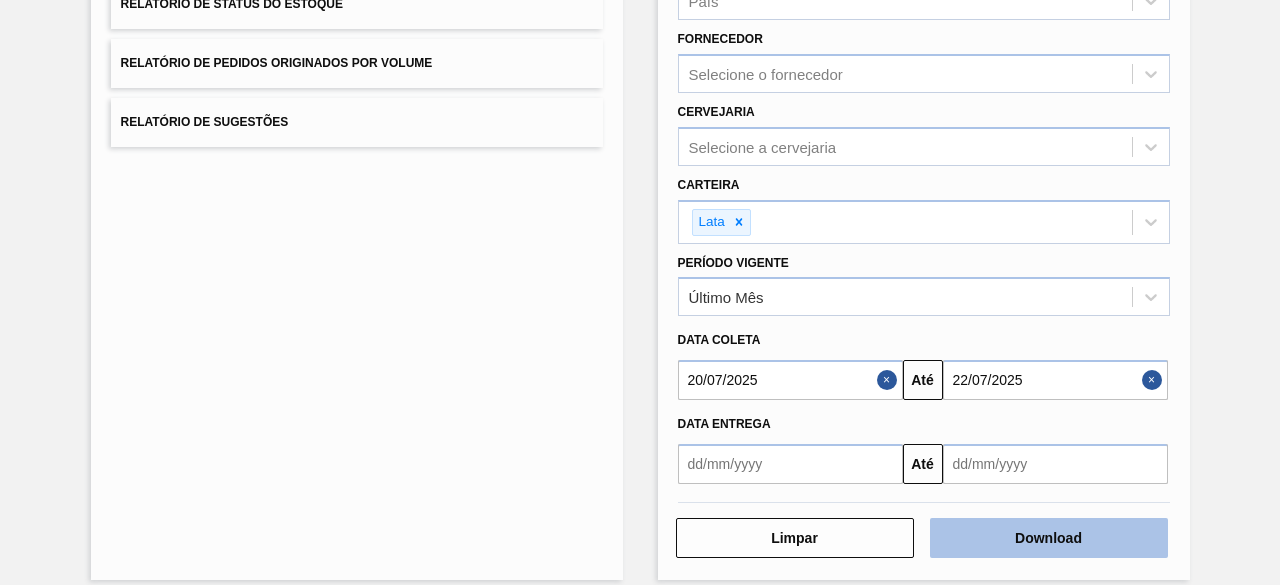 scroll, scrollTop: 343, scrollLeft: 0, axis: vertical 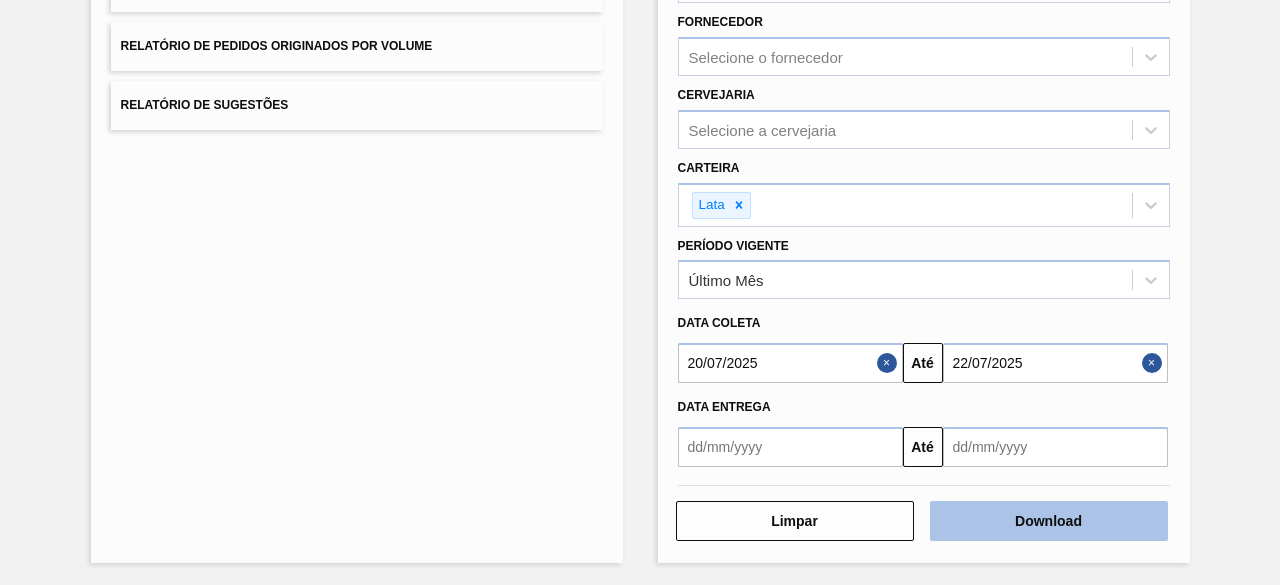 click on "Download" at bounding box center [1049, 521] 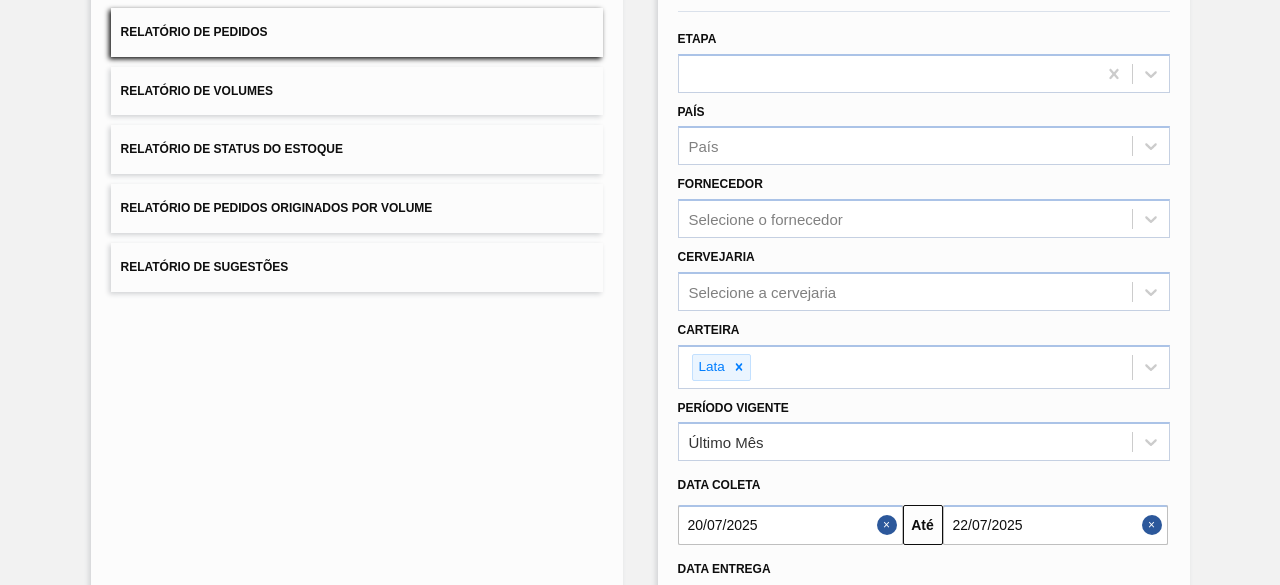 scroll, scrollTop: 43, scrollLeft: 0, axis: vertical 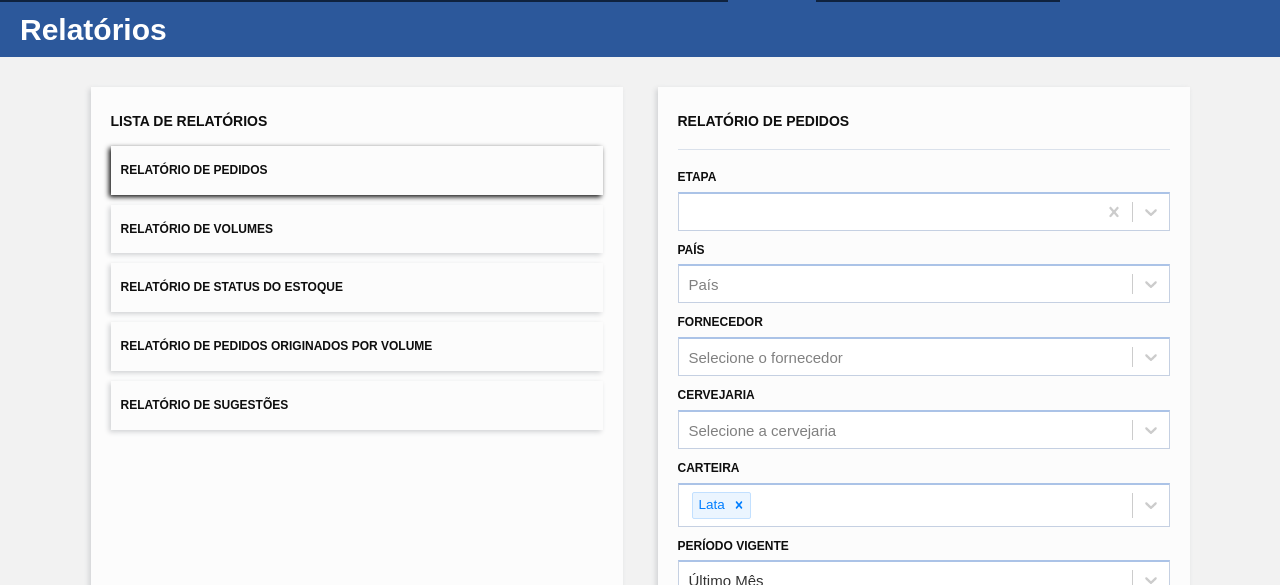 click on "Relatório de Volumes" at bounding box center [357, 229] 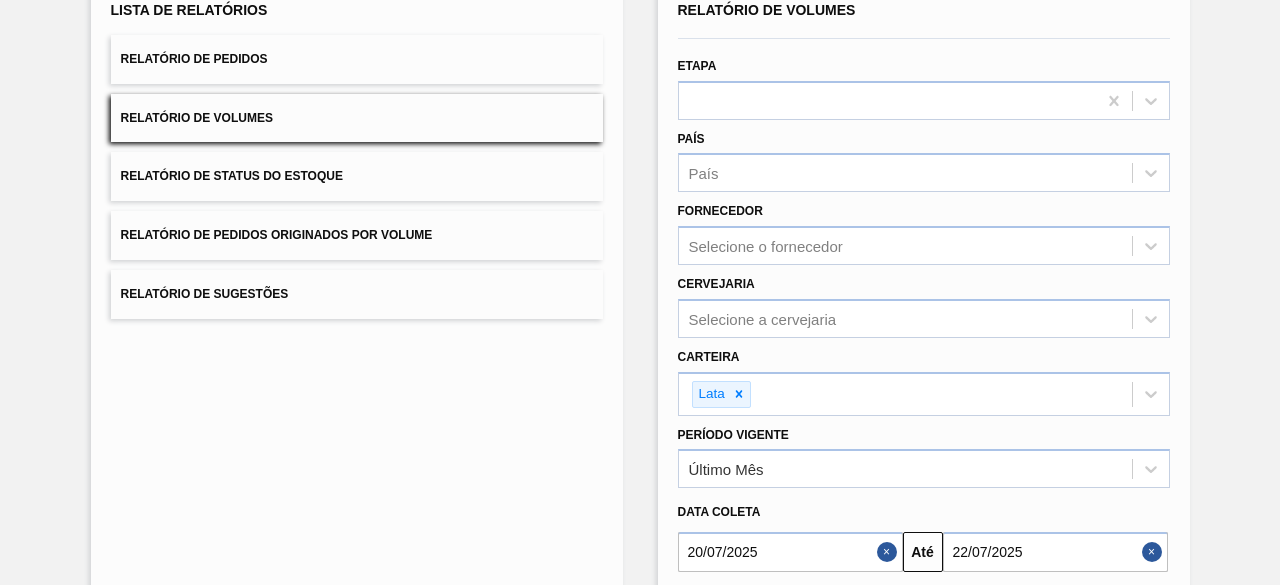 scroll, scrollTop: 243, scrollLeft: 0, axis: vertical 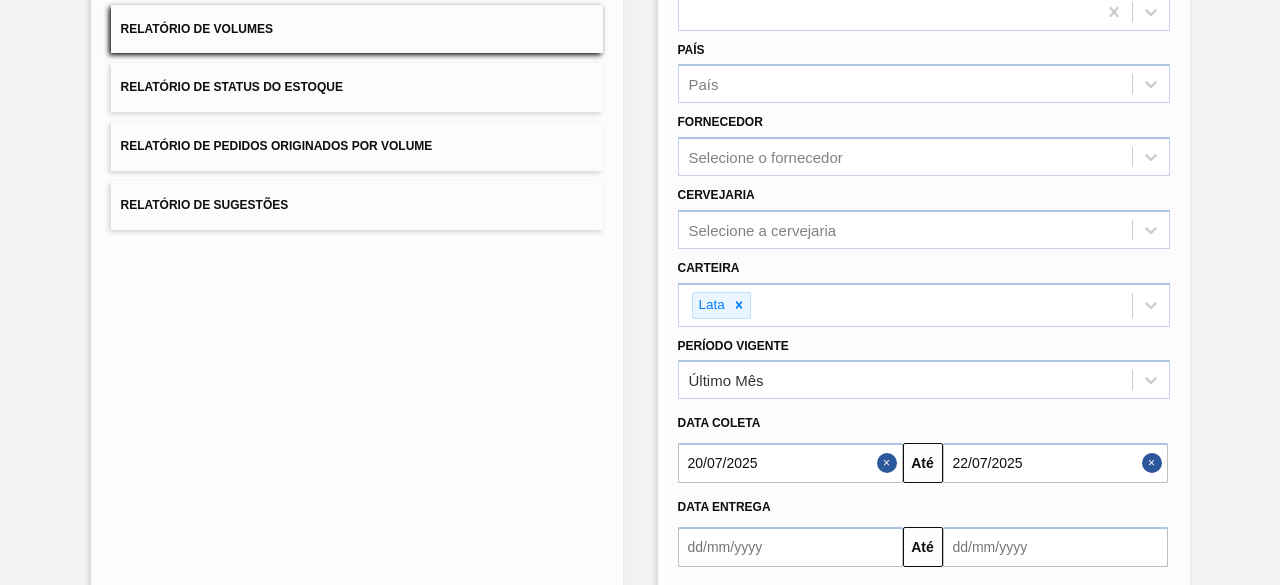 click at bounding box center [1155, 463] 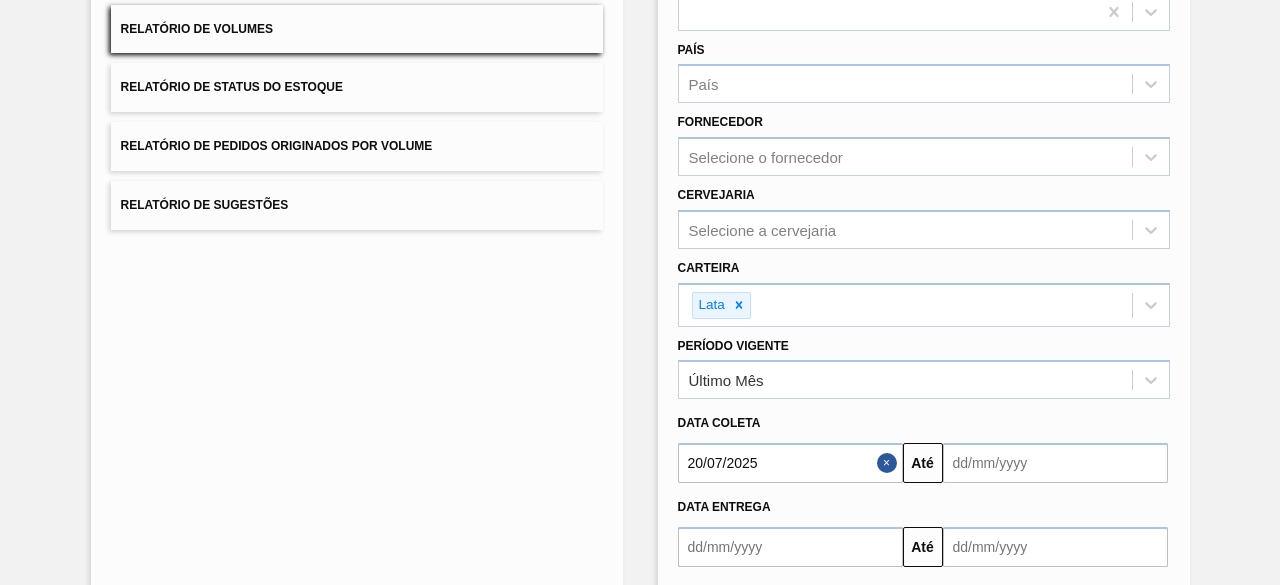 click at bounding box center (890, 463) 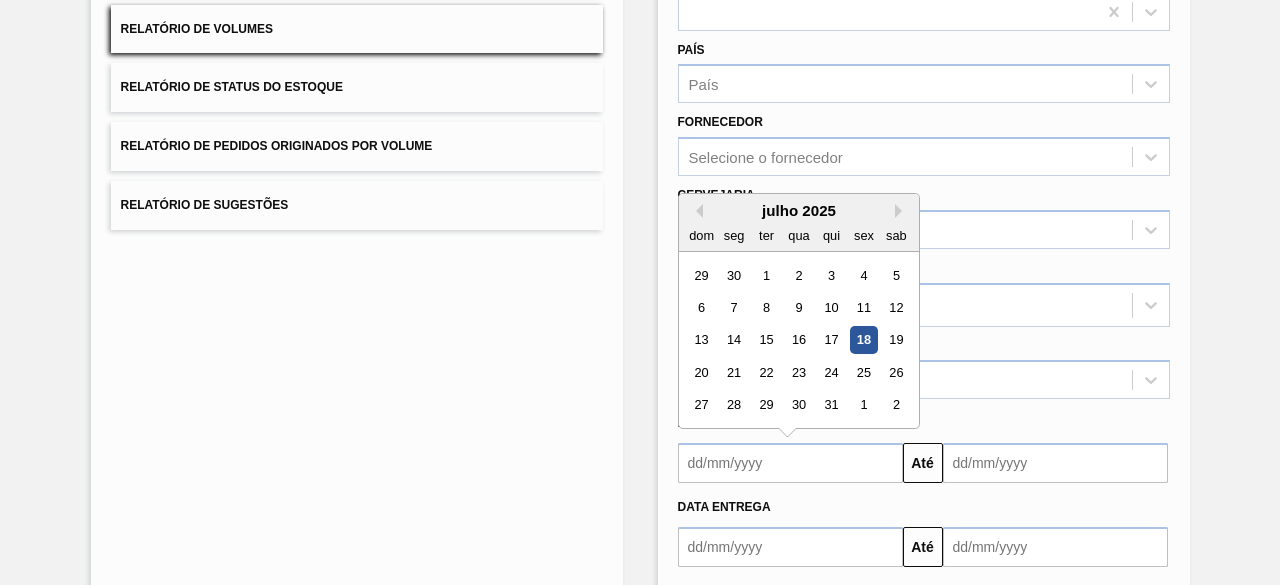 click at bounding box center (790, 463) 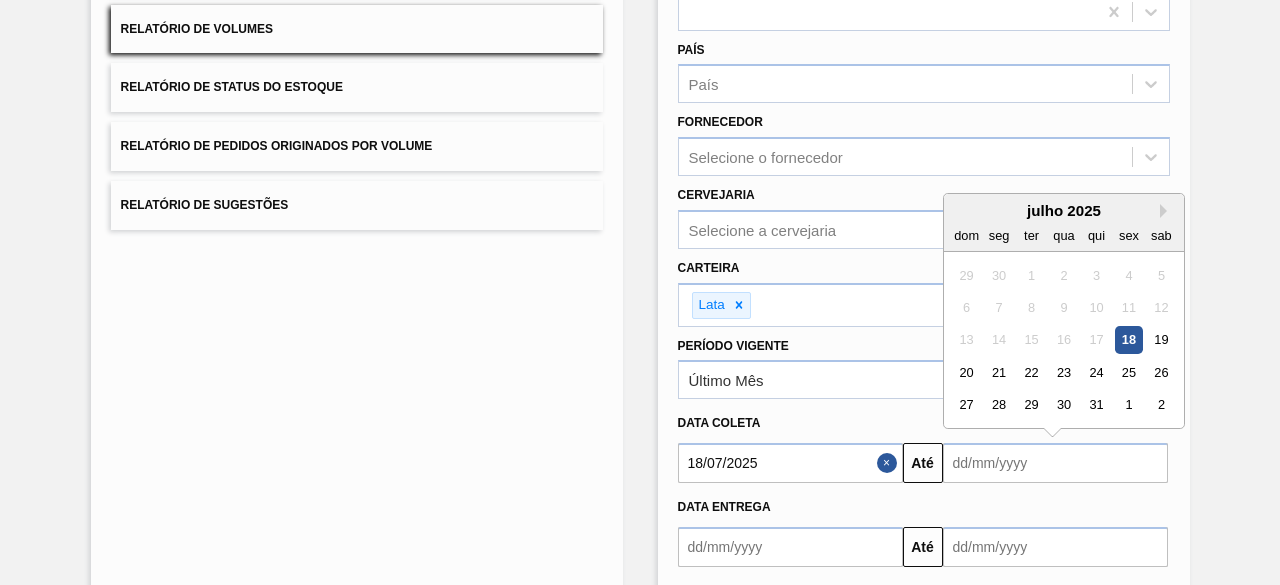 click at bounding box center [1055, 463] 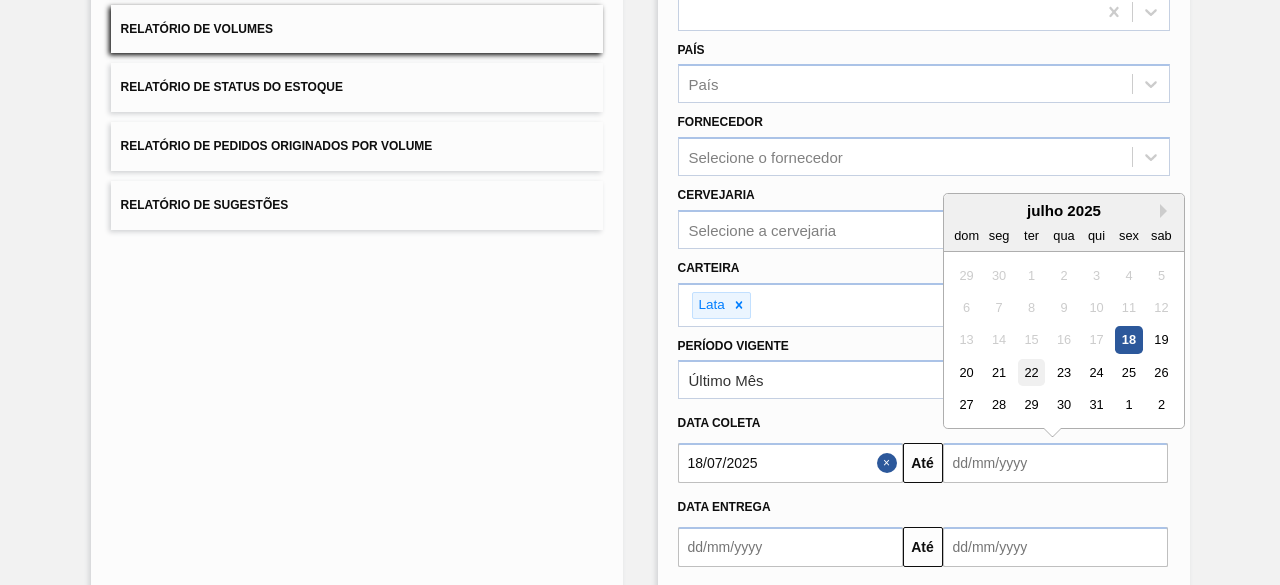 click on "22" at bounding box center [1030, 372] 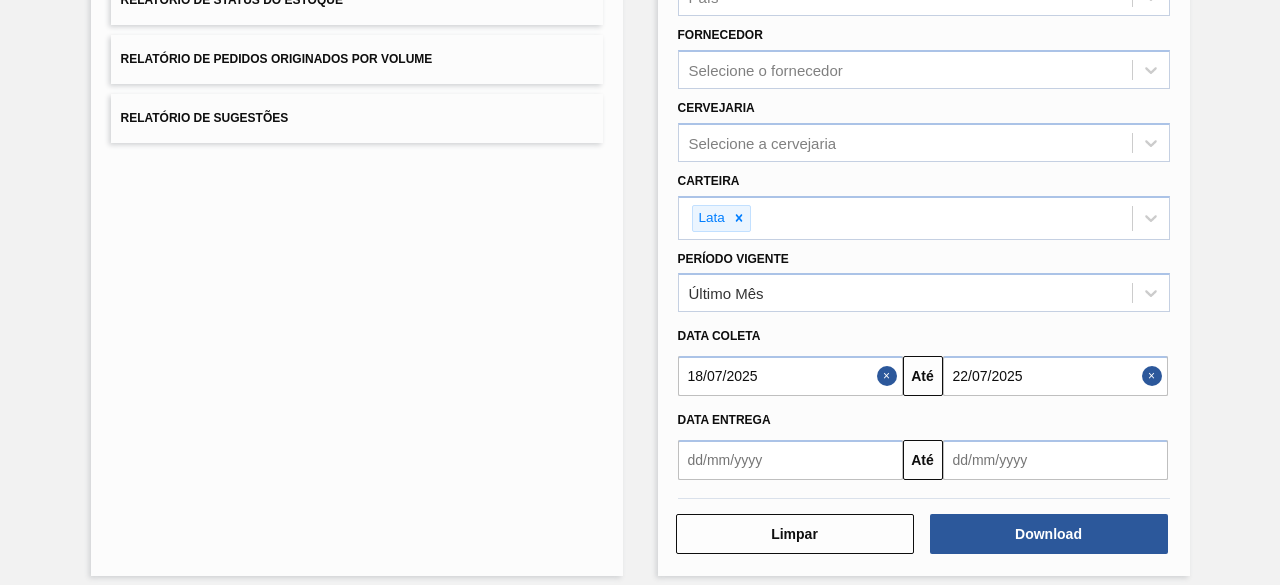 scroll, scrollTop: 343, scrollLeft: 0, axis: vertical 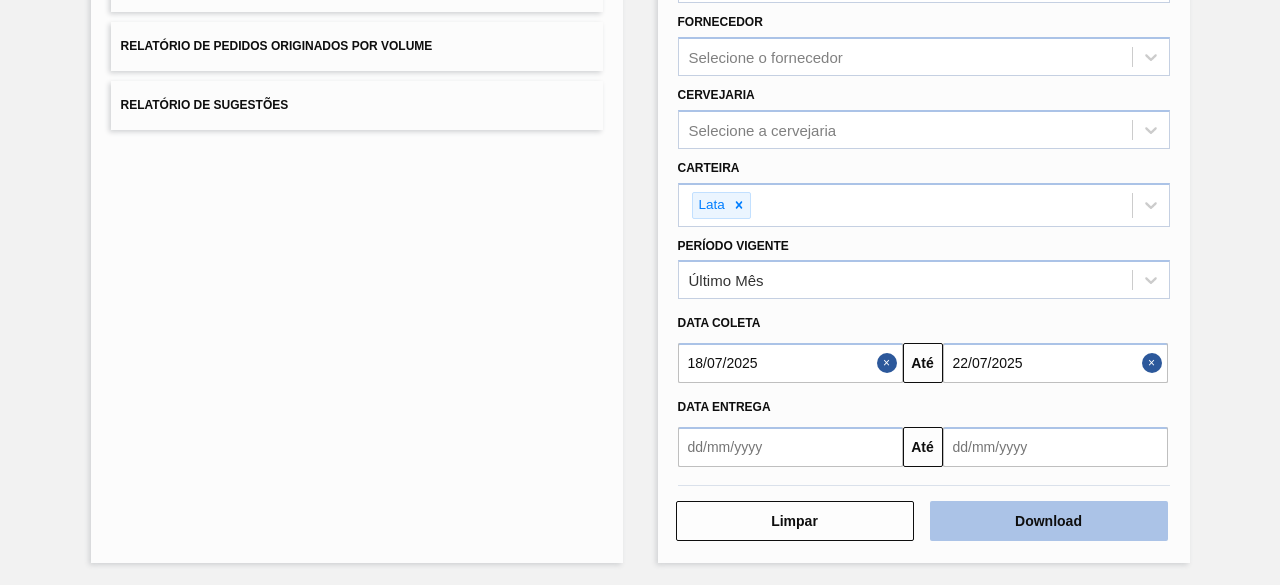 click on "Download" at bounding box center [1049, 521] 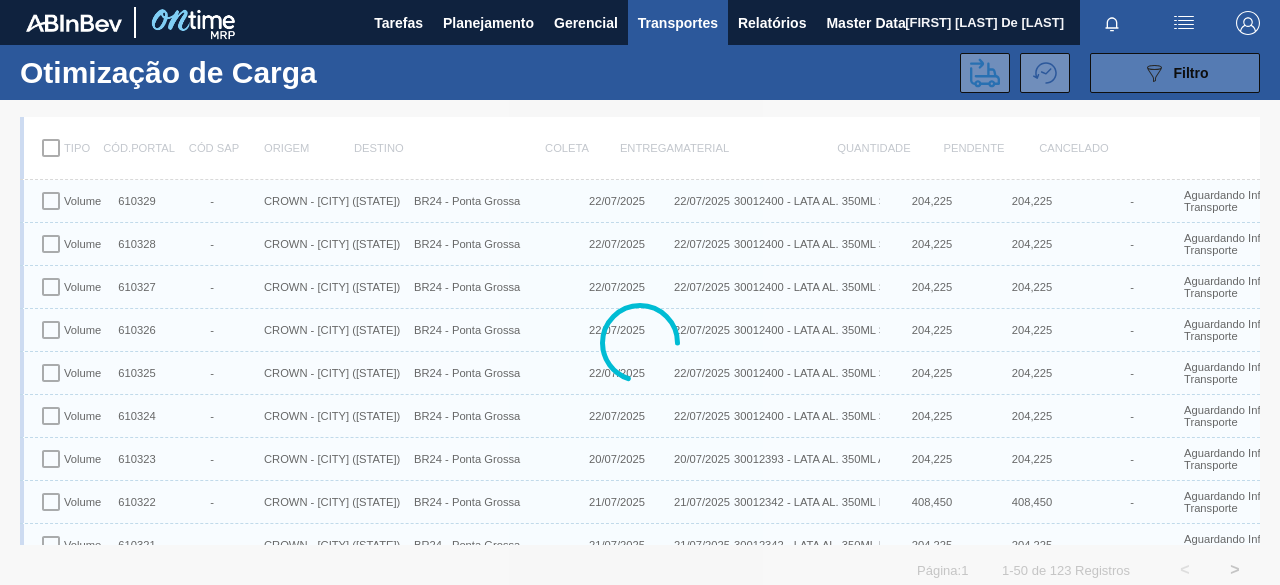 scroll, scrollTop: 0, scrollLeft: 0, axis: both 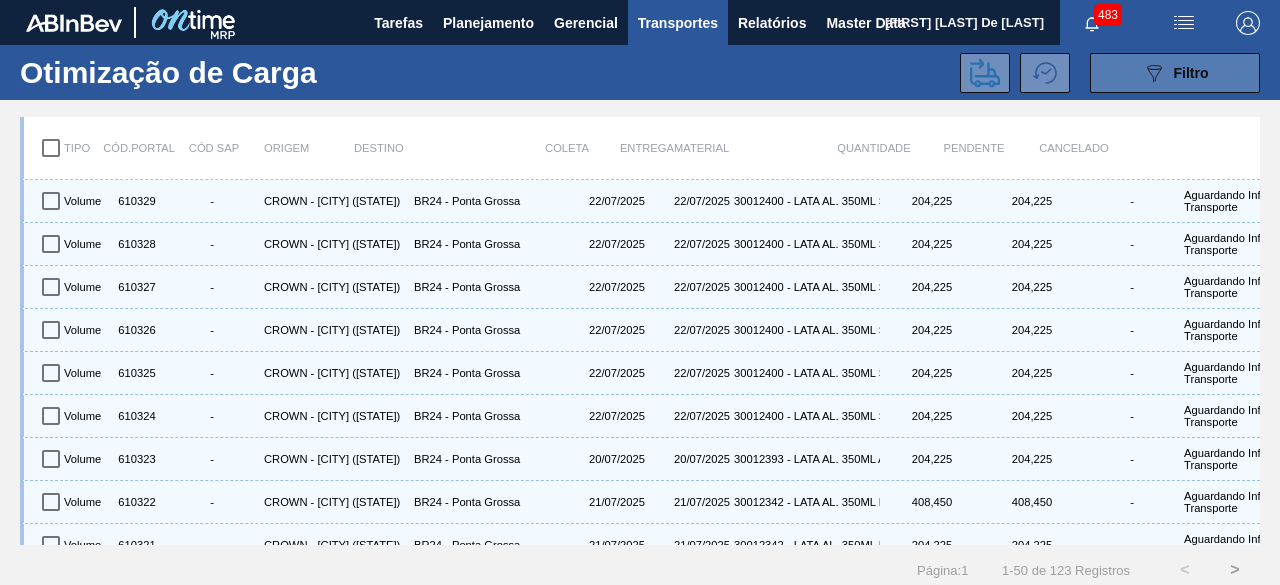 click on "089F7B8B-B2A5-4AFE-B5C0-19BA573D28AC Filtro" at bounding box center (1175, 73) 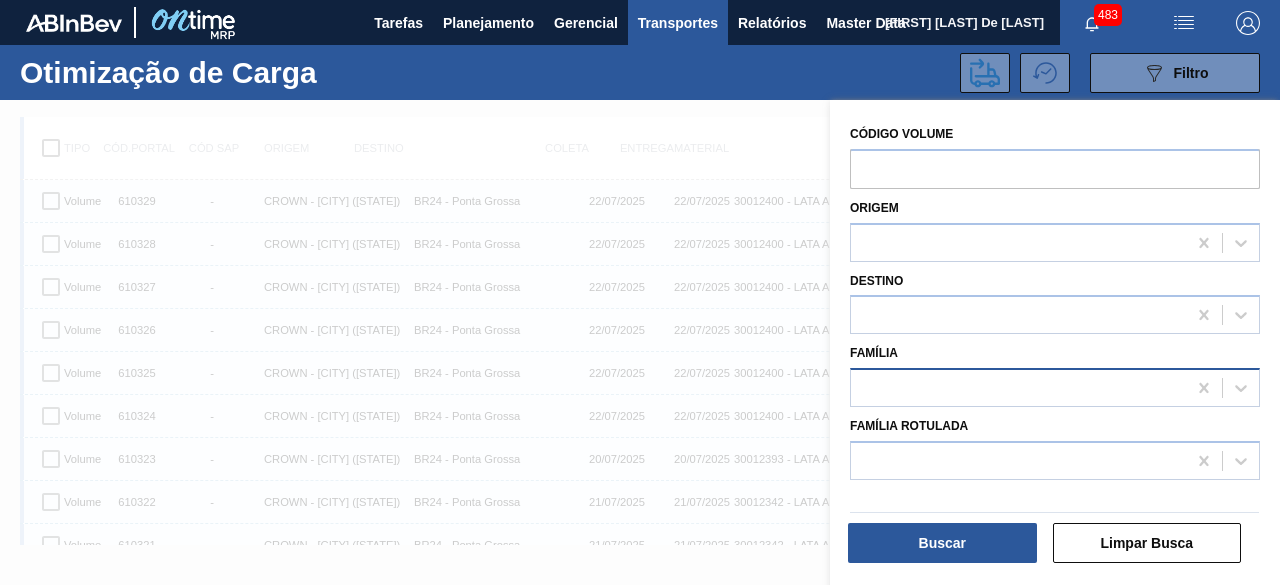scroll, scrollTop: 25, scrollLeft: 0, axis: vertical 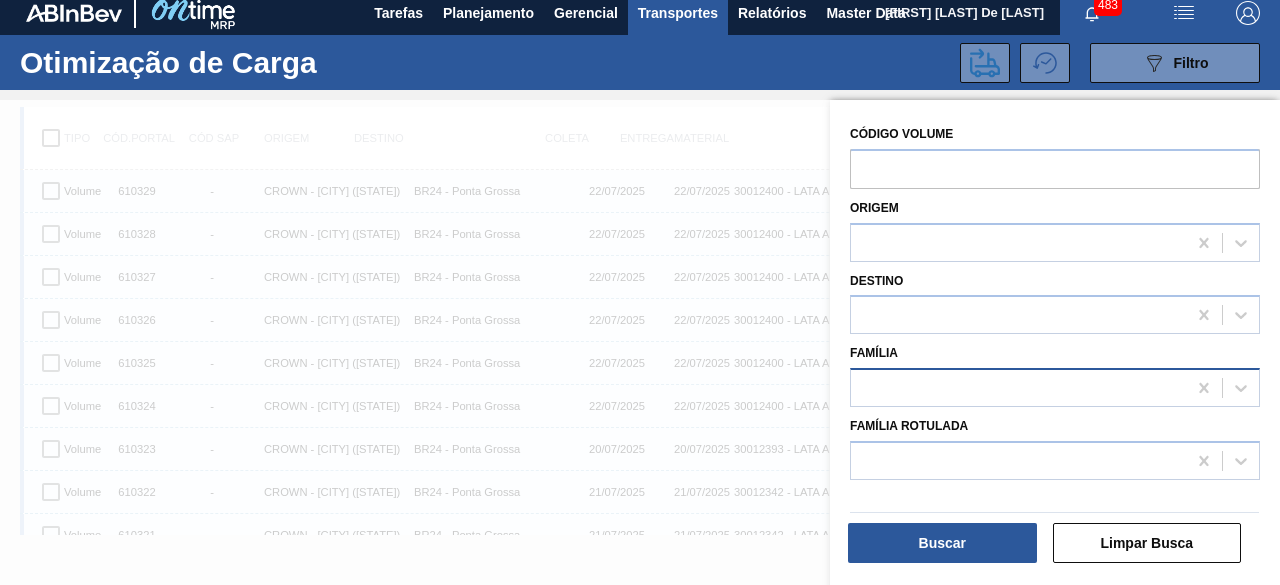 click at bounding box center [1018, 388] 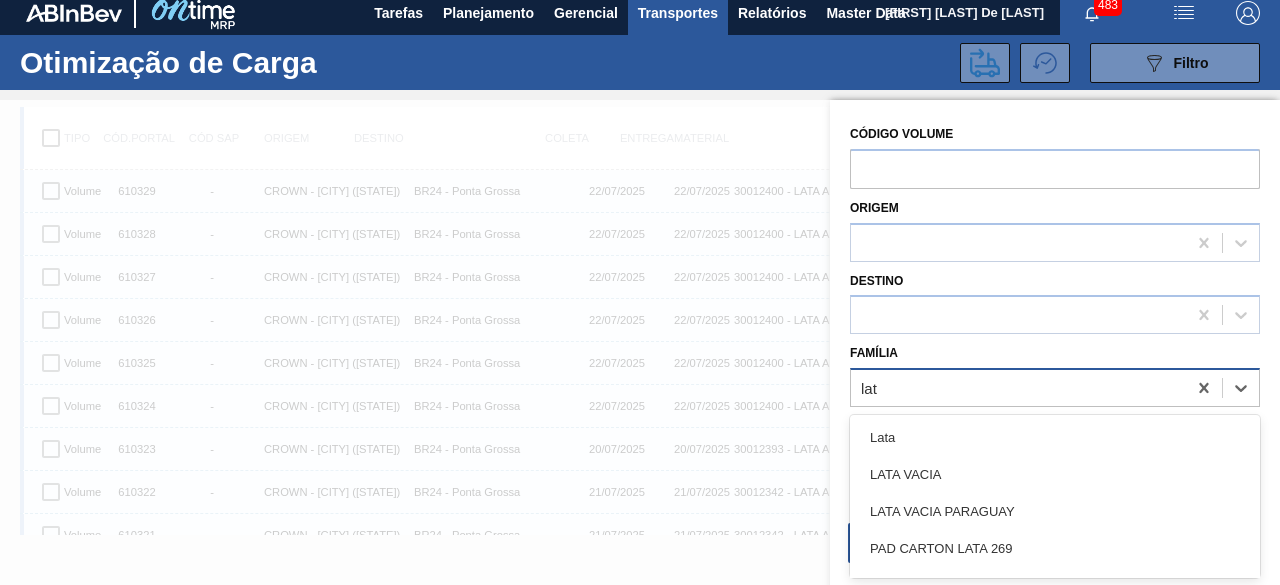 type on "lata" 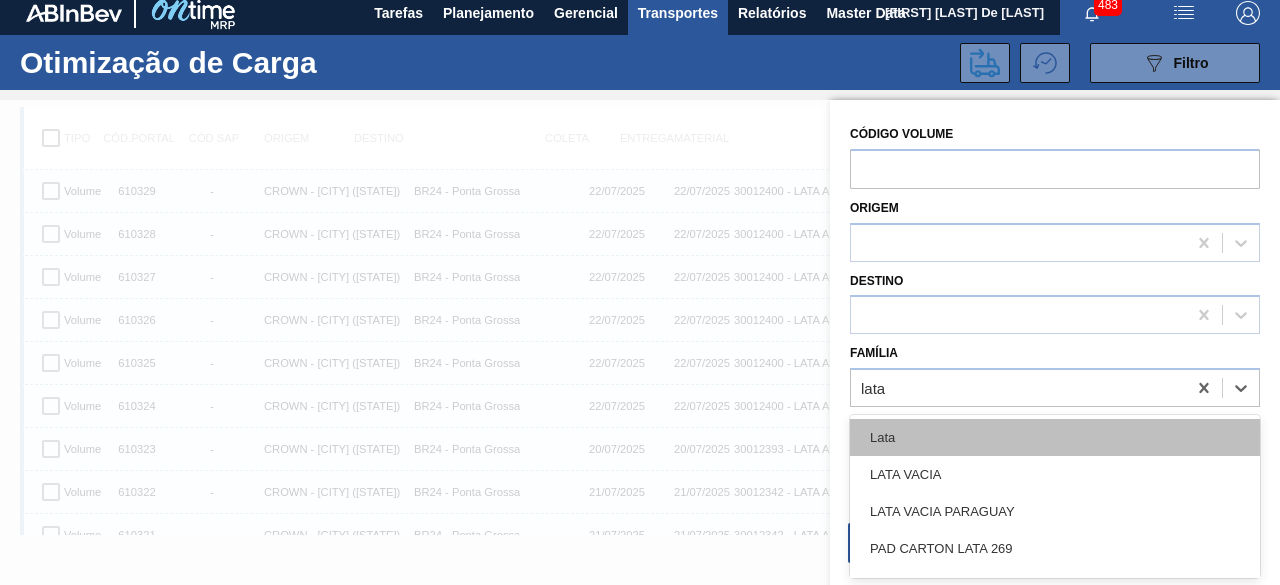 click on "Lata" at bounding box center [1055, 437] 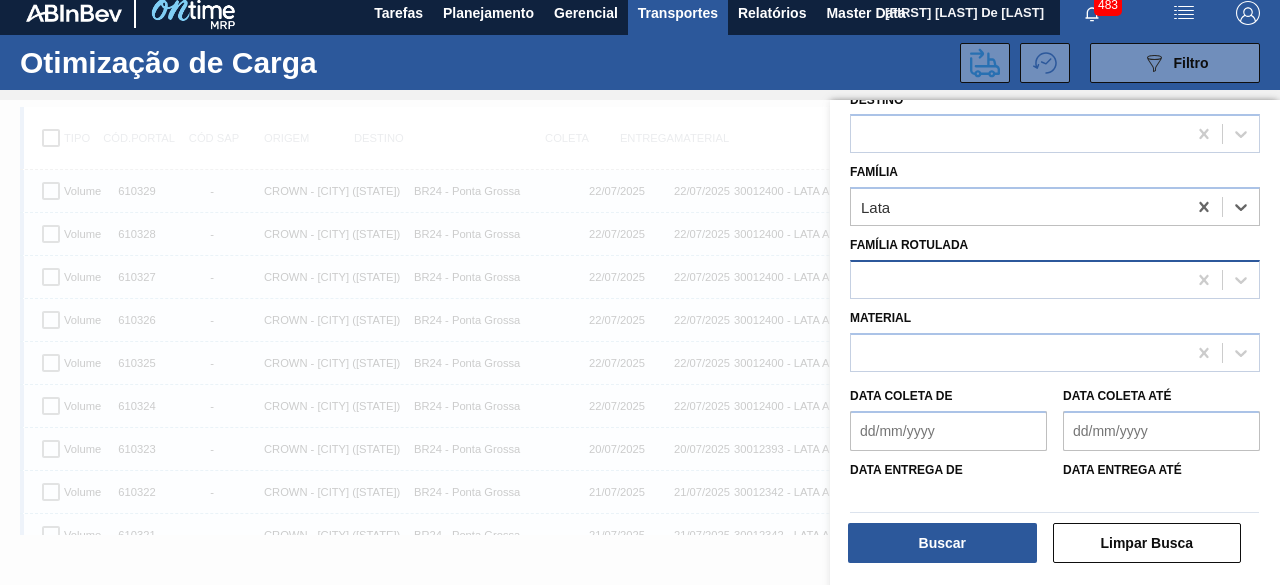 scroll, scrollTop: 221, scrollLeft: 0, axis: vertical 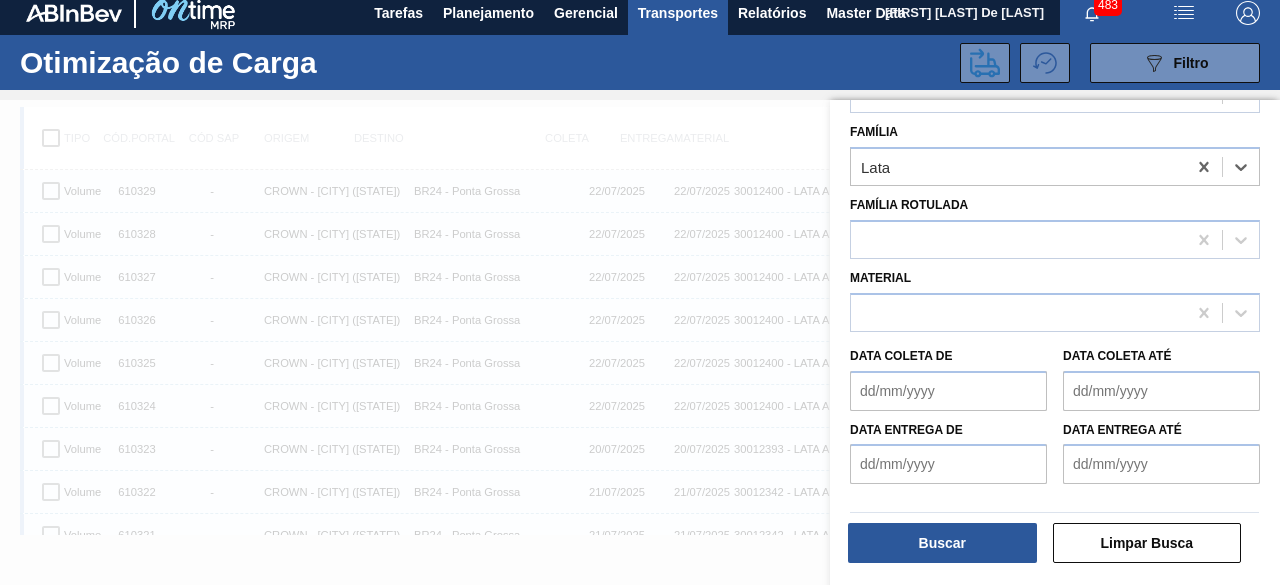 click on "Data coleta de" at bounding box center (948, 391) 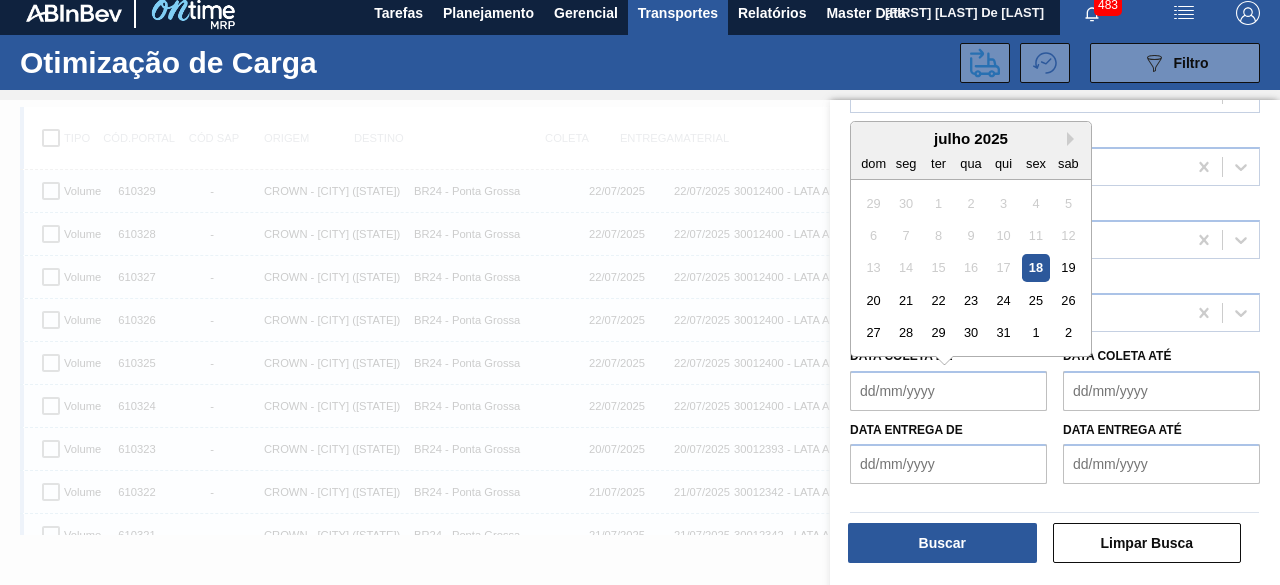 click on "18" at bounding box center [1035, 267] 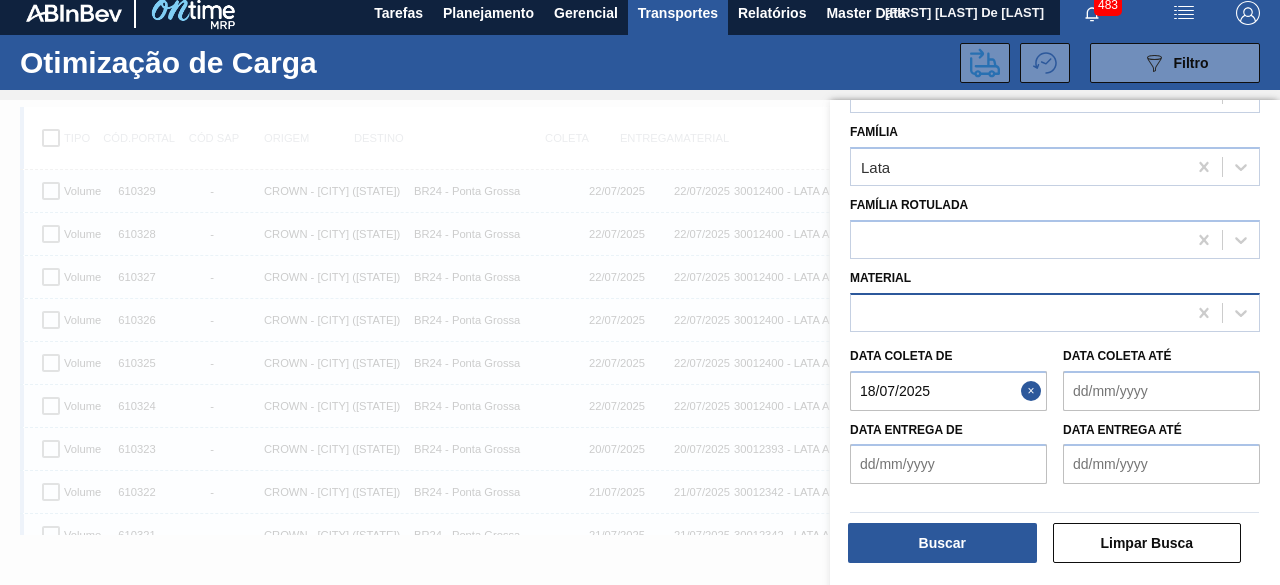 type on "18/07/2025" 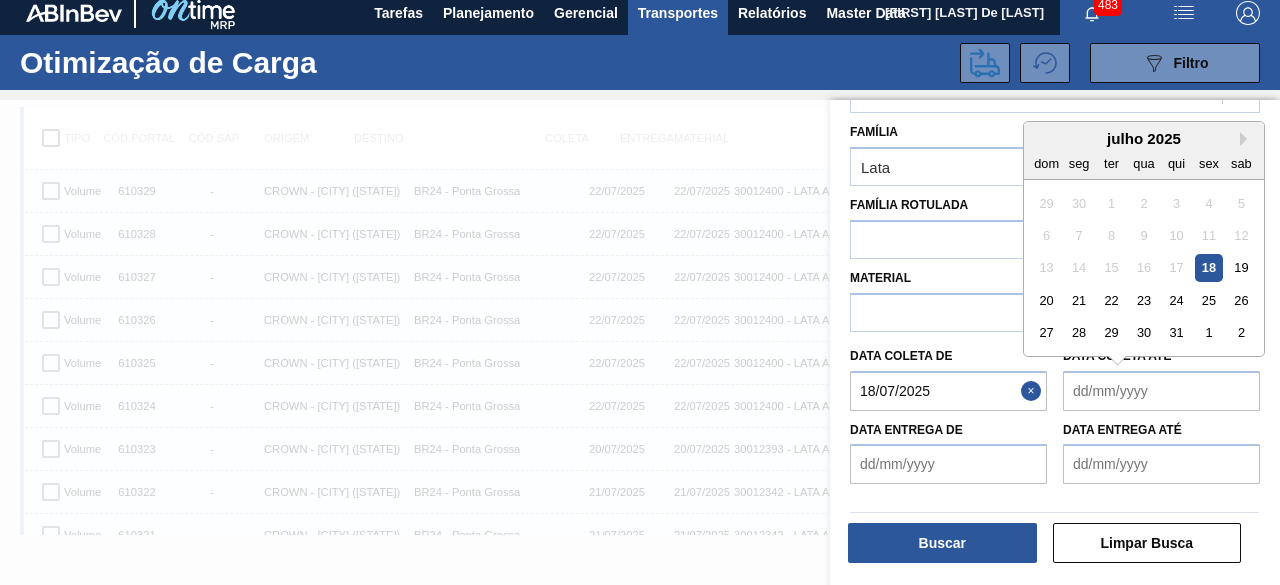 click on "Data coleta até" at bounding box center (1161, 391) 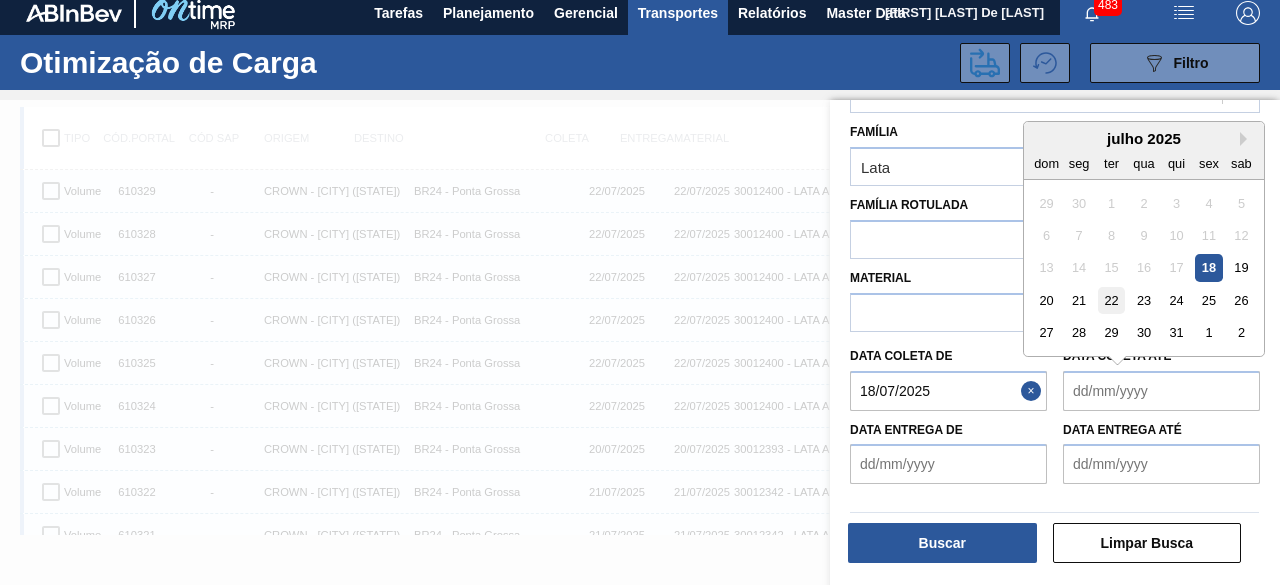 click on "22" at bounding box center (1111, 300) 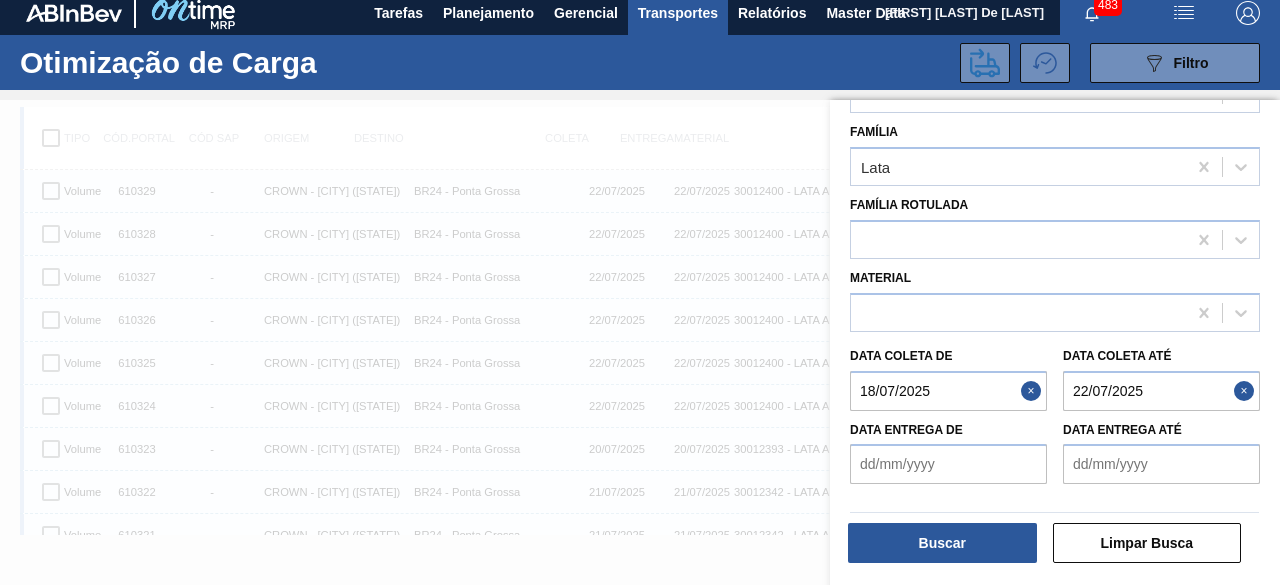 type on "22/07/2025" 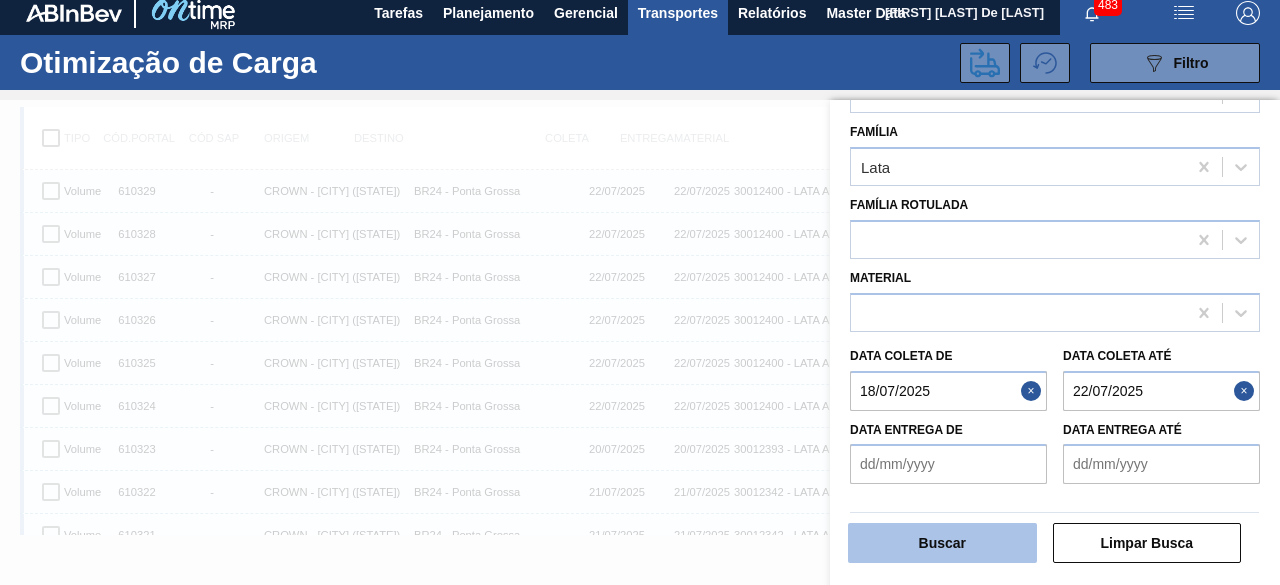 click on "Buscar" at bounding box center (942, 543) 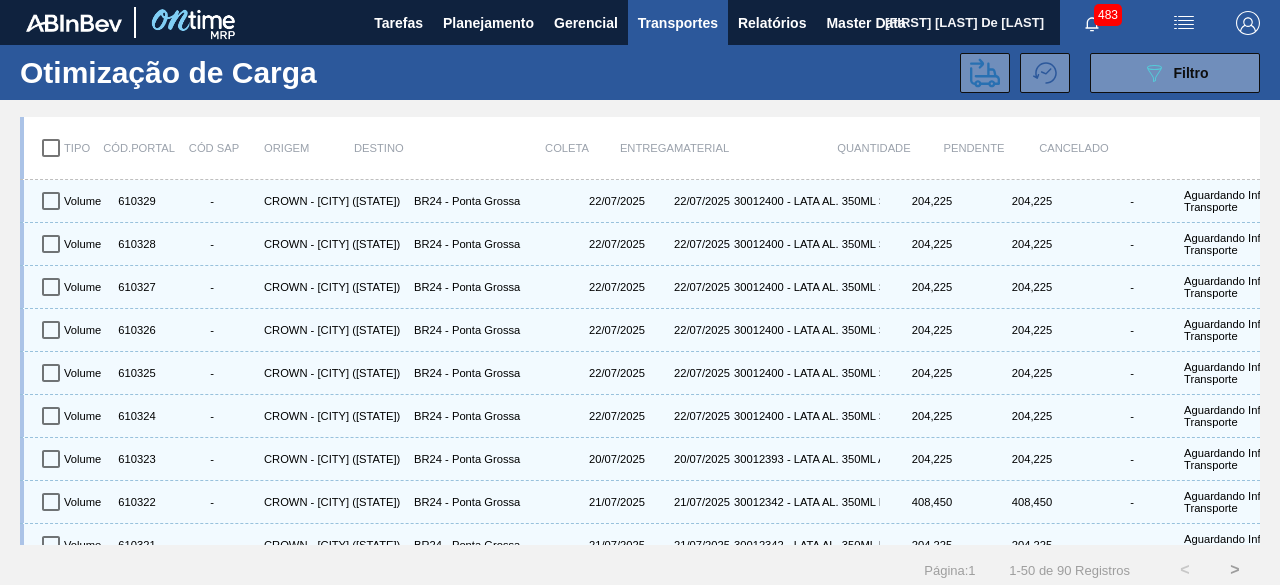 click at bounding box center (51, 148) 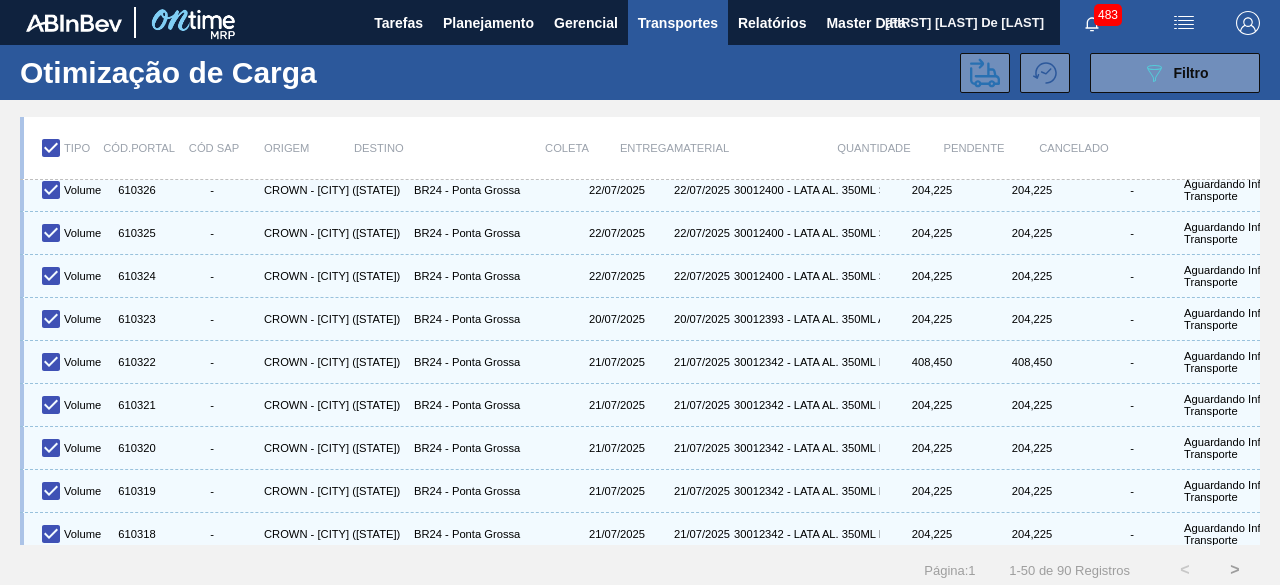 scroll, scrollTop: 0, scrollLeft: 0, axis: both 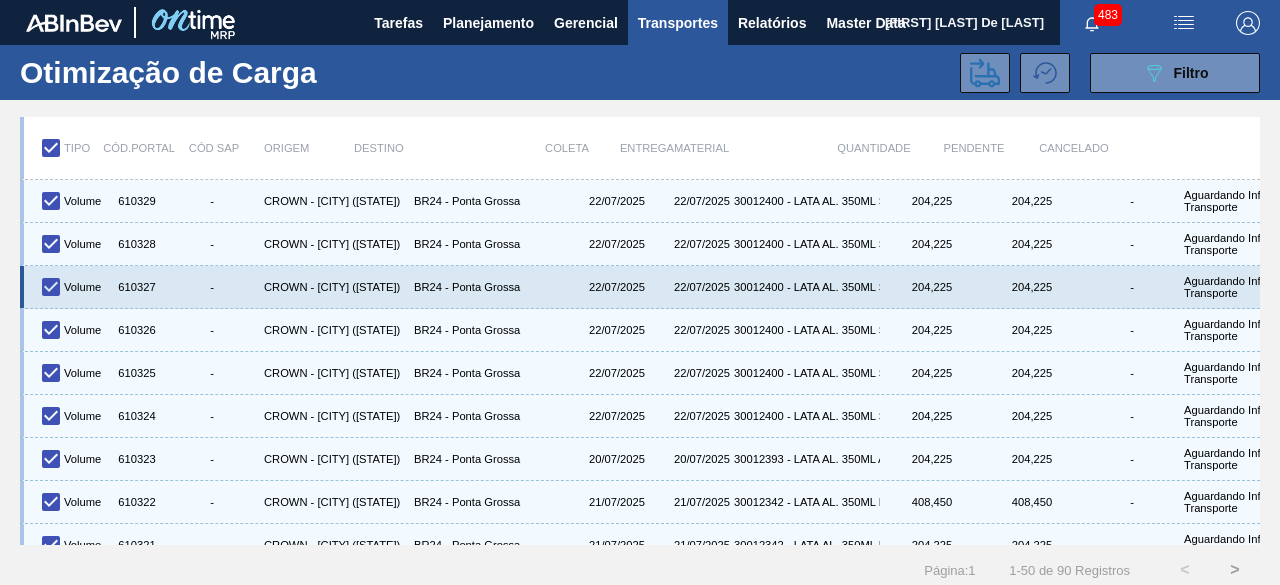 drag, startPoint x: 47, startPoint y: 153, endPoint x: 382, endPoint y: 297, distance: 364.63818 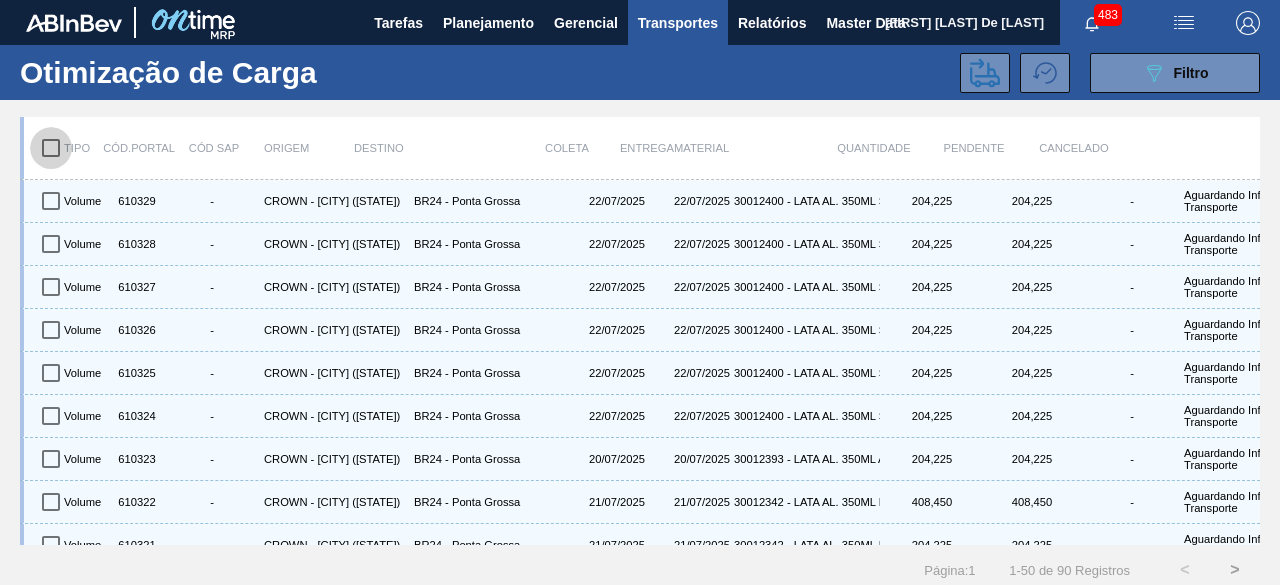 click at bounding box center (51, 148) 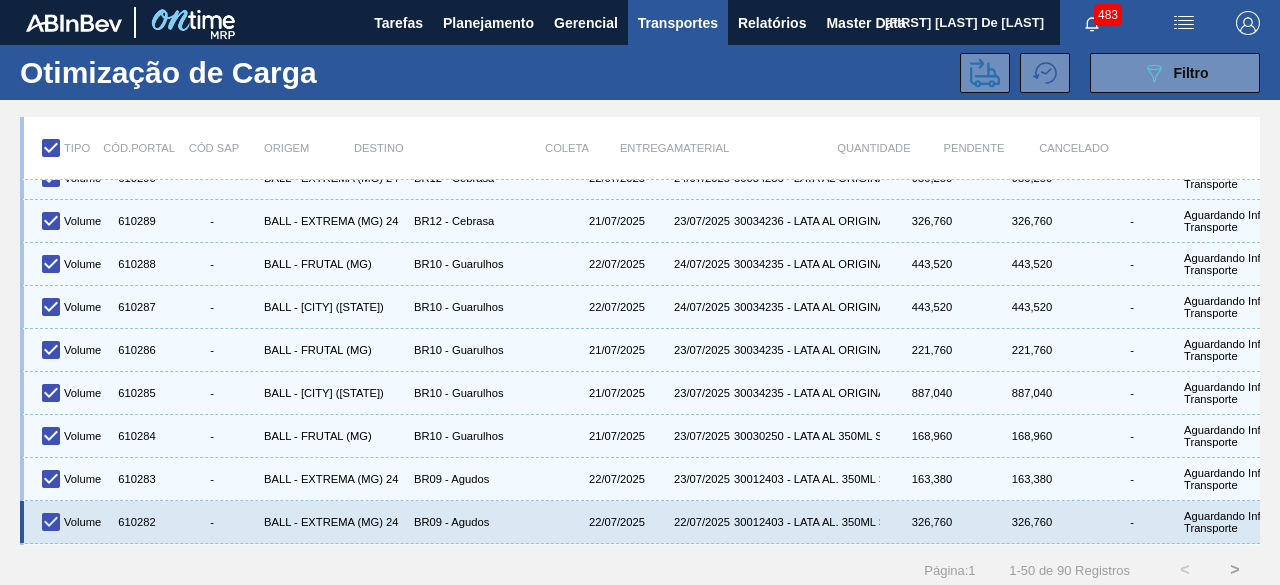 scroll, scrollTop: 1782, scrollLeft: 0, axis: vertical 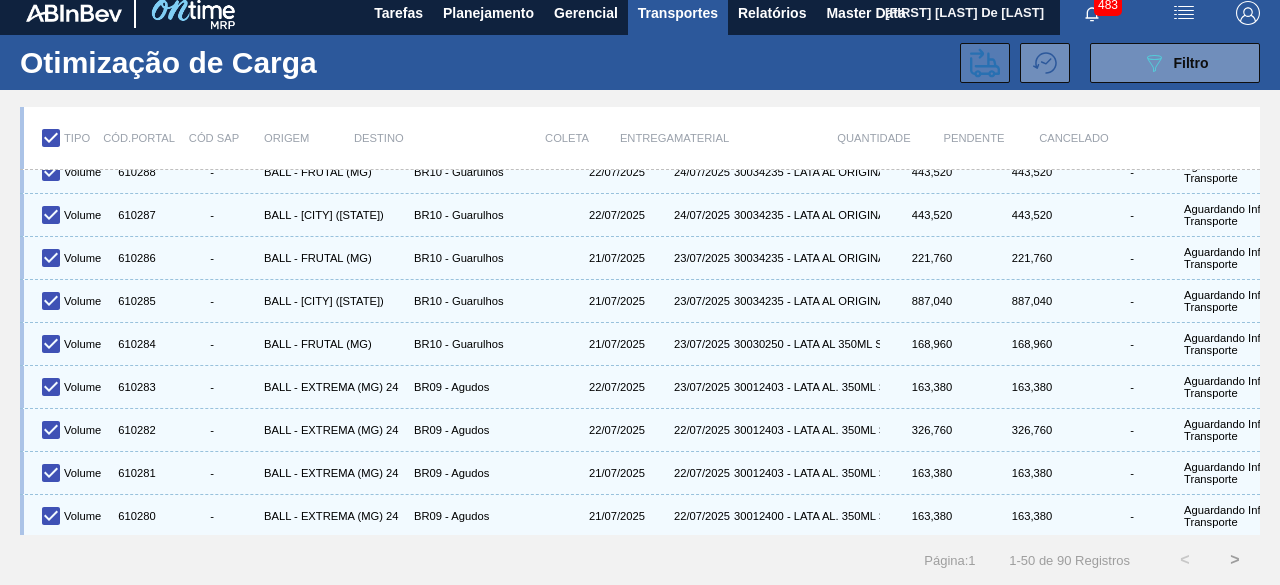 click 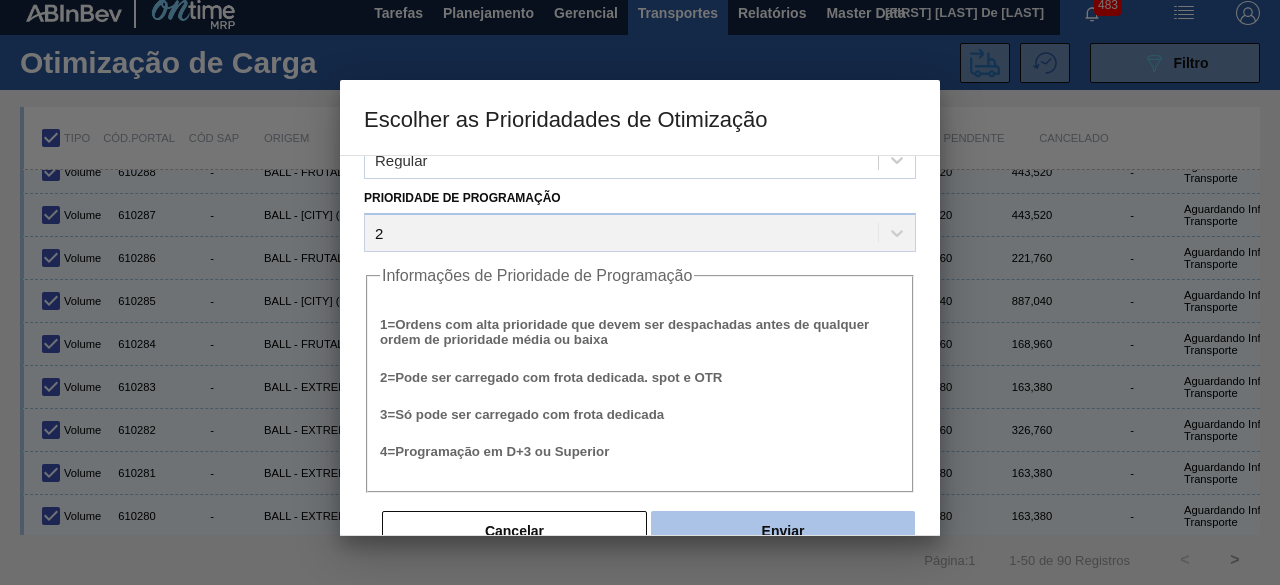scroll, scrollTop: 76, scrollLeft: 0, axis: vertical 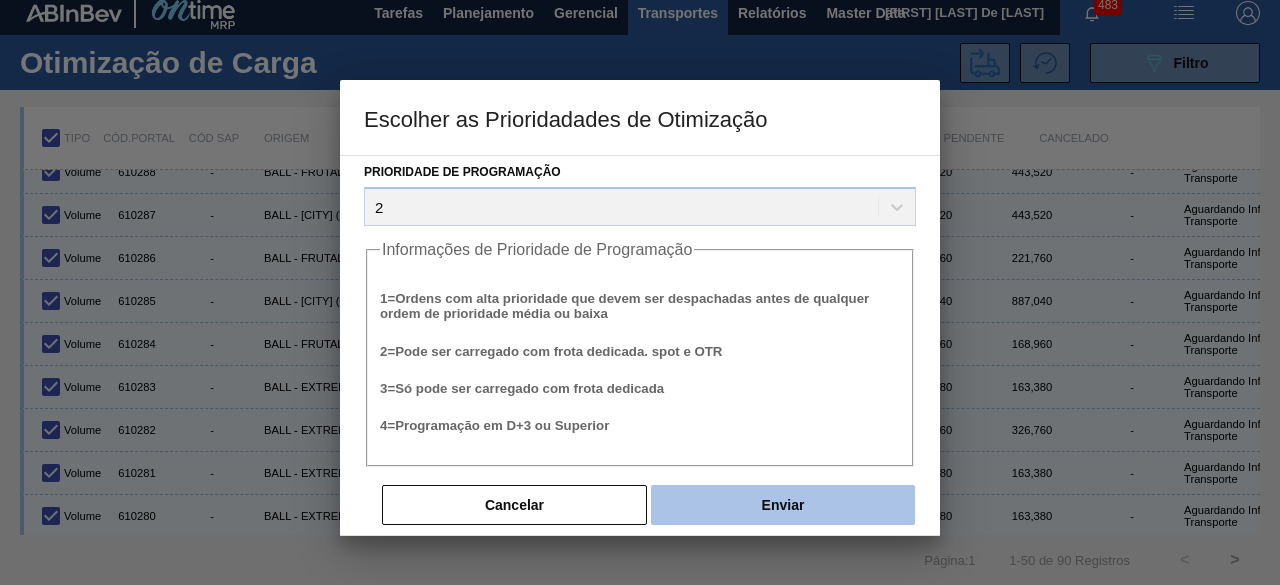 click on "Enviar" at bounding box center [783, 505] 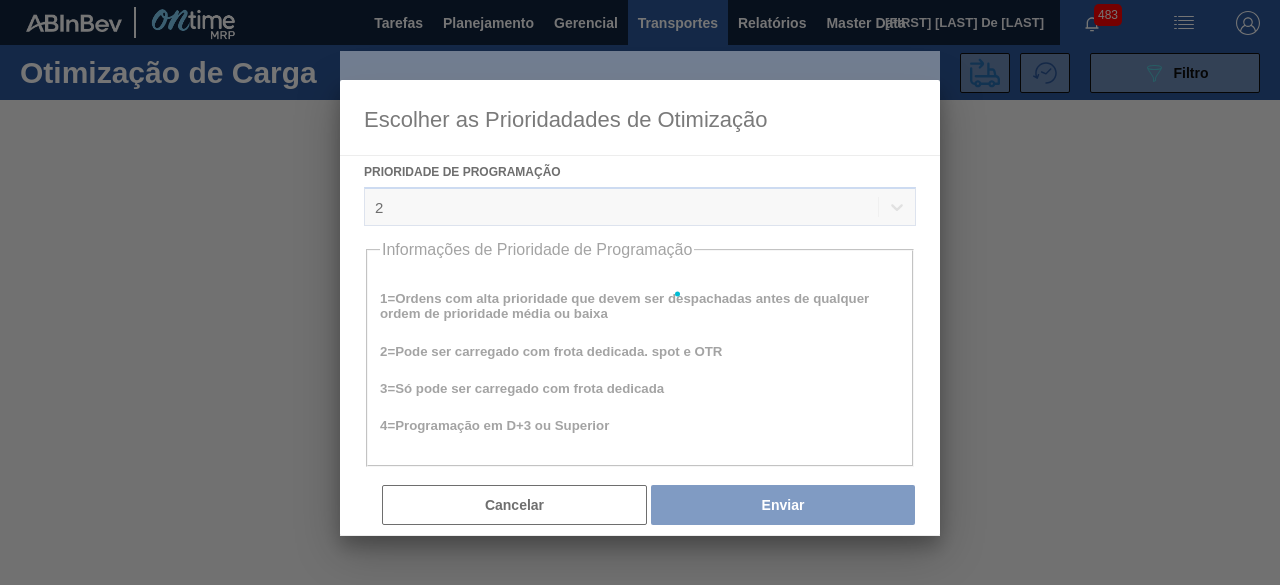 scroll, scrollTop: 0, scrollLeft: 0, axis: both 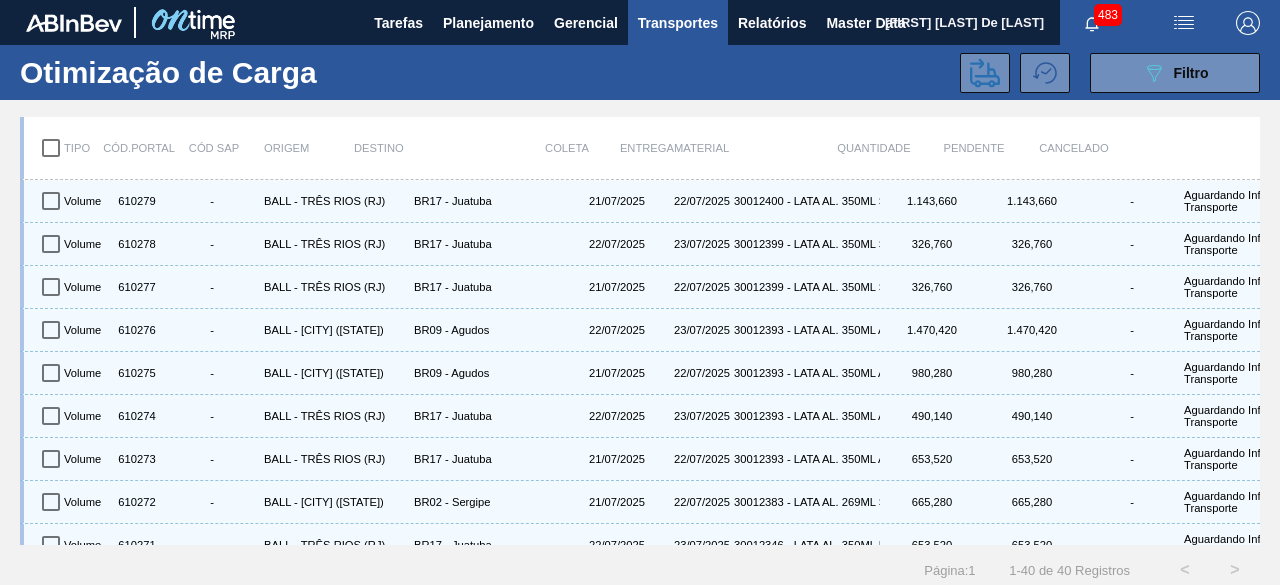 click at bounding box center [51, 148] 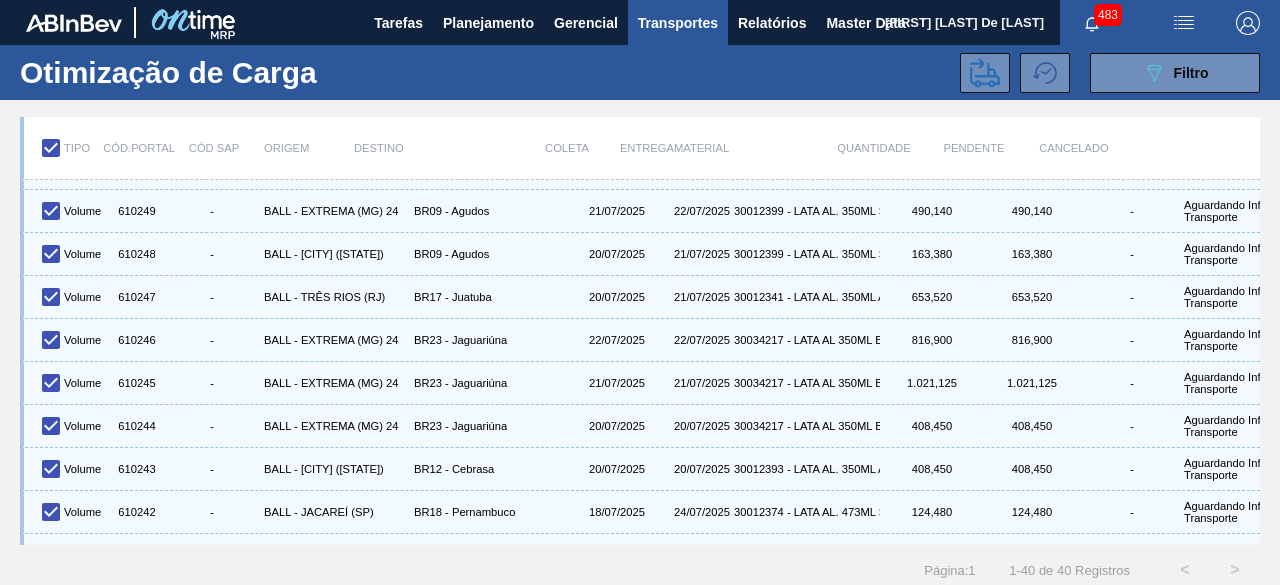 scroll, scrollTop: 1356, scrollLeft: 0, axis: vertical 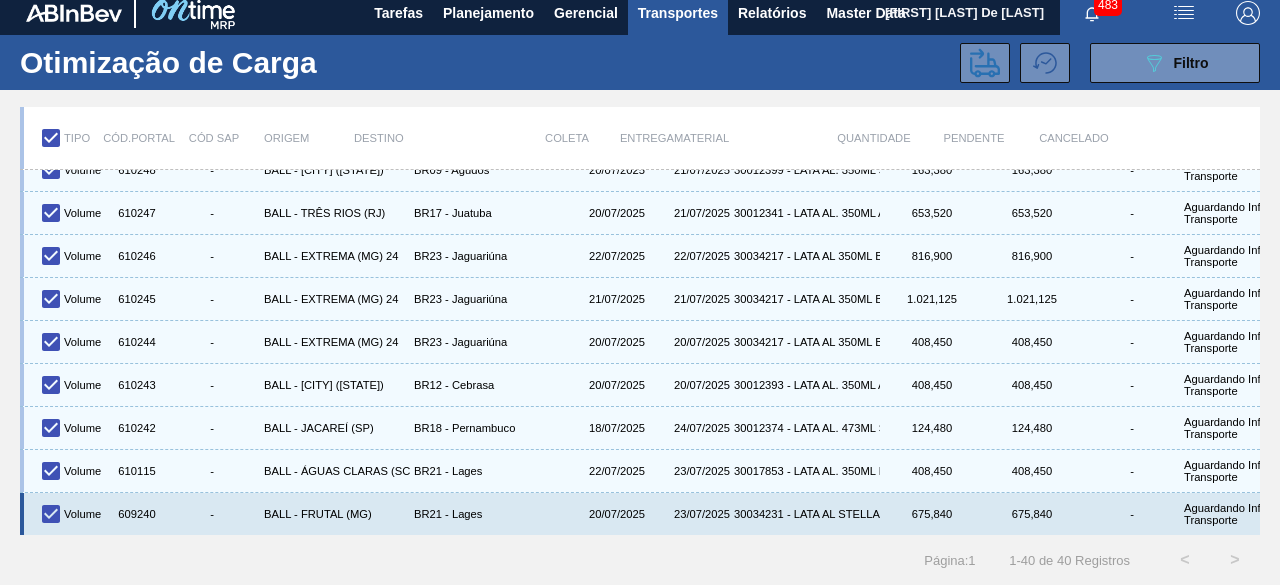 click at bounding box center [51, 514] 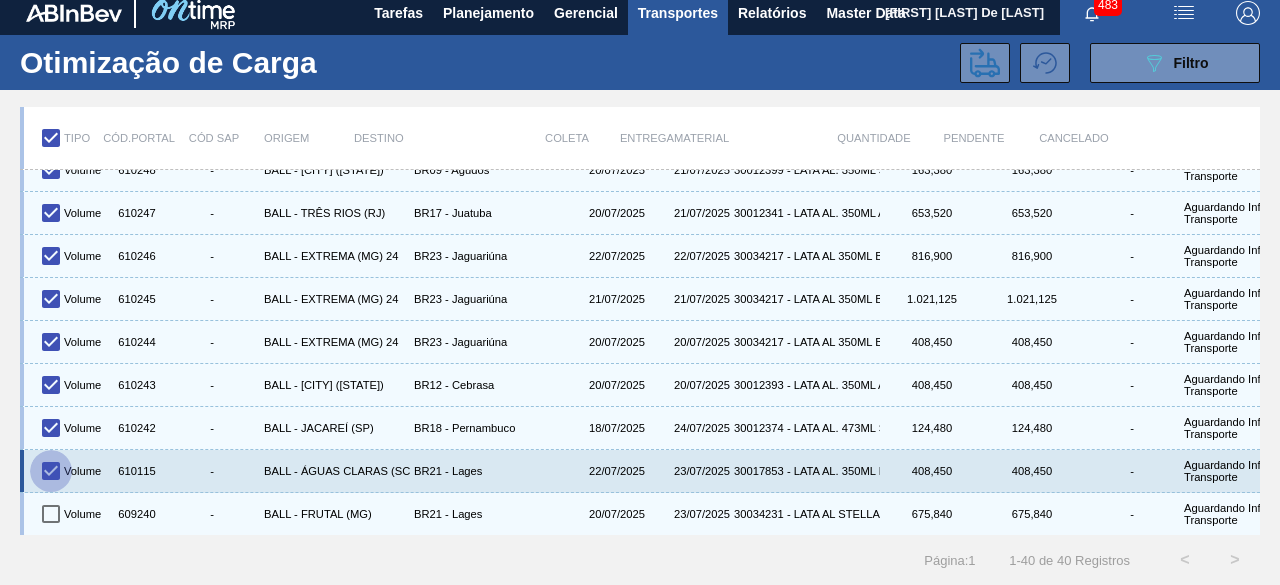 click at bounding box center [51, 471] 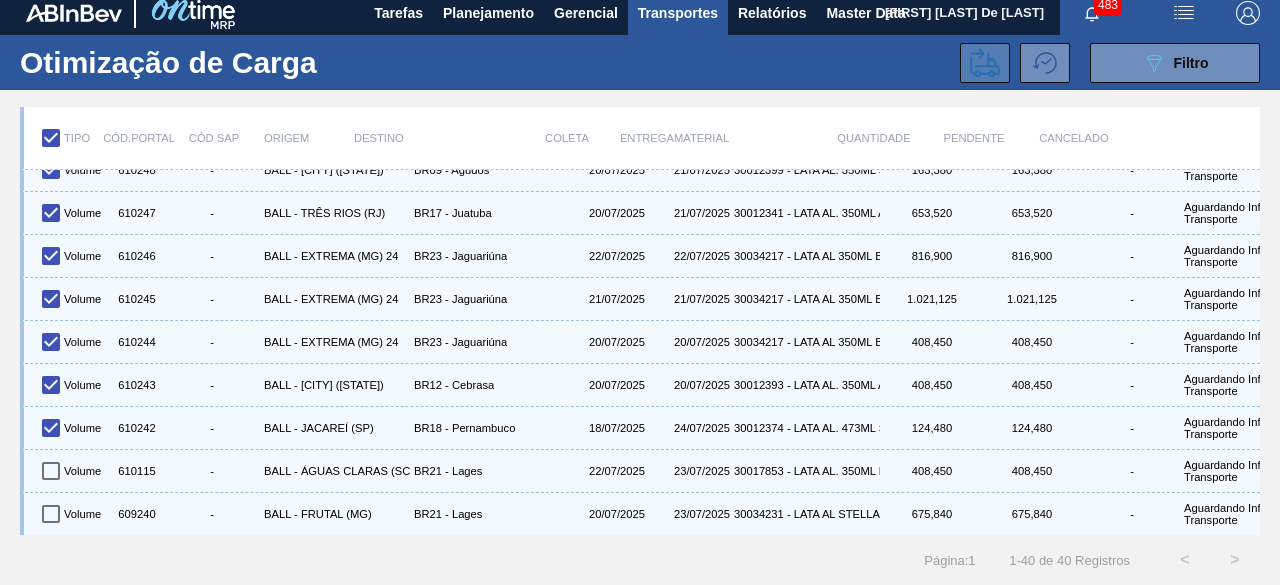click 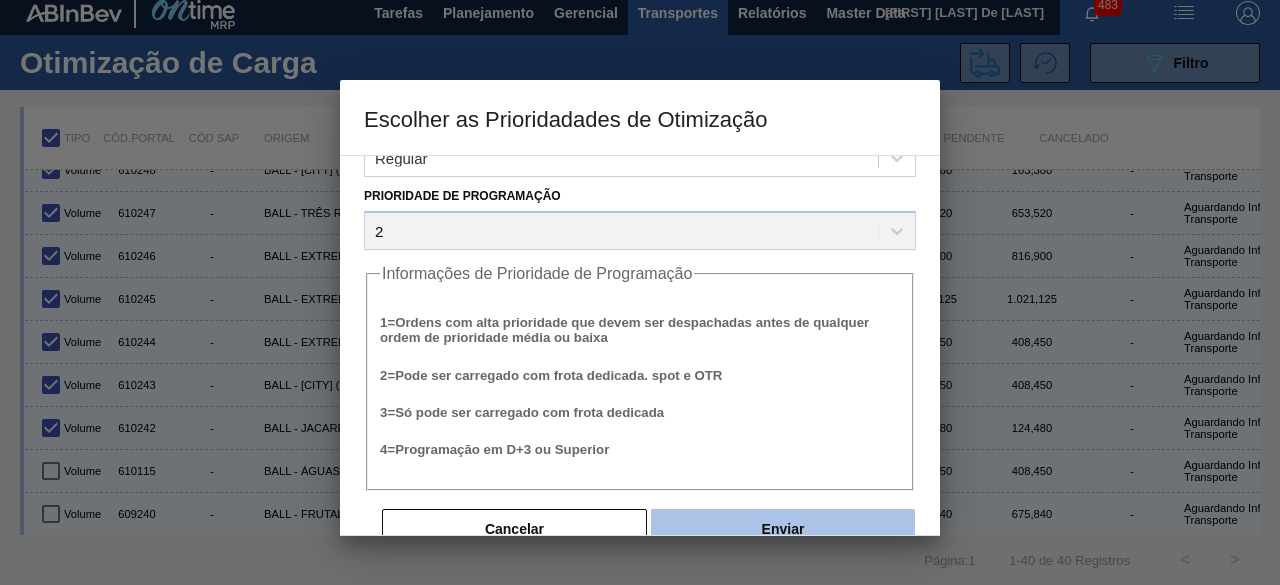scroll, scrollTop: 76, scrollLeft: 0, axis: vertical 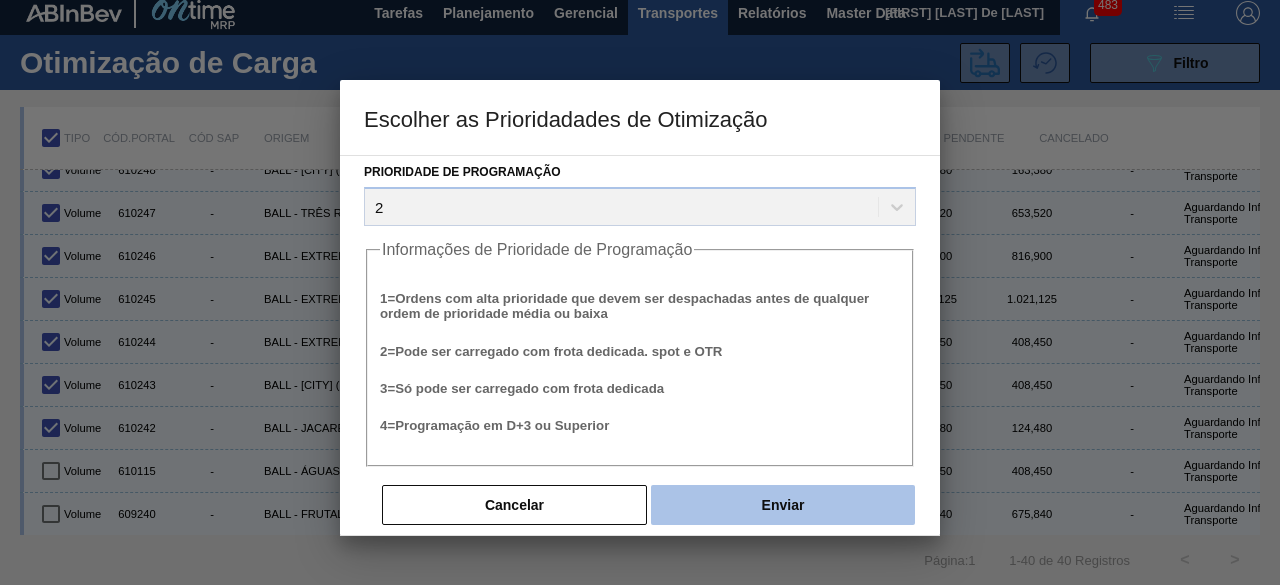 click on "Enviar" at bounding box center (783, 505) 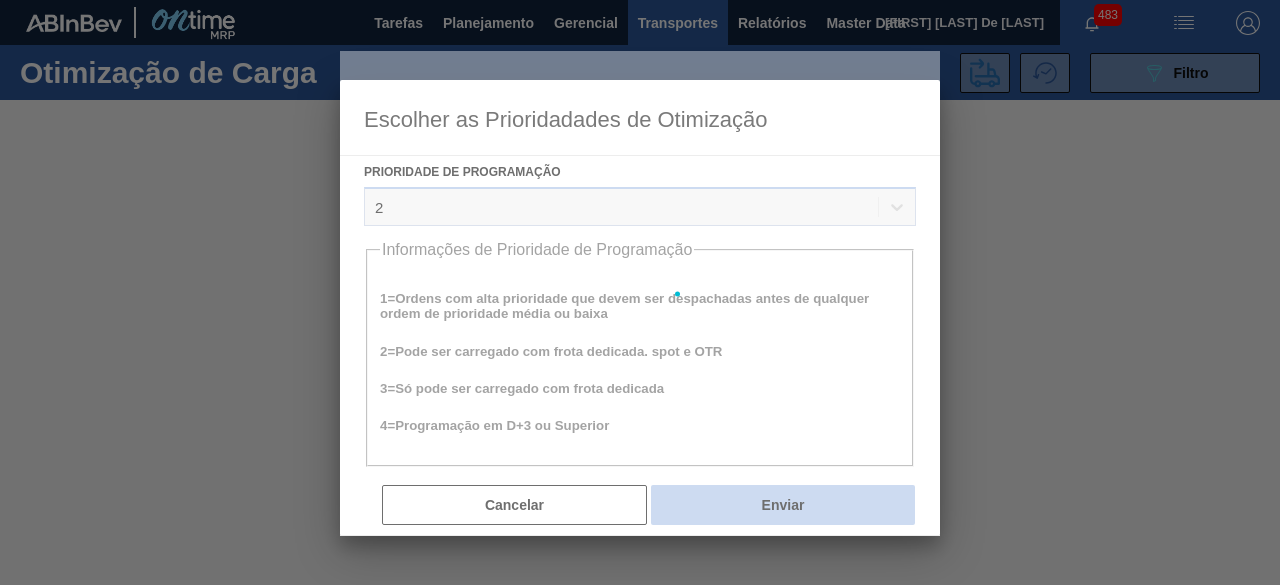 scroll, scrollTop: 0, scrollLeft: 0, axis: both 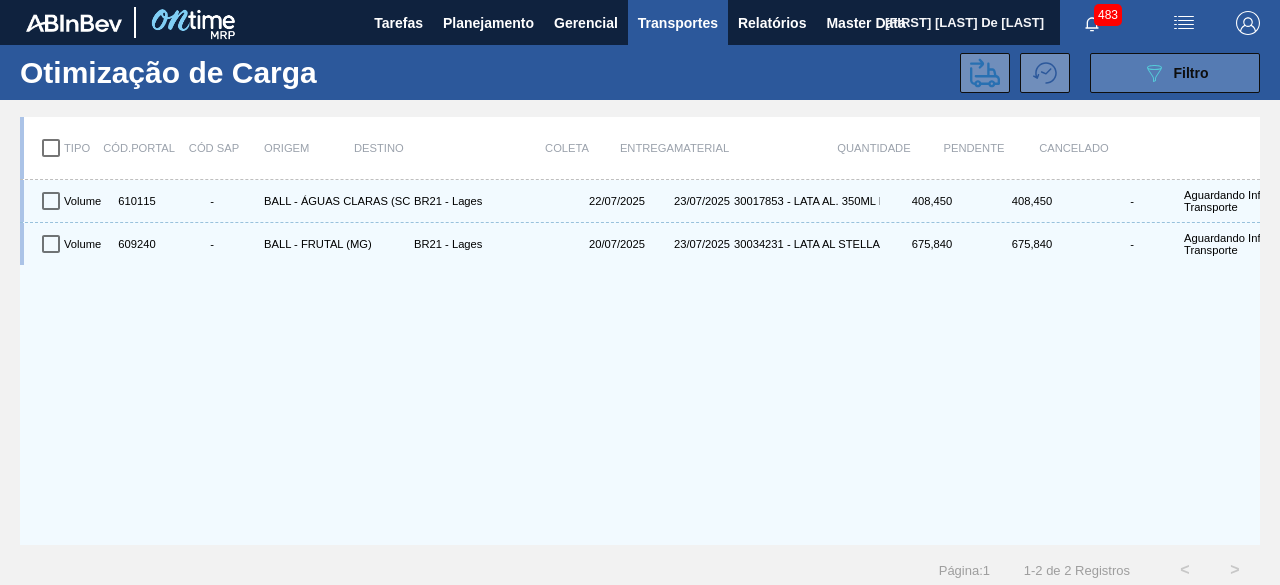 click on "089F7B8B-B2A5-4AFE-B5C0-19BA573D28AC Filtro" at bounding box center [1175, 73] 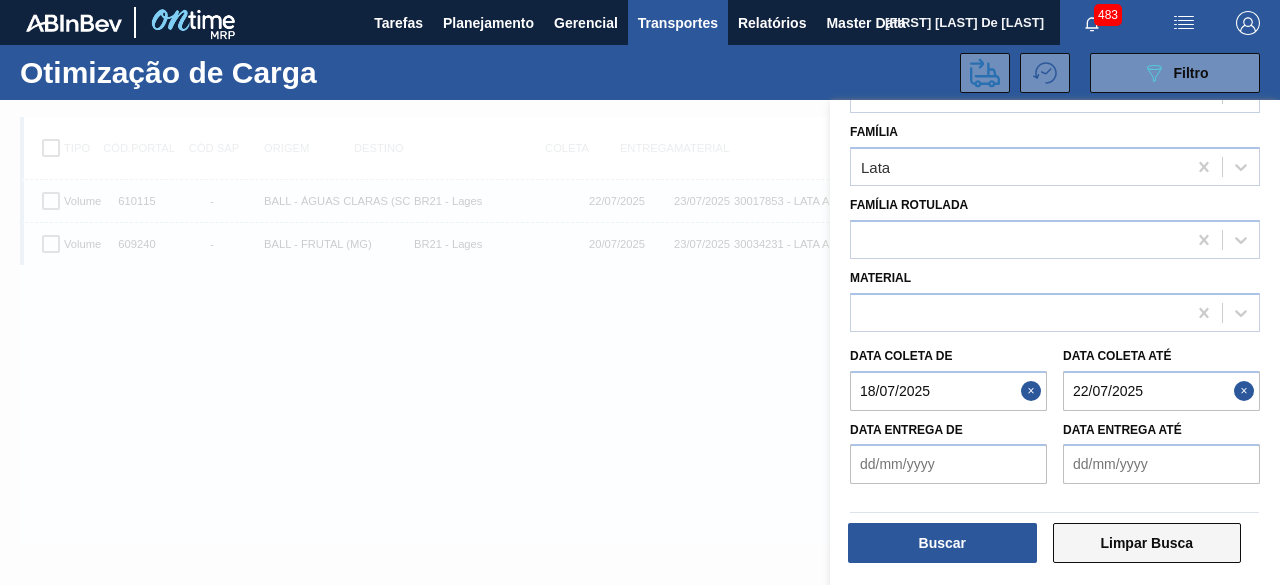 click on "Limpar Busca" at bounding box center [1147, 543] 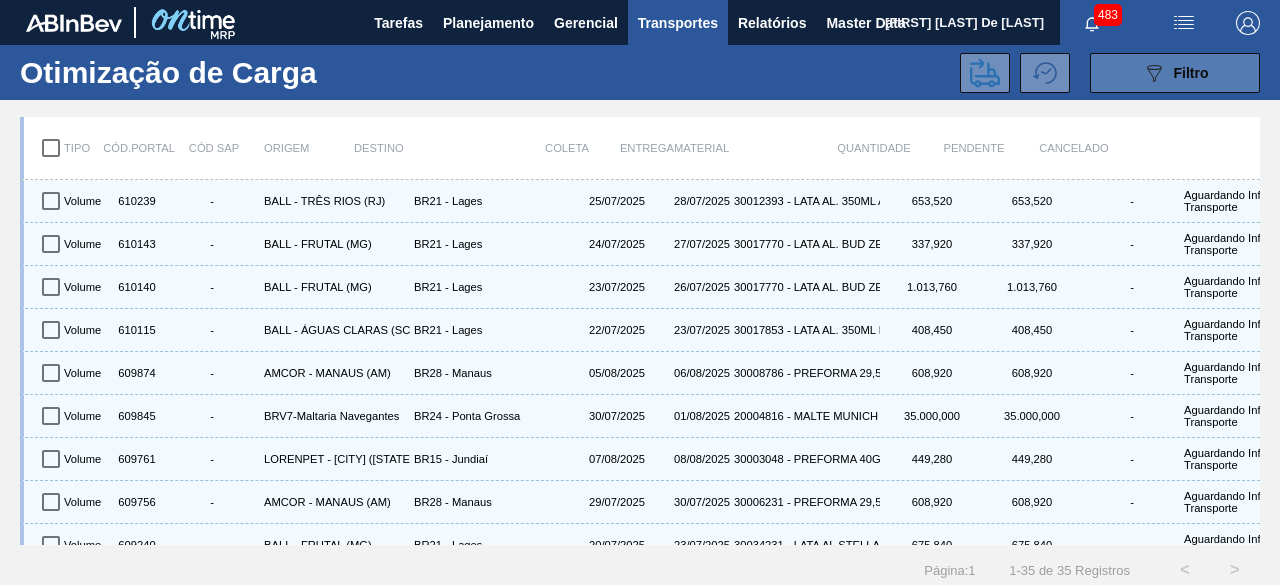 click on "089F7B8B-B2A5-4AFE-B5C0-19BA573D28AC Filtro" at bounding box center (1175, 73) 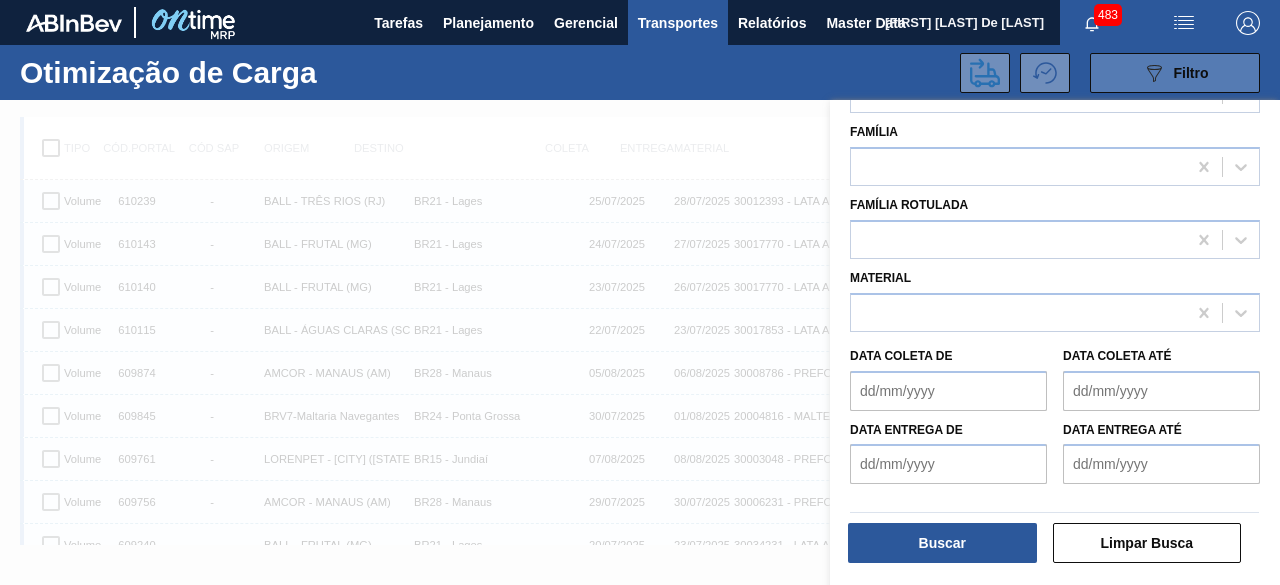 click on "Filtro" at bounding box center (1191, 73) 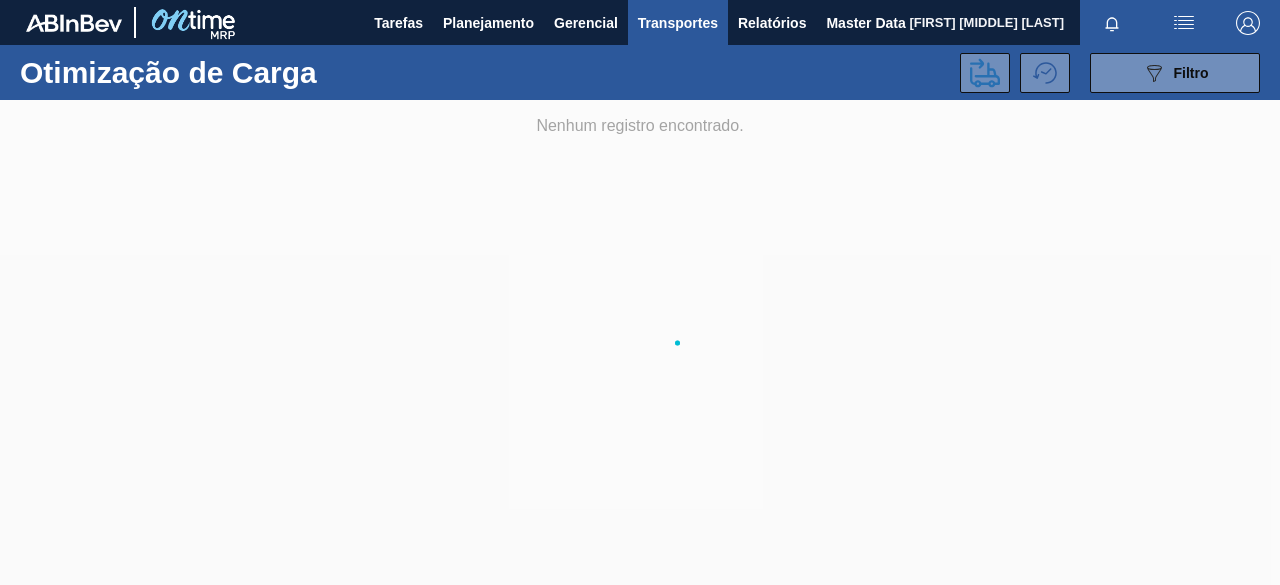 scroll, scrollTop: 0, scrollLeft: 0, axis: both 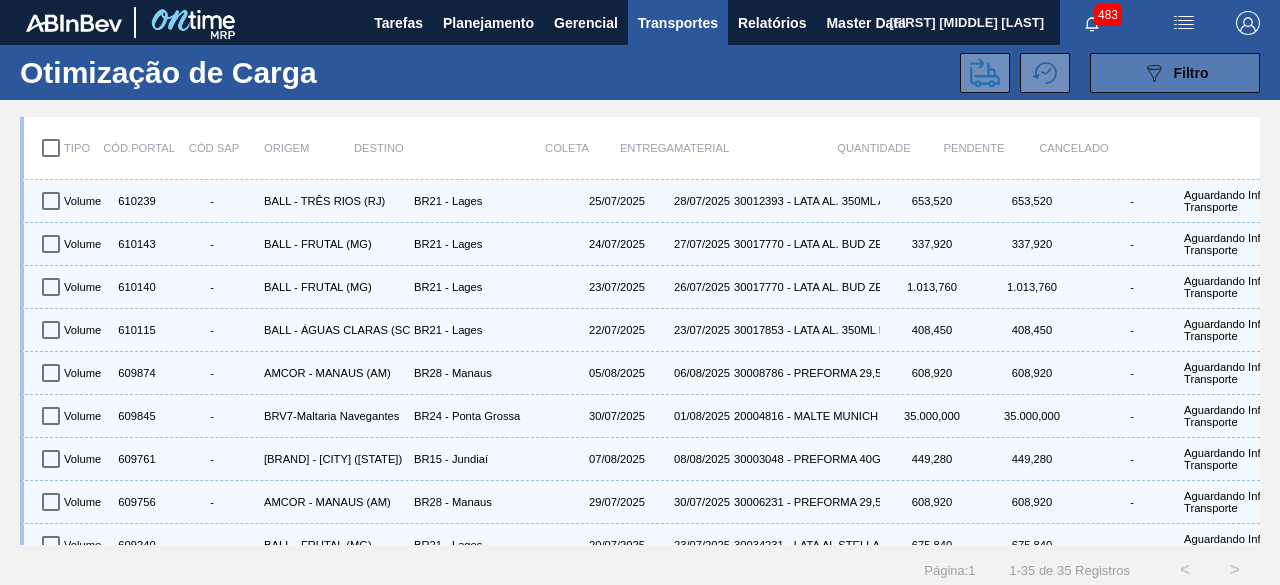 click on "089F7B8B-B2A5-4AFE-B5C0-19BA573D28AC Filtro" at bounding box center [1175, 73] 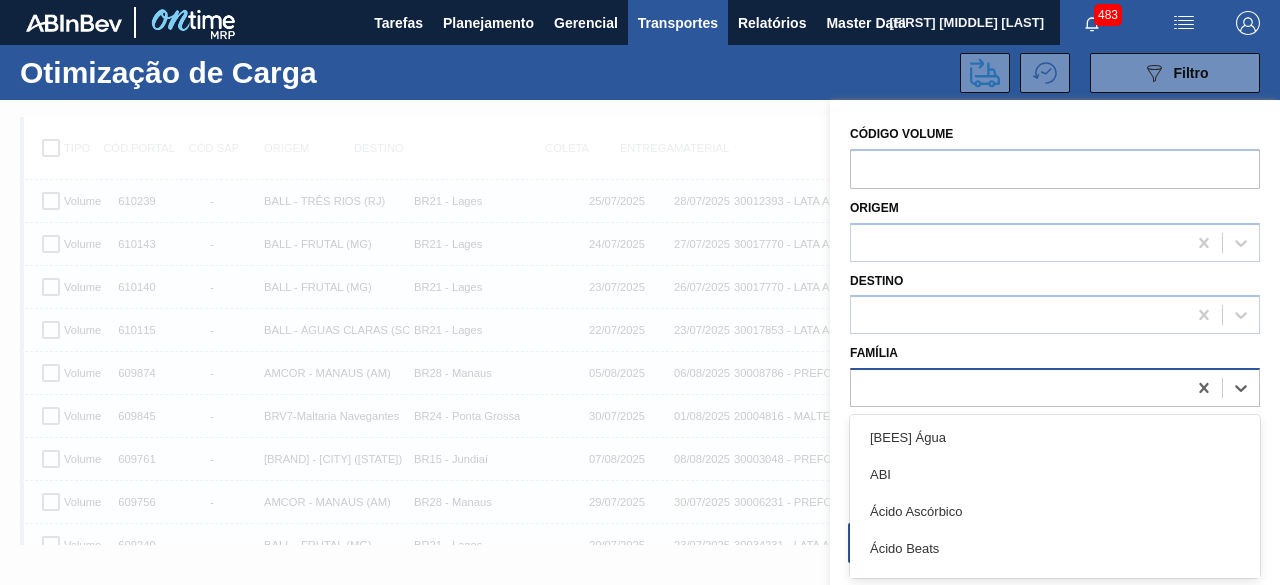 scroll, scrollTop: 25, scrollLeft: 0, axis: vertical 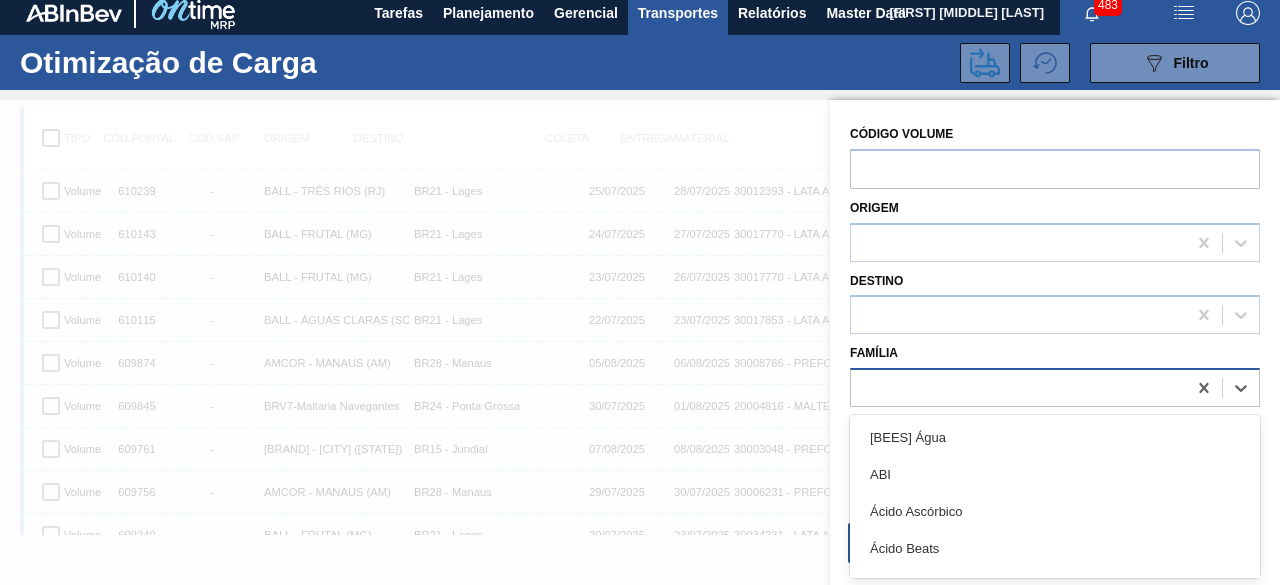 click at bounding box center [1018, 388] 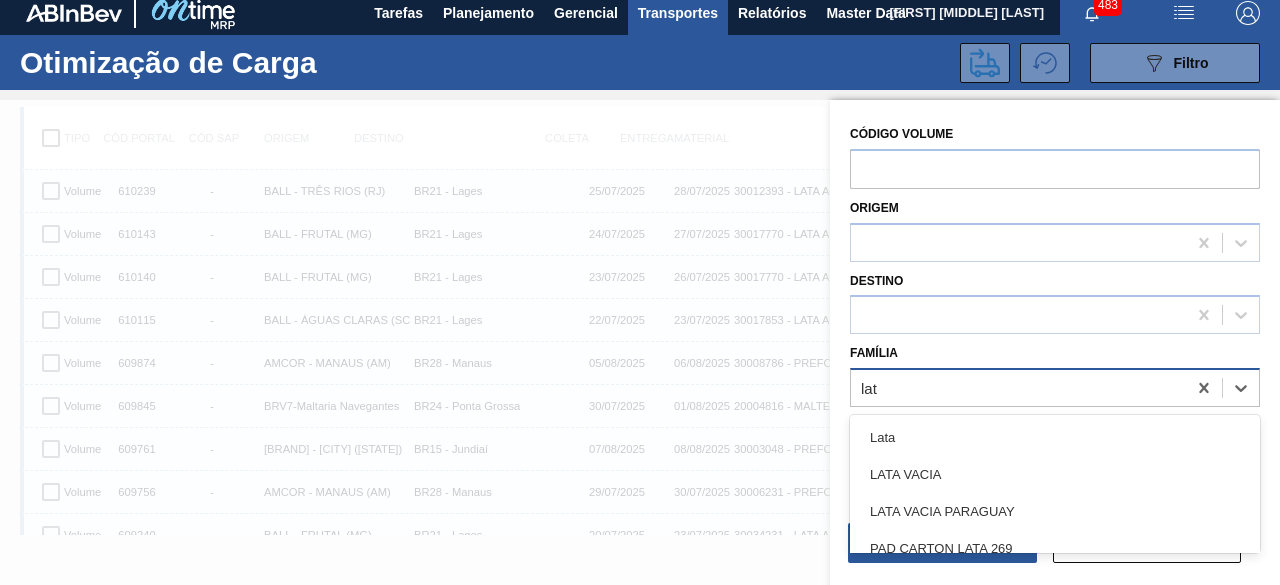 type on "lata" 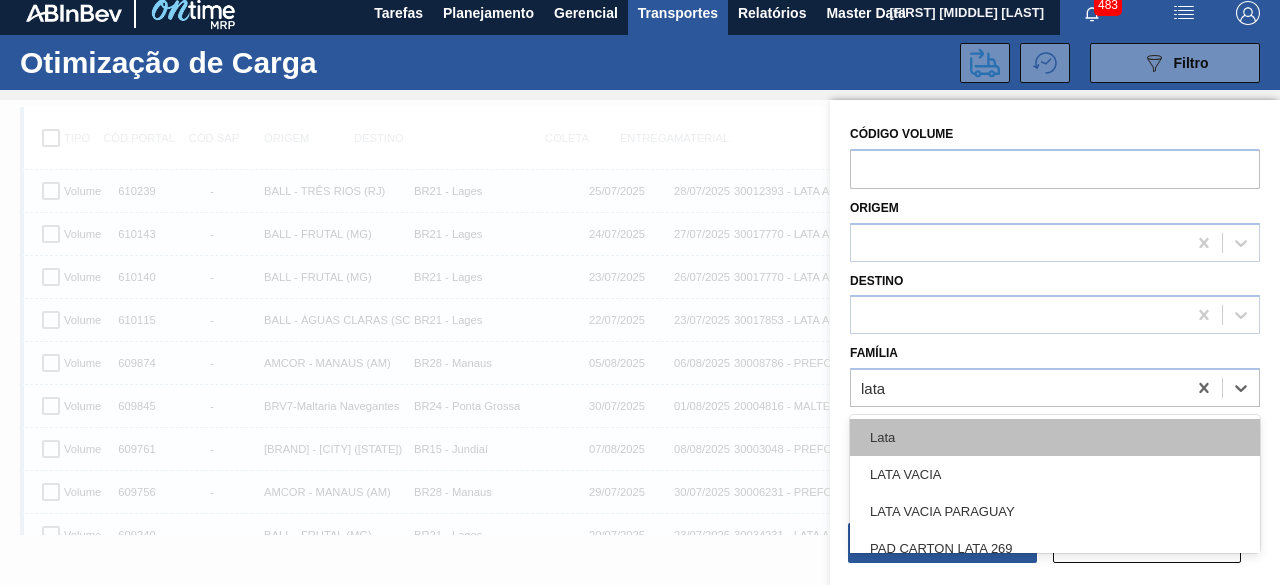 click on "Lata" at bounding box center (1055, 437) 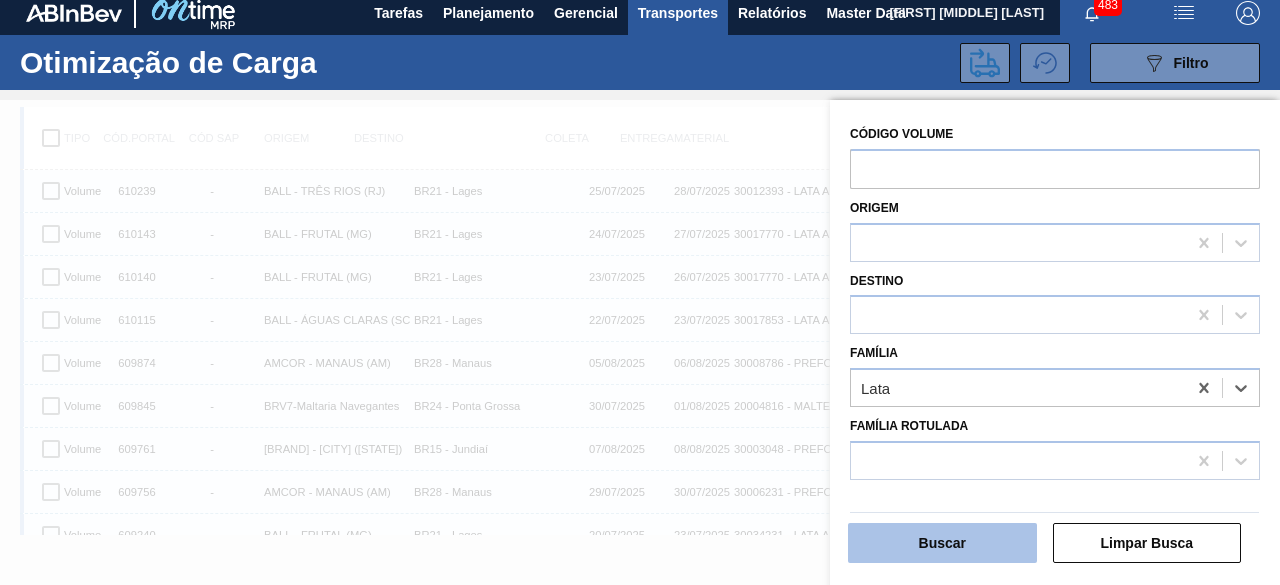 click on "Buscar" at bounding box center (942, 543) 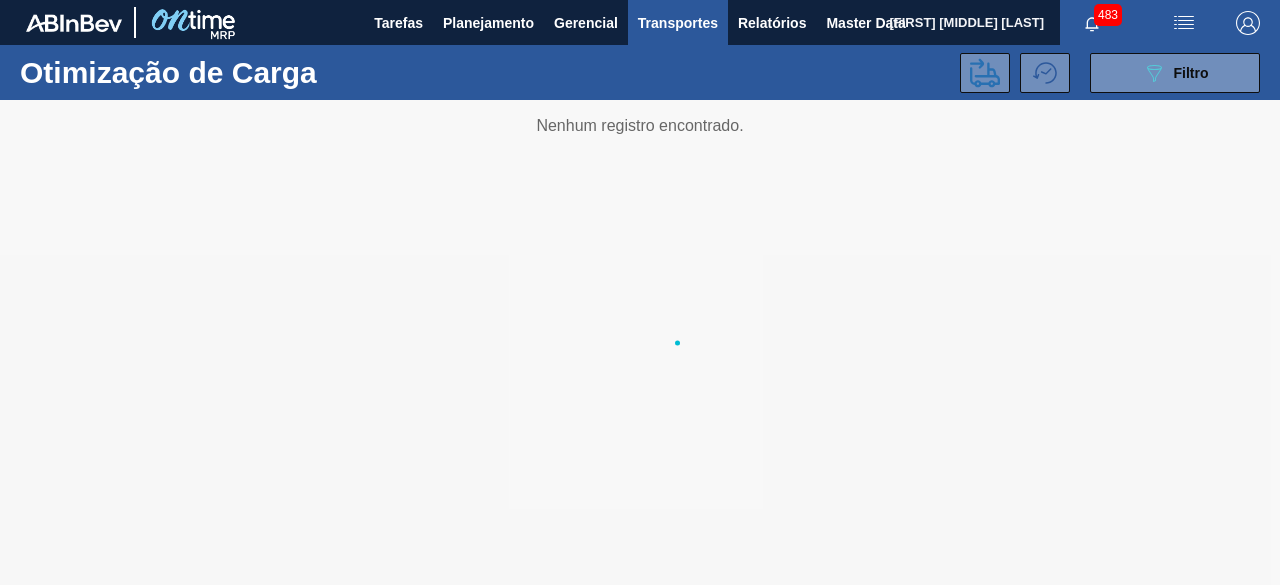scroll, scrollTop: 0, scrollLeft: 0, axis: both 